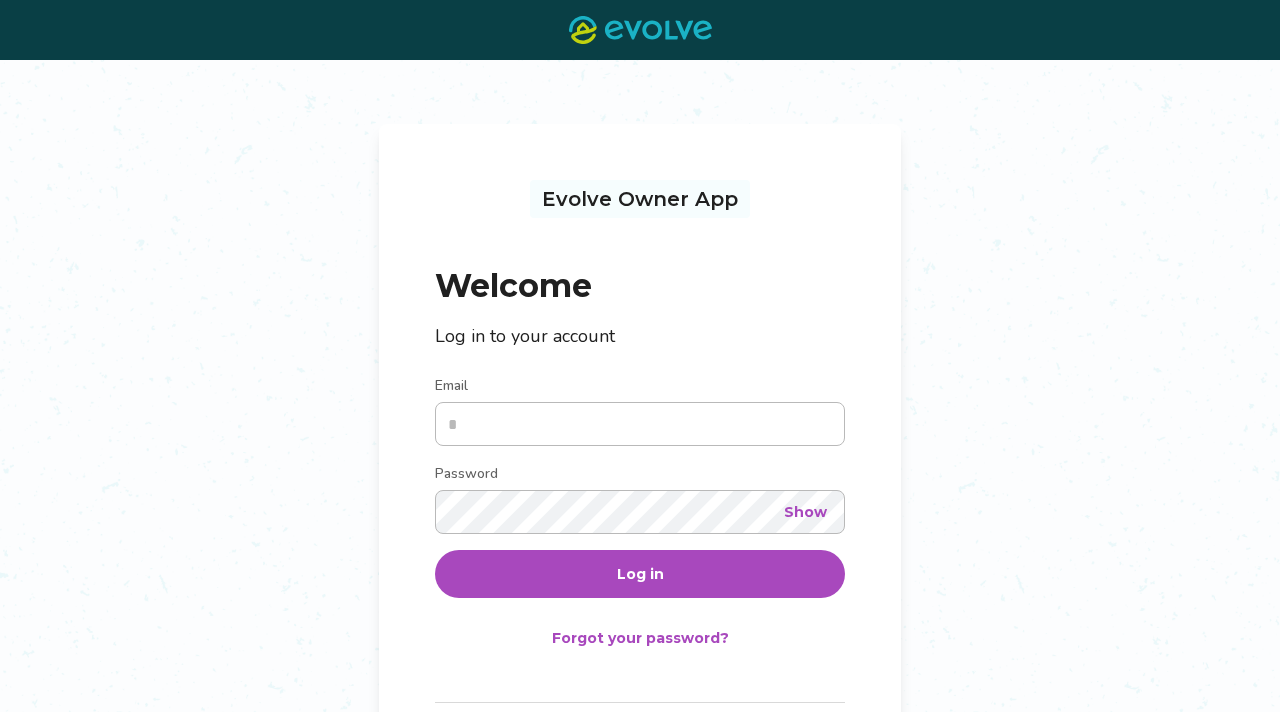 scroll, scrollTop: 0, scrollLeft: 0, axis: both 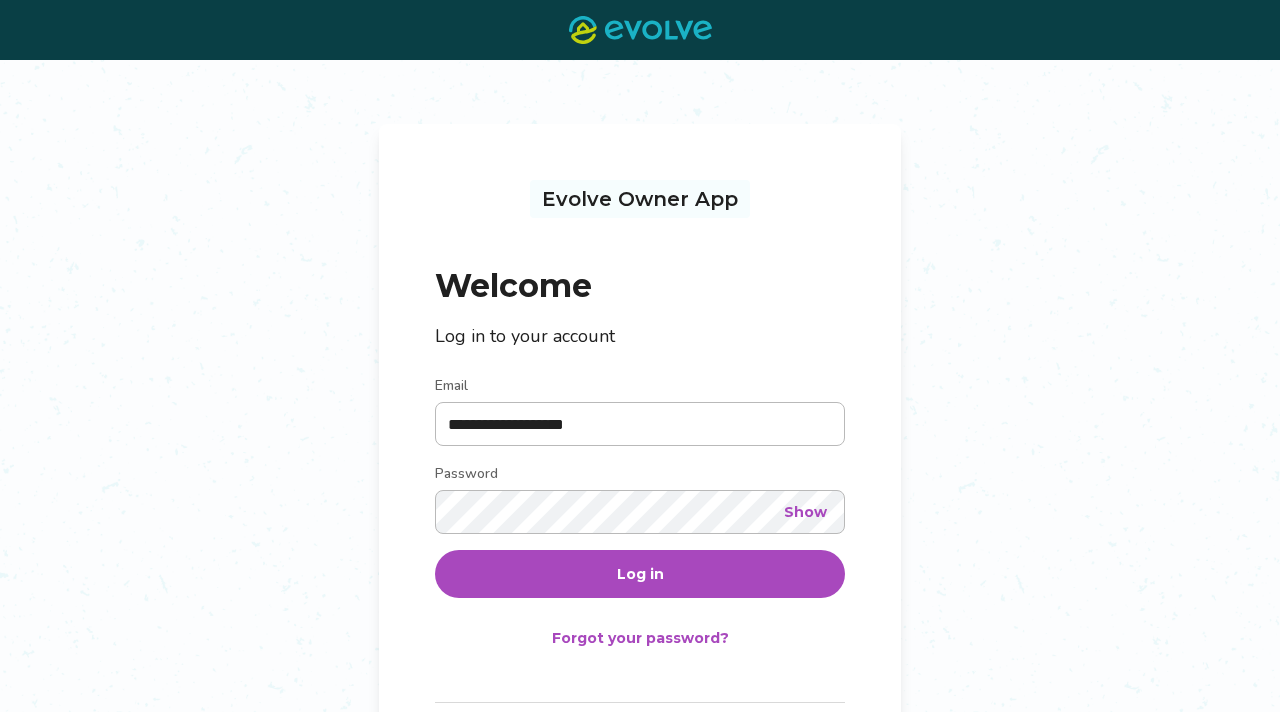 click on "Log in" at bounding box center [640, 574] 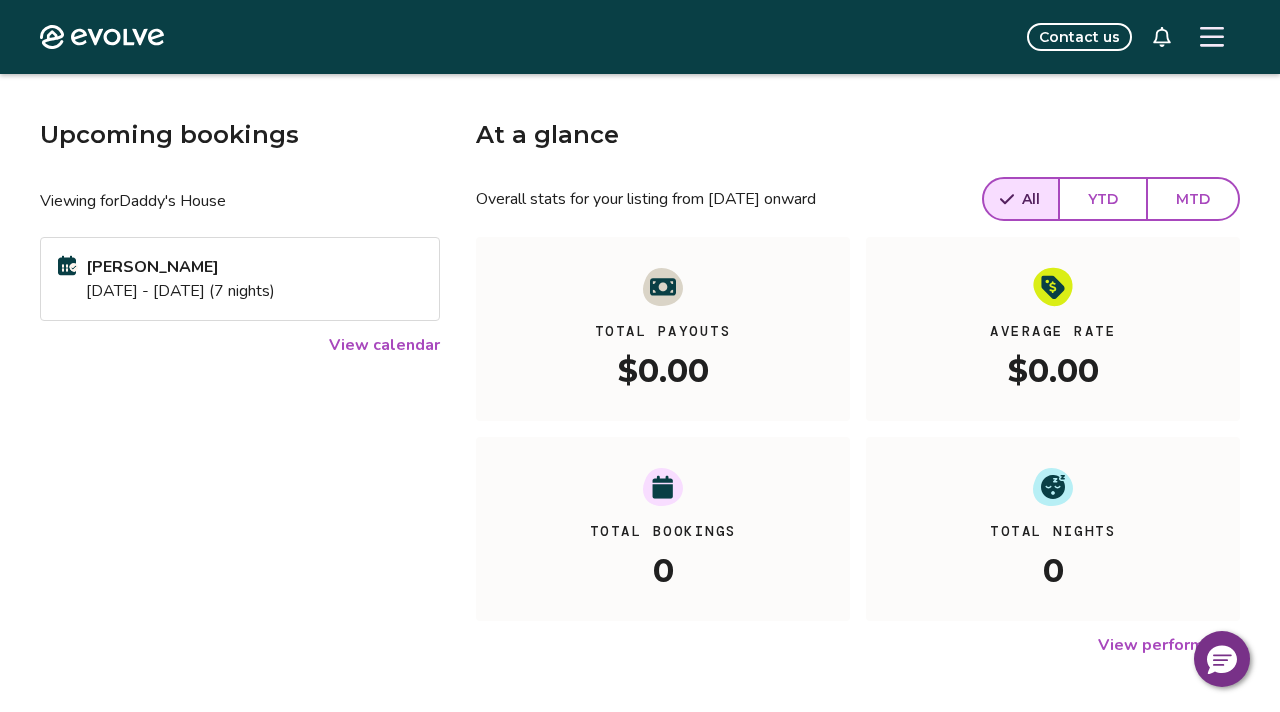 scroll, scrollTop: 73, scrollLeft: 0, axis: vertical 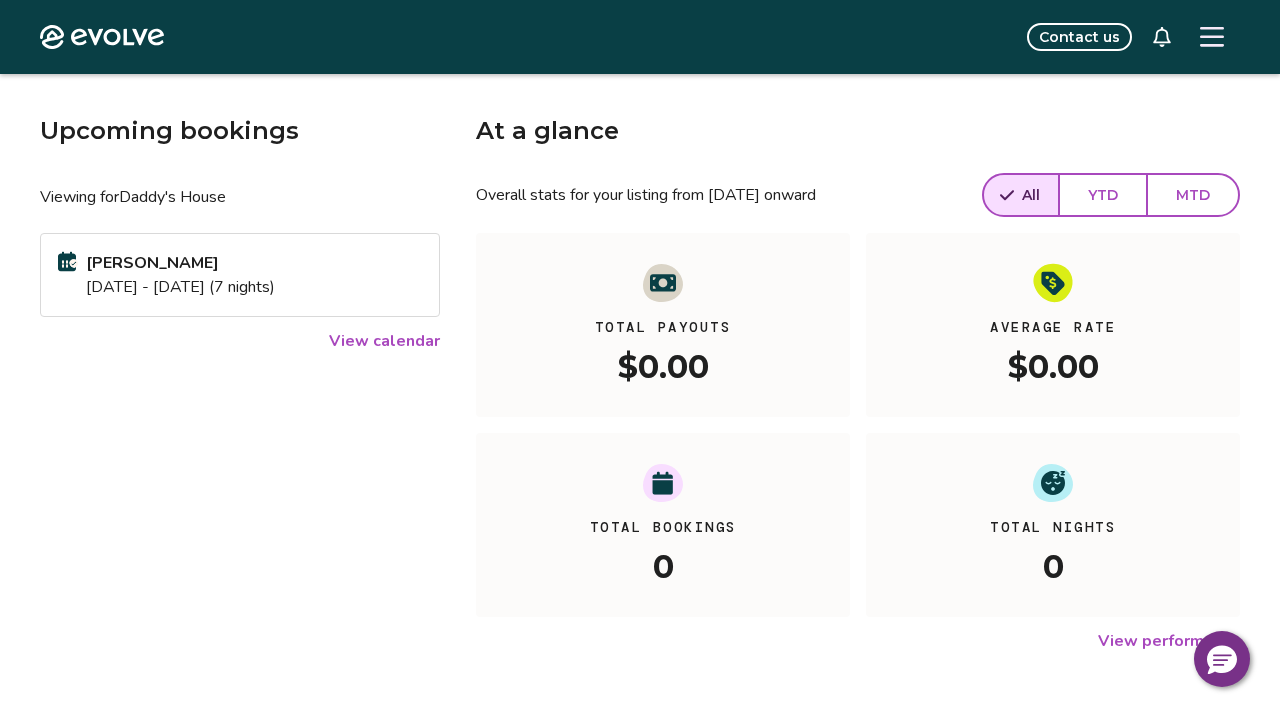 click on "View calendar" at bounding box center [384, 341] 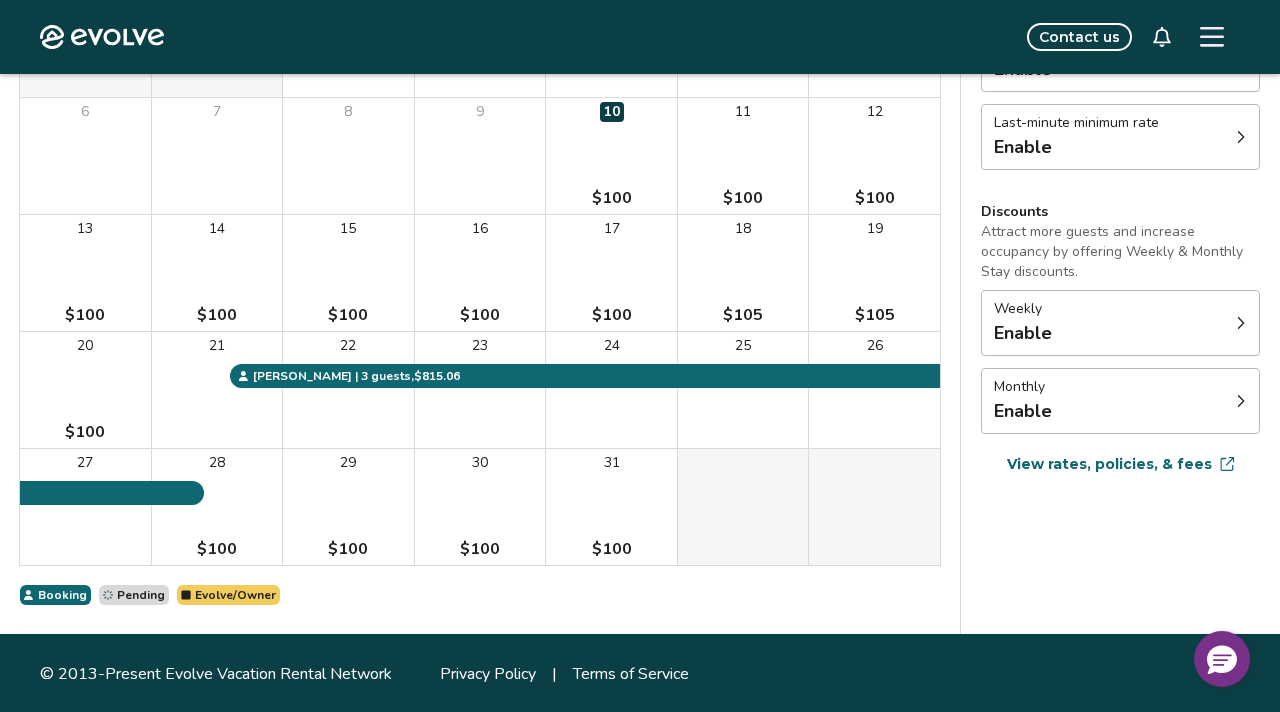 scroll, scrollTop: 322, scrollLeft: 0, axis: vertical 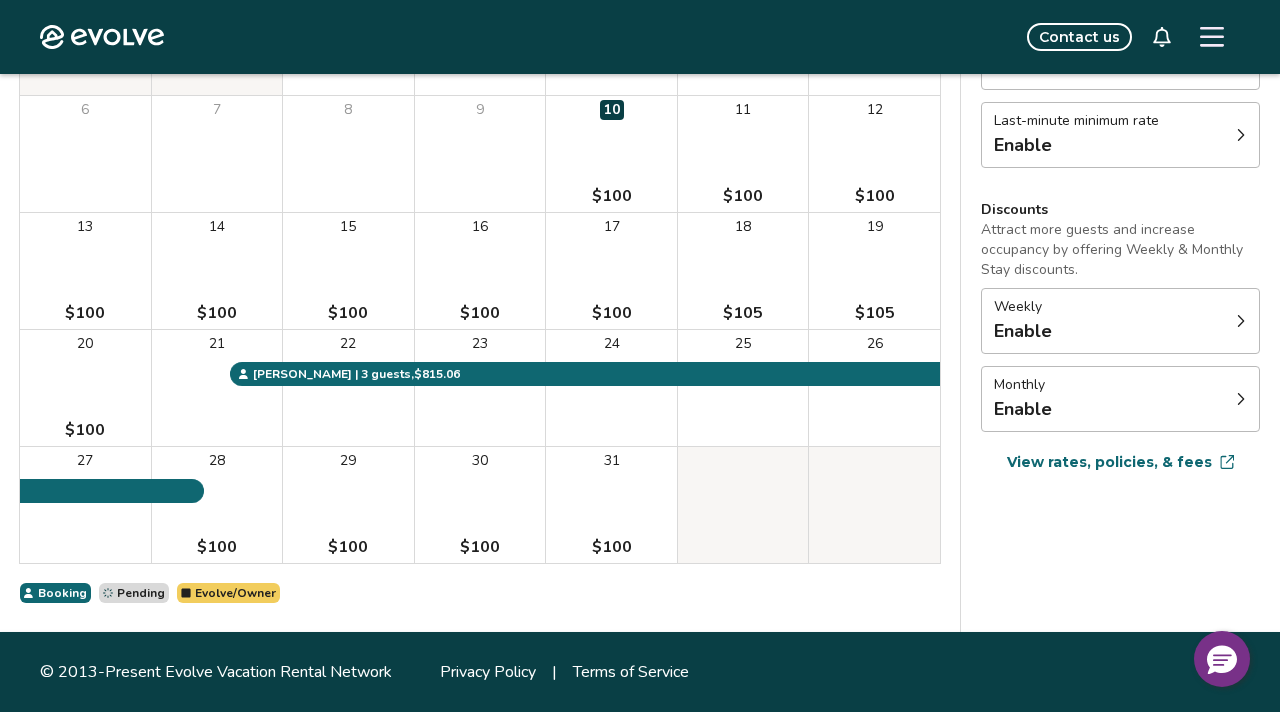 click at bounding box center (1241, 321) 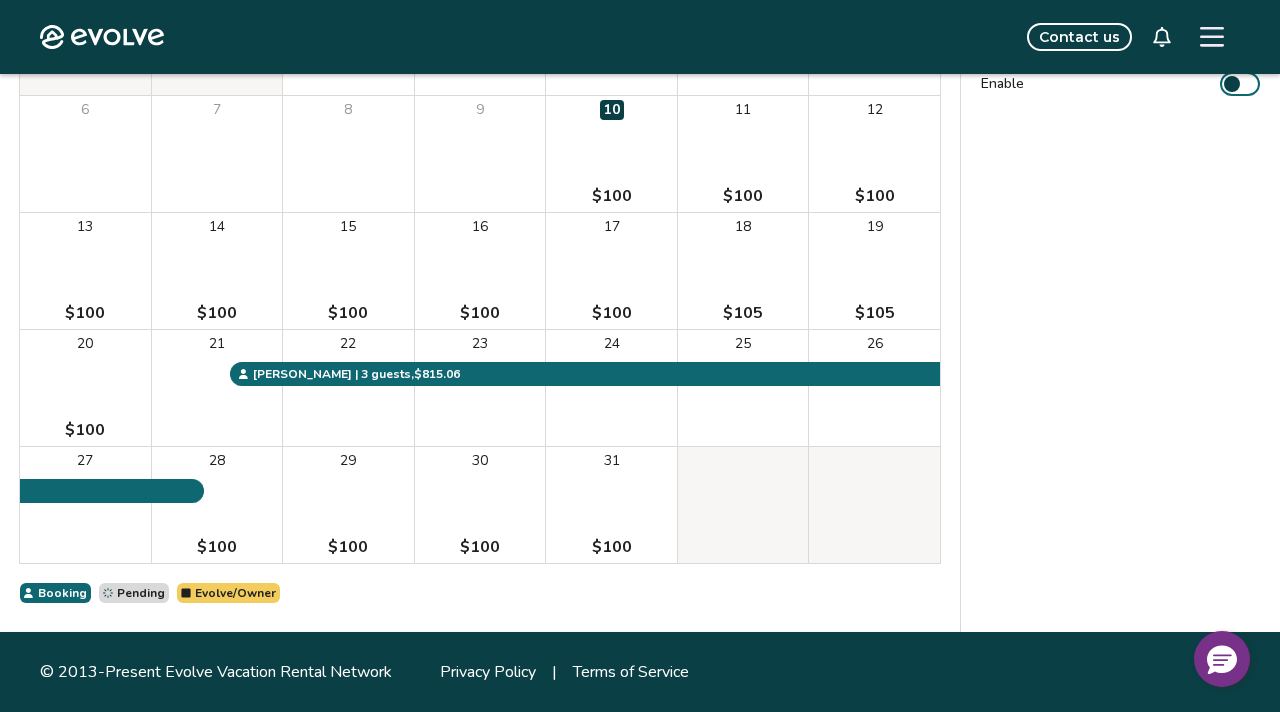 click on "Weekly discount Set a max-discount  % between 5% – 60%.  Your discount may bring your nightly rate below your minimum rates in some instances.   Learn more Enable" at bounding box center [1120, 246] 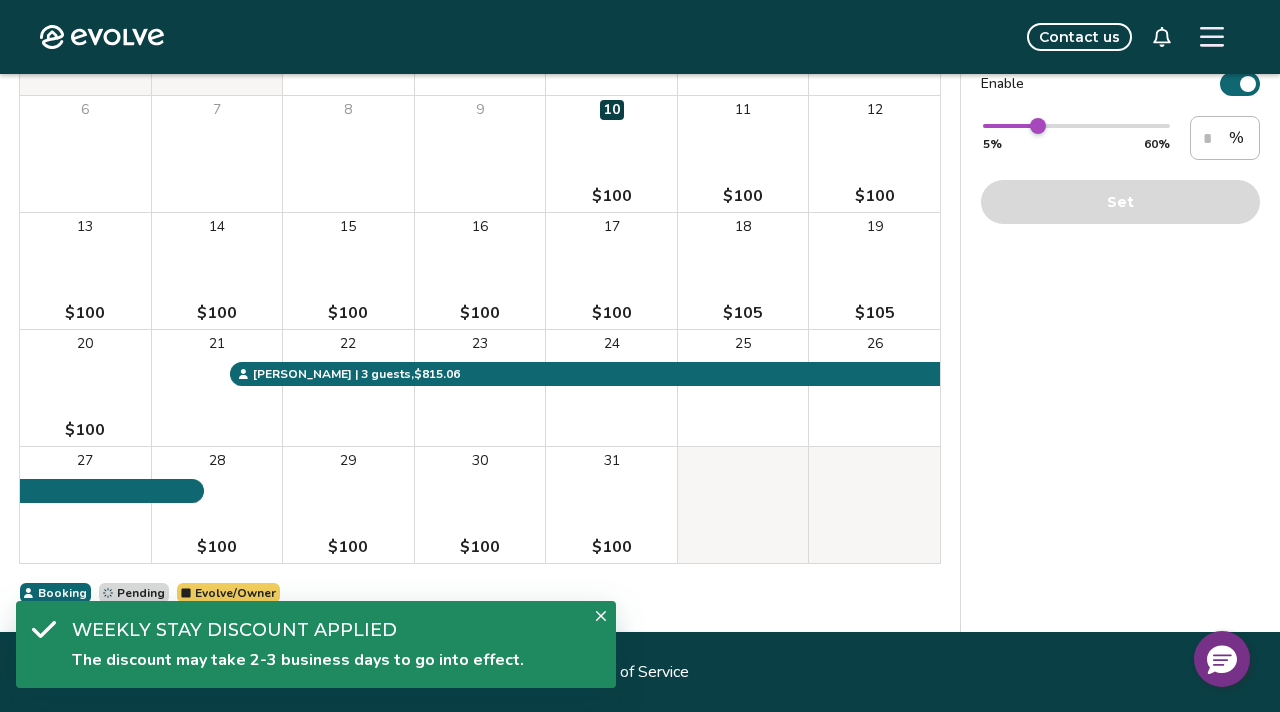 click at bounding box center [1248, 84] 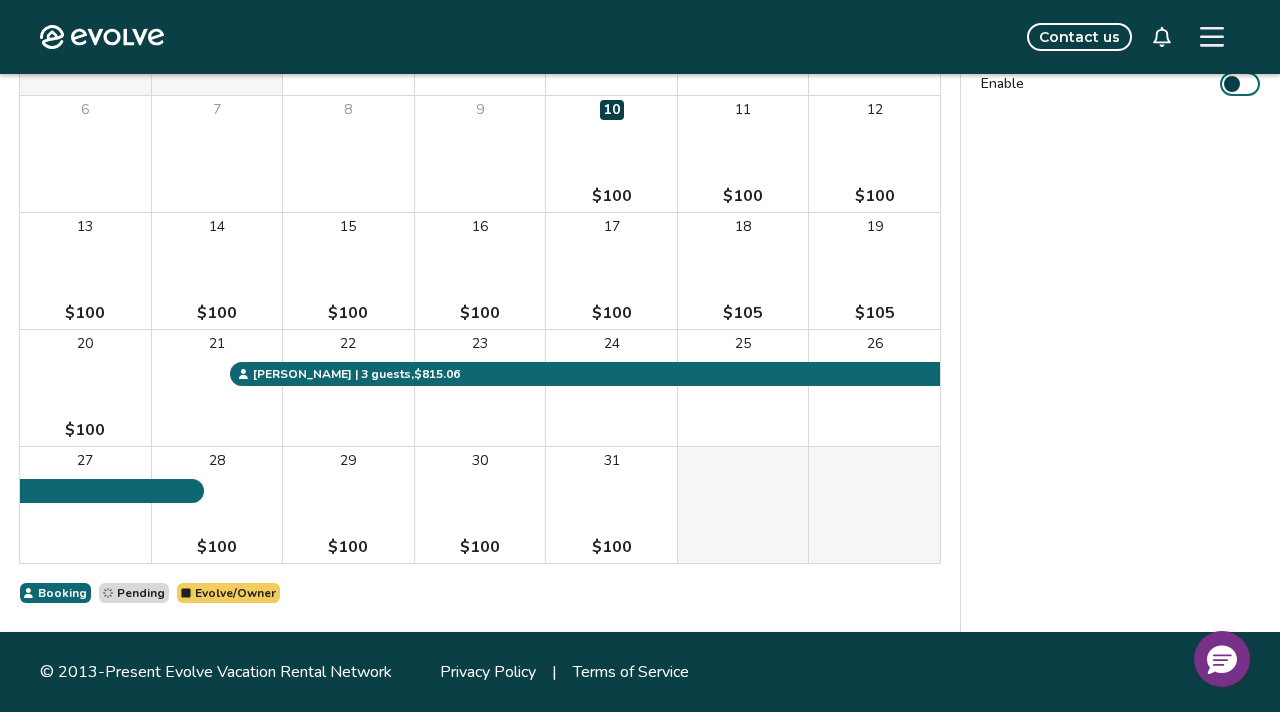 click on "Booking Pending Evolve/Owner" at bounding box center (480, 593) 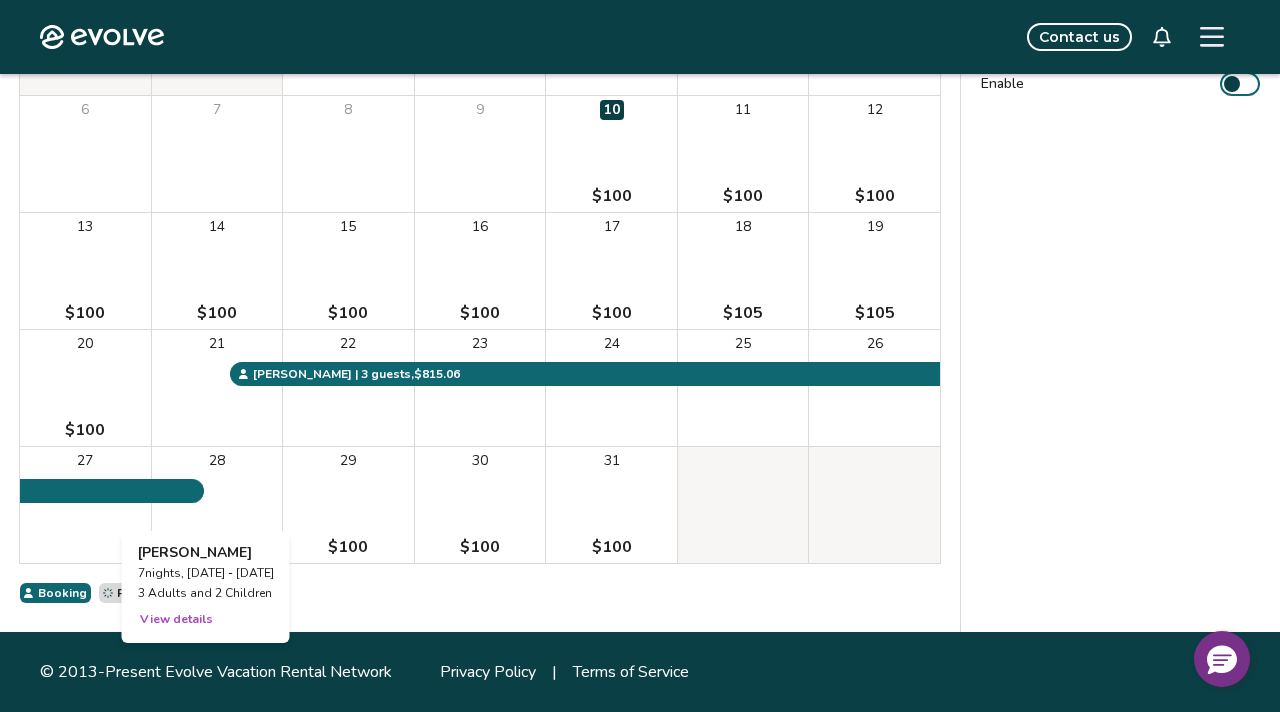 click on "28 $100" at bounding box center [217, 505] 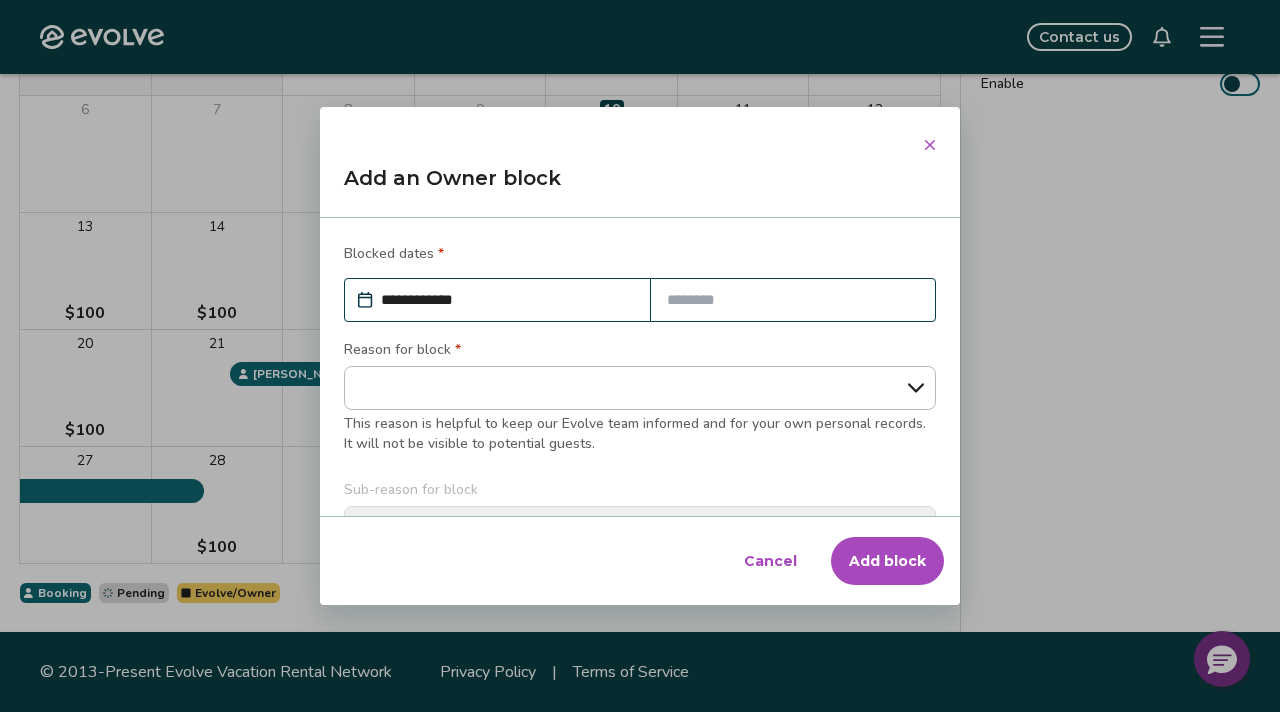 click at bounding box center [793, 300] 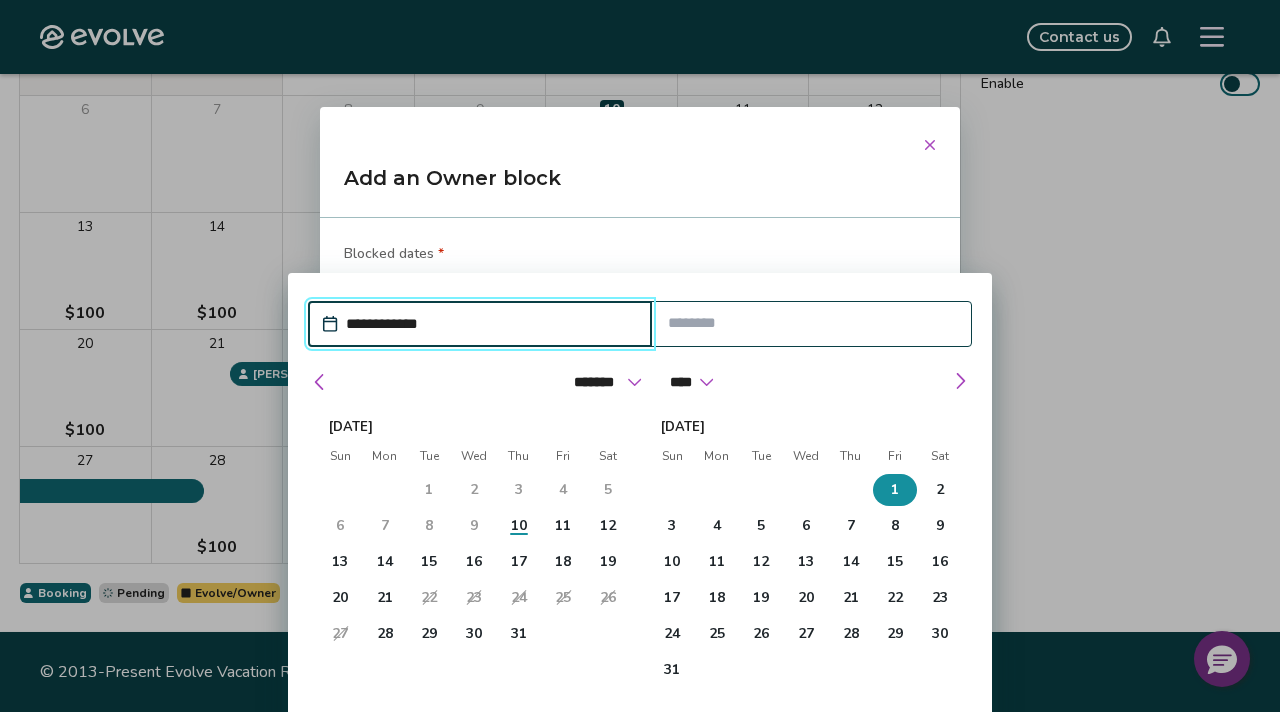 click on "1" at bounding box center (895, 490) 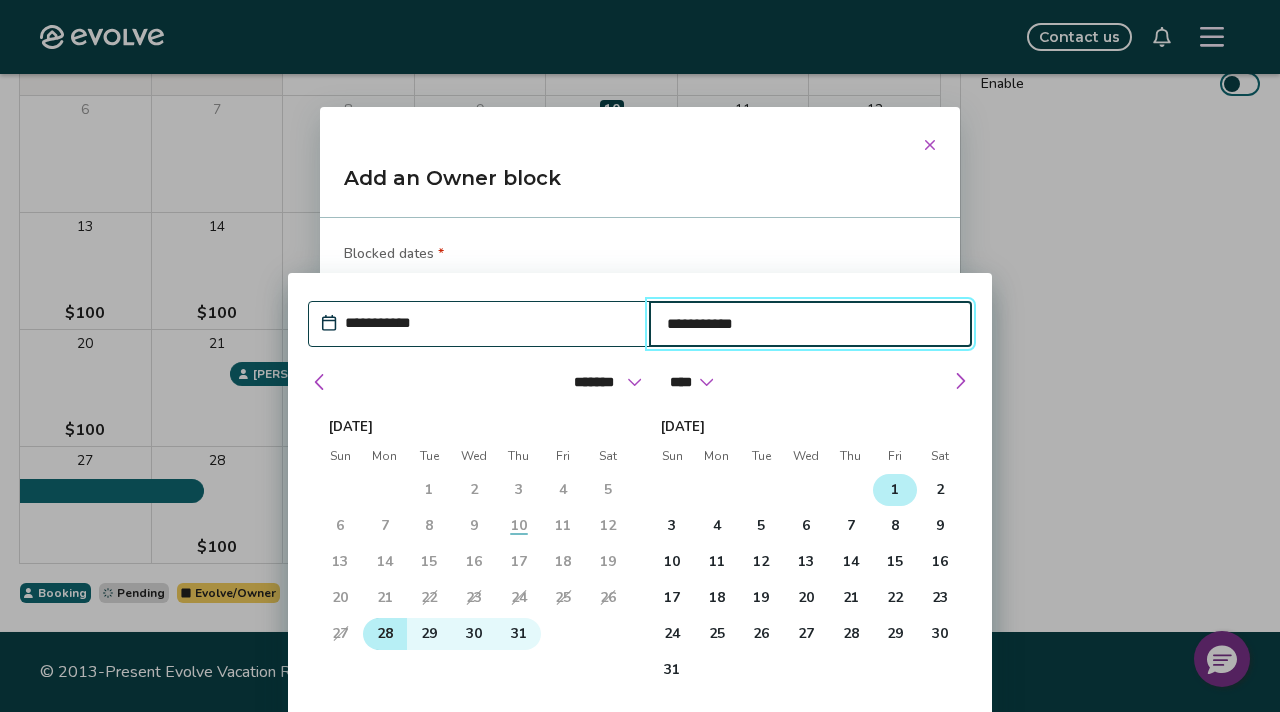 click on "28" at bounding box center [385, 634] 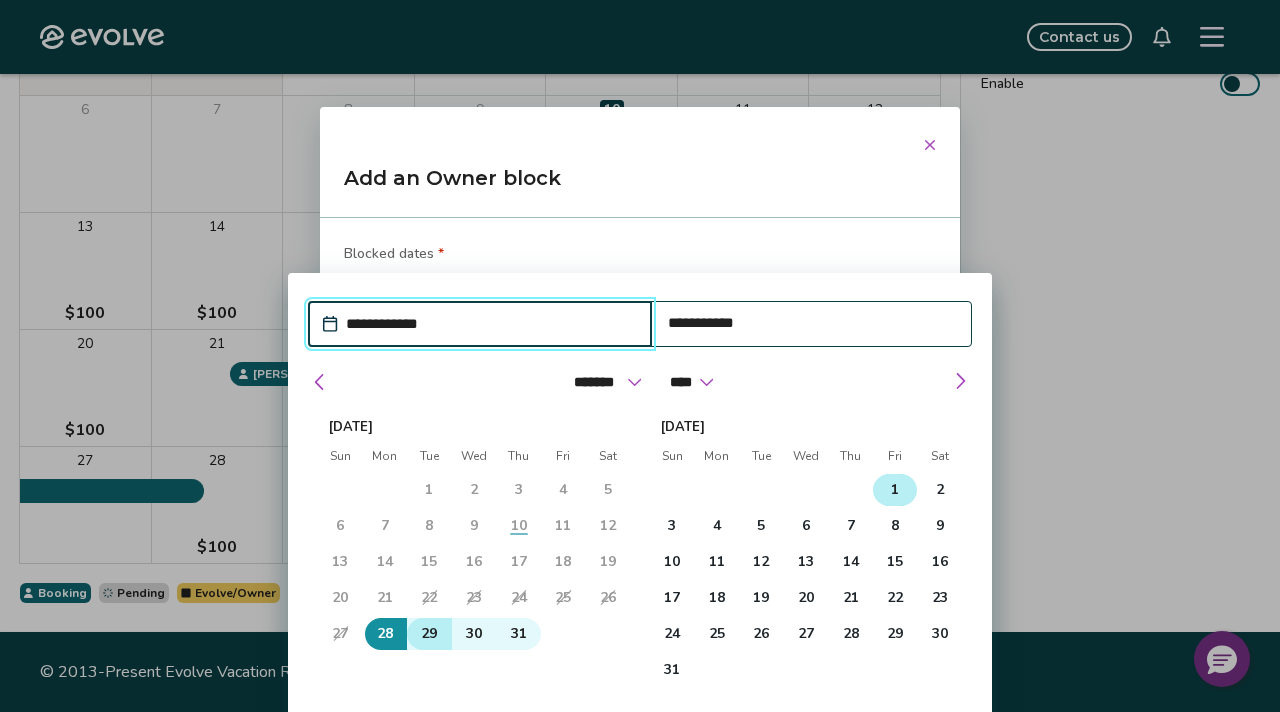 click on "29" at bounding box center (429, 634) 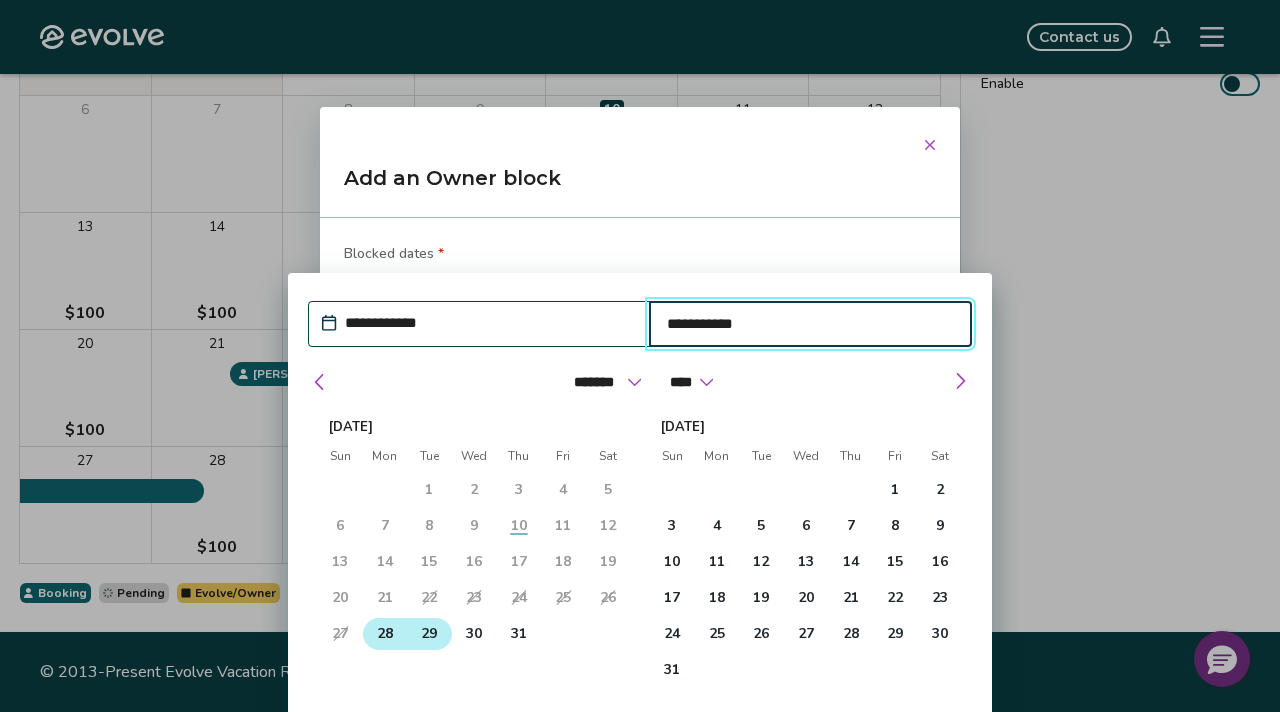 click on "28" at bounding box center [385, 634] 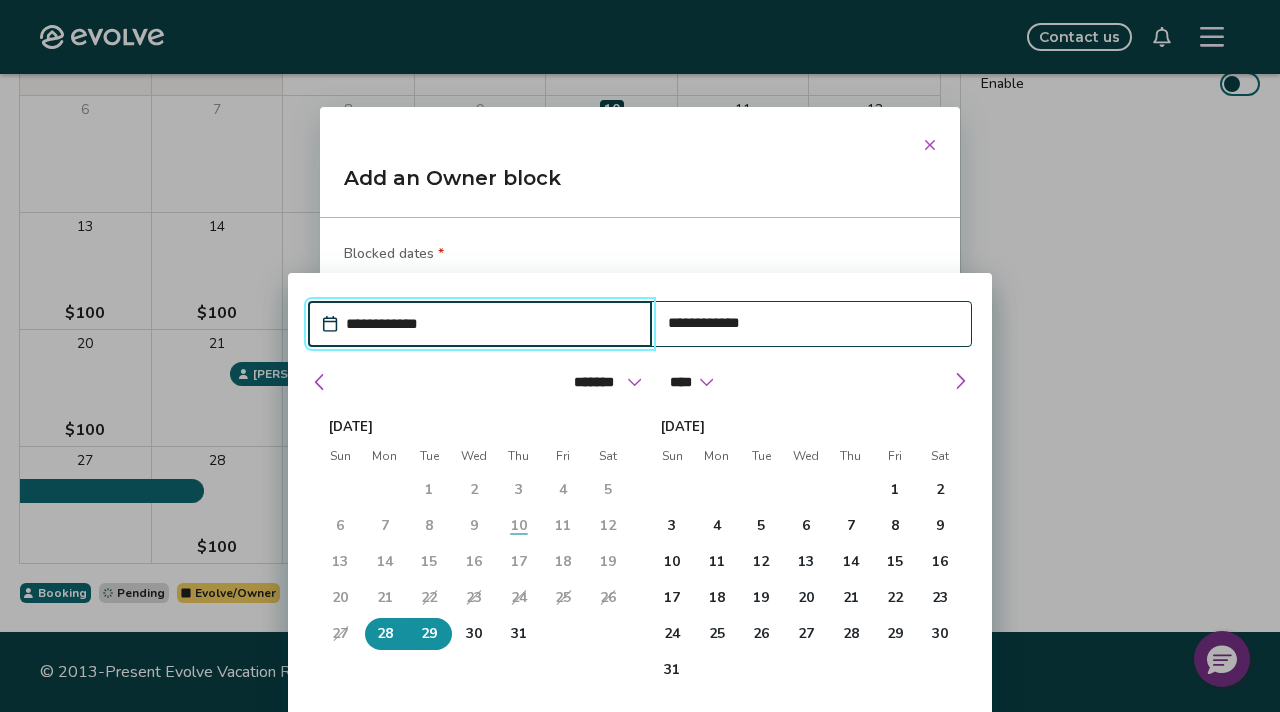 type 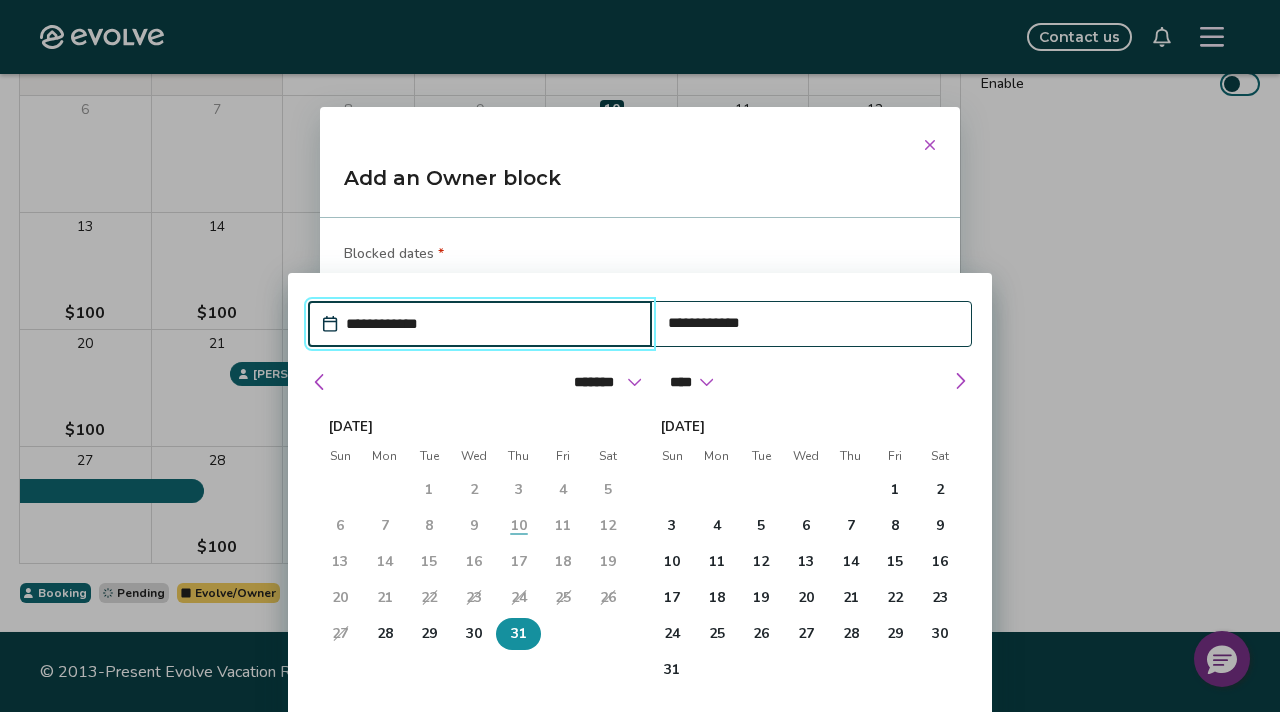 click on "31" at bounding box center (519, 634) 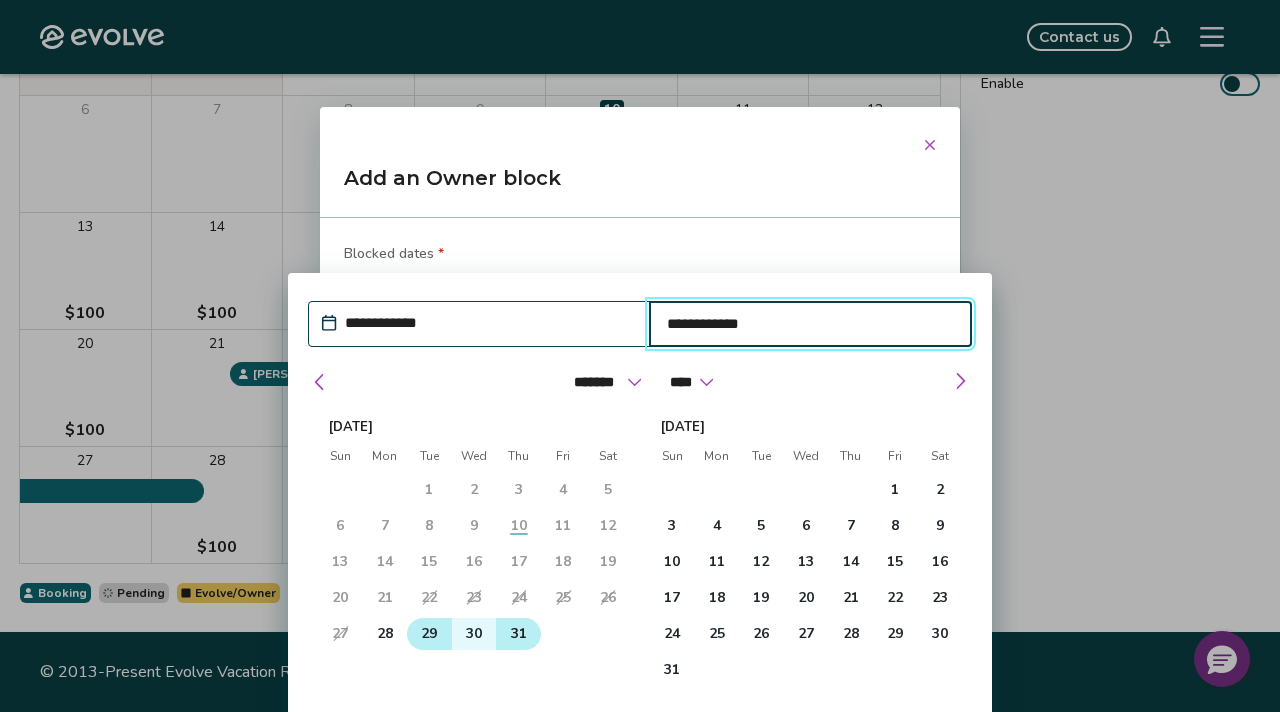 type 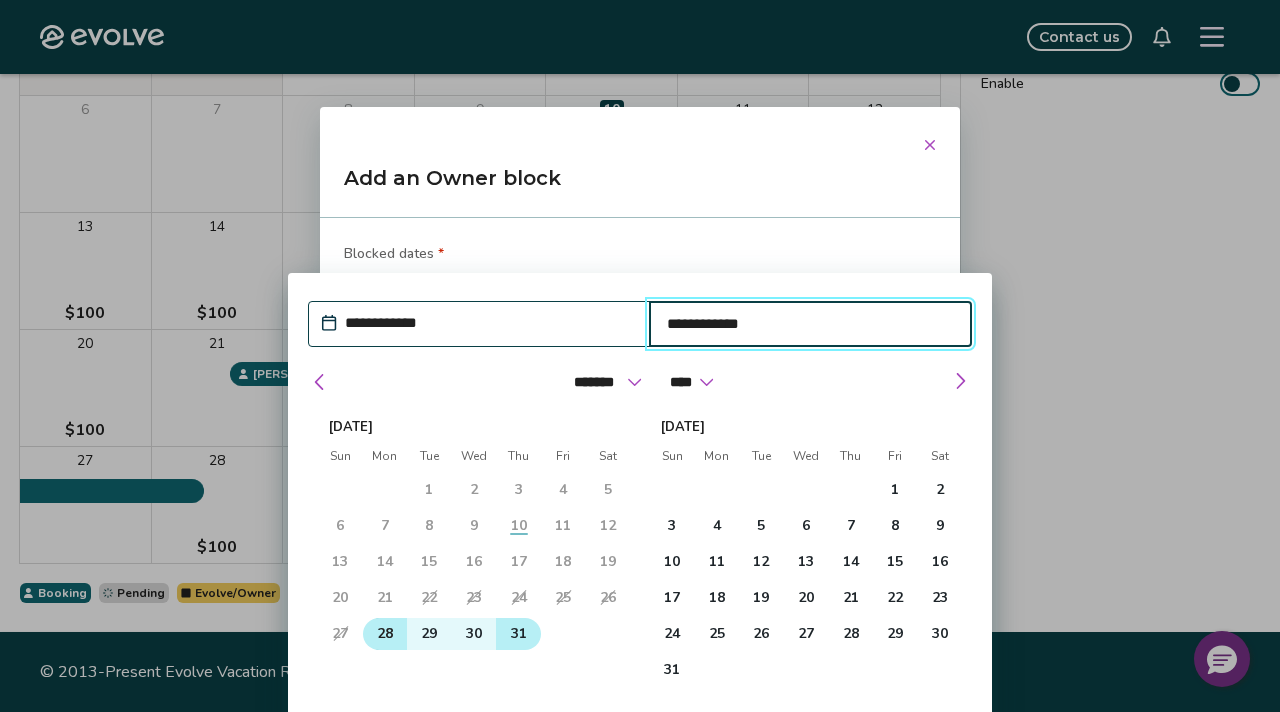 click on "28" at bounding box center [385, 634] 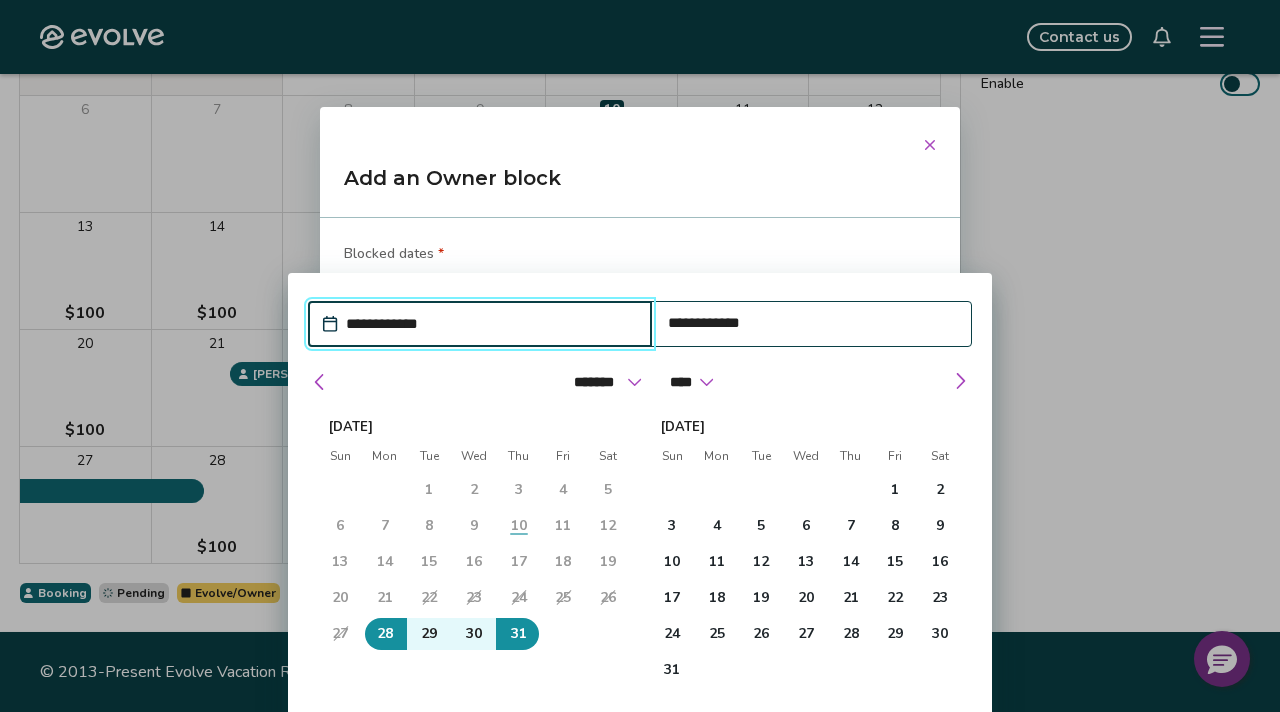 click on "[DATE] Sun Mon Tue Wed Thu Fri Sat 29 30 1 2 3 4 5 6 7 8 9 10 11 12 13 14 15 16 17 18 19 20 21 22 23 24 25 26 27 28 29 30 31 1 2" at bounding box center (474, 557) 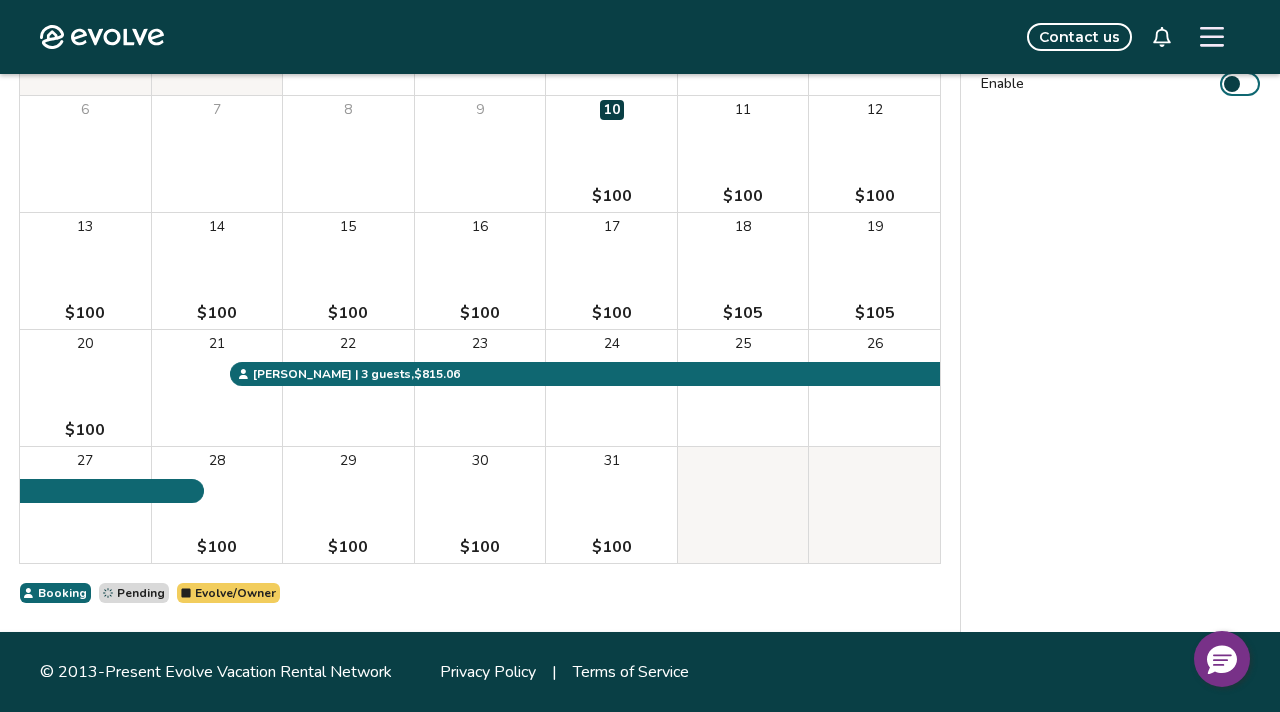 click on "Evolve/Owner" at bounding box center (235, 593) 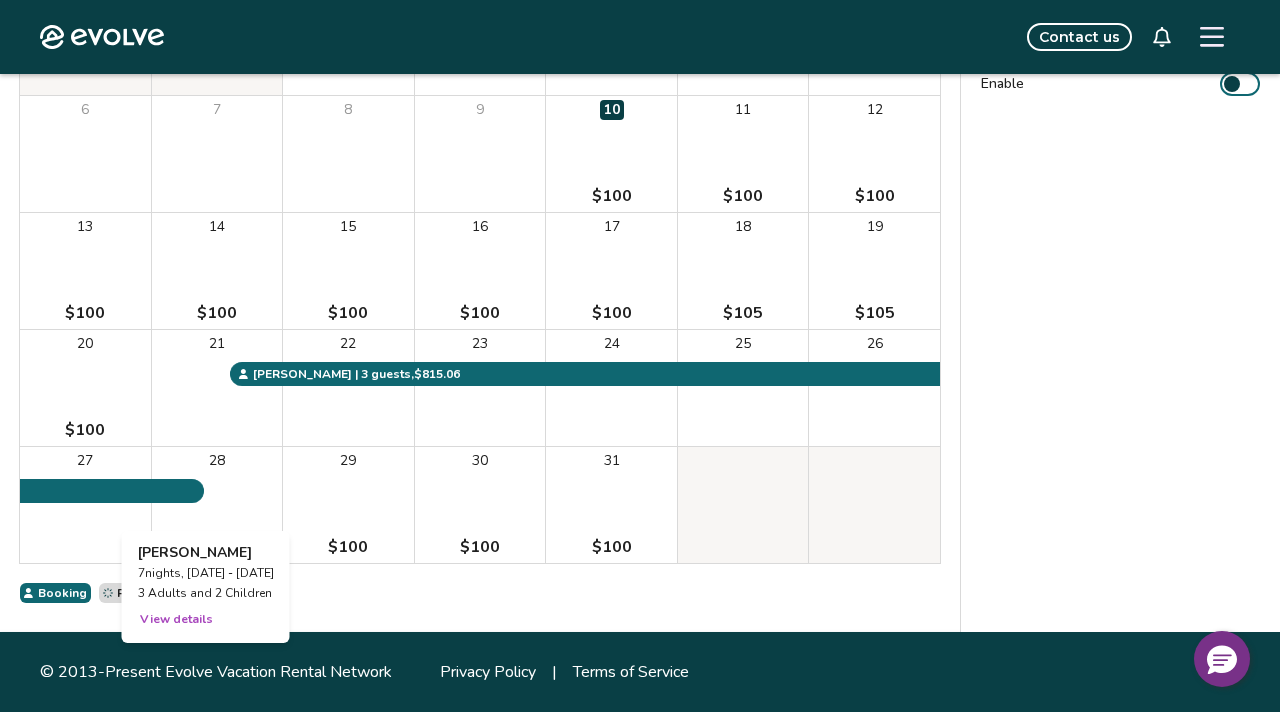 click on "28 $100" at bounding box center (217, 505) 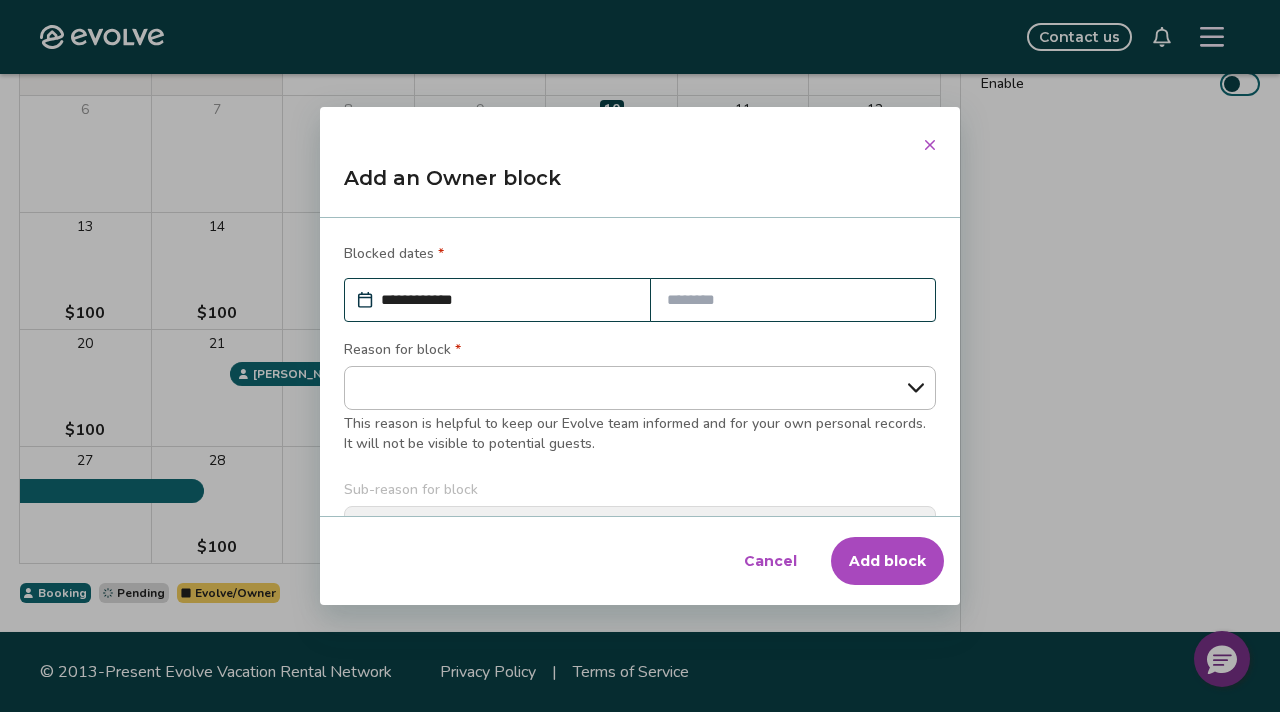 click at bounding box center (793, 300) 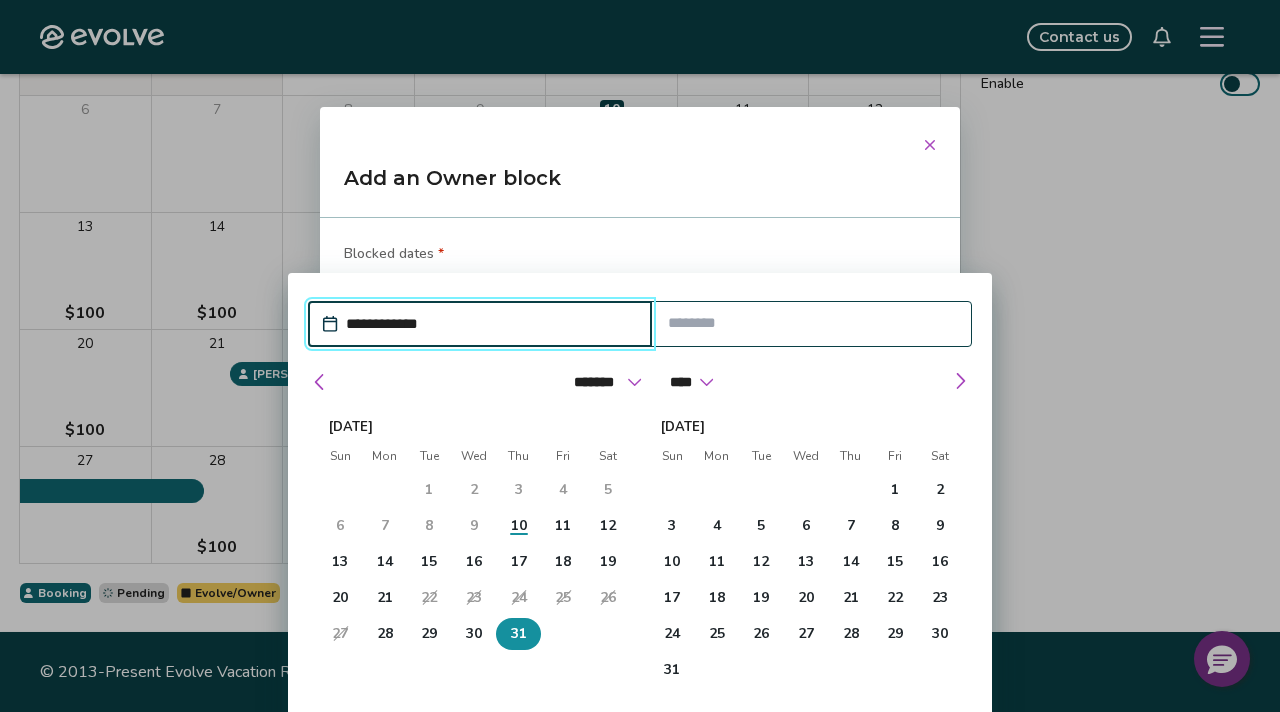 click on "31" at bounding box center (519, 634) 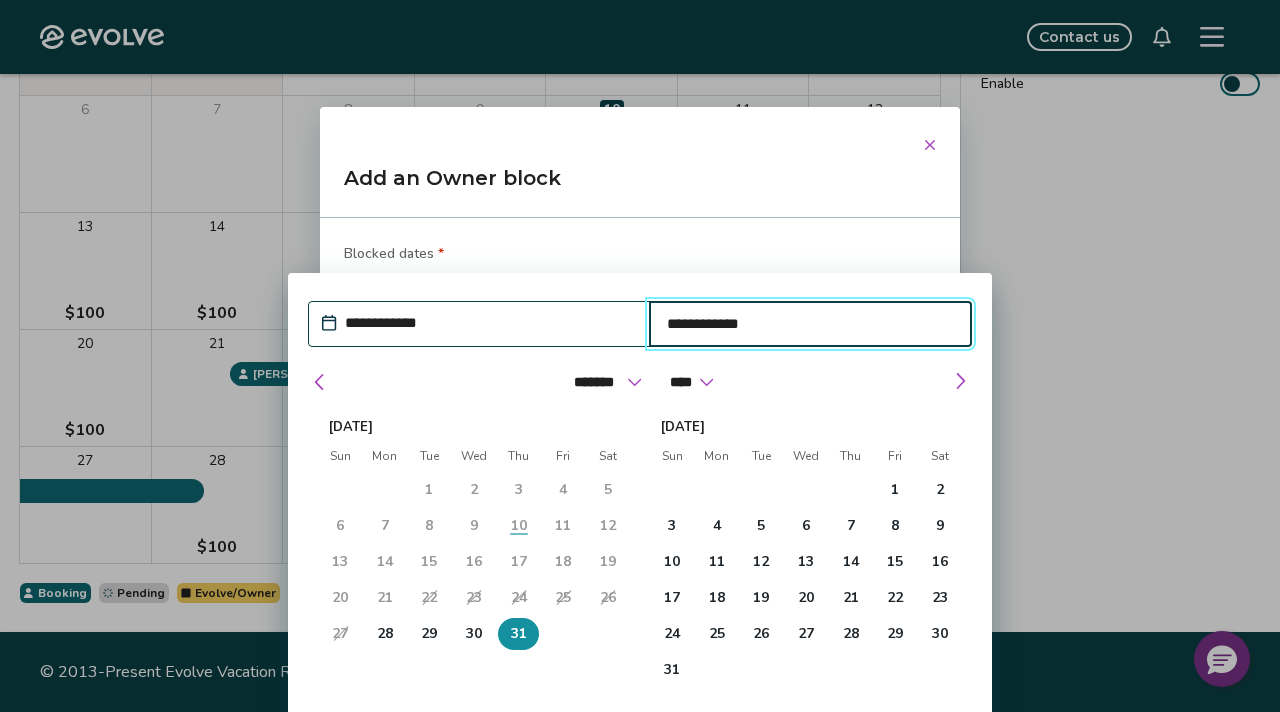type 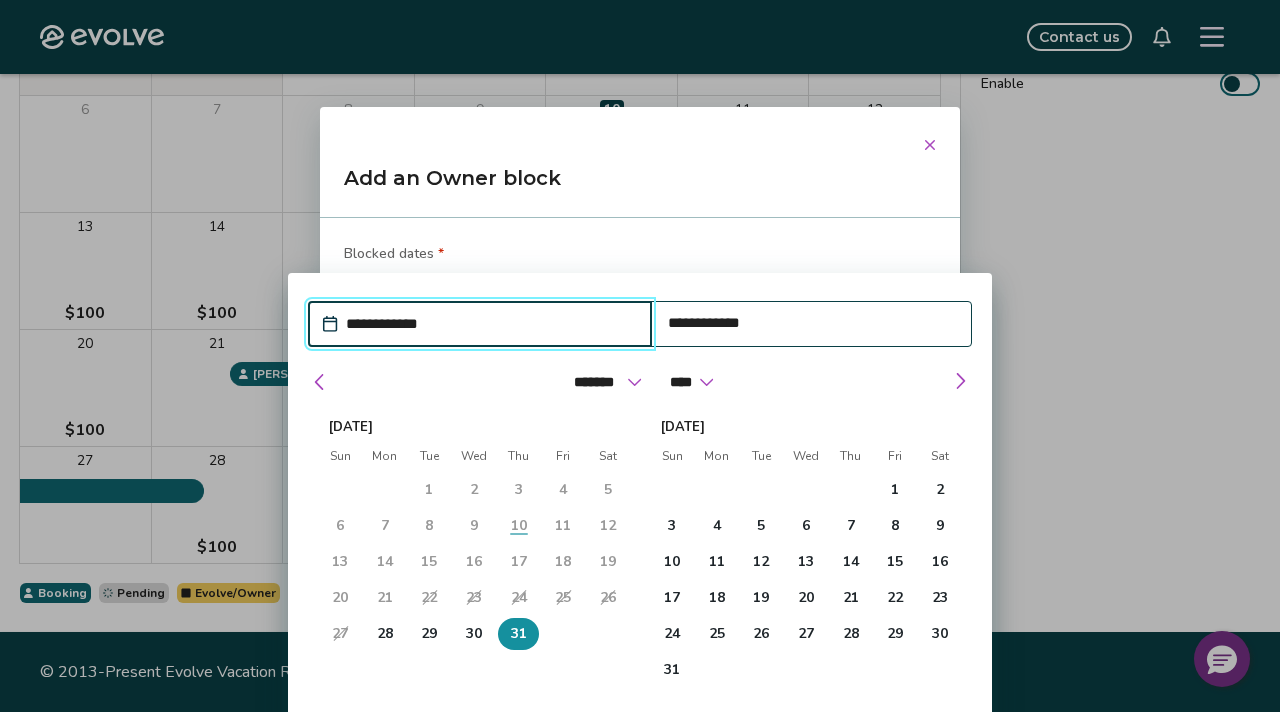 click on "**********" at bounding box center [490, 324] 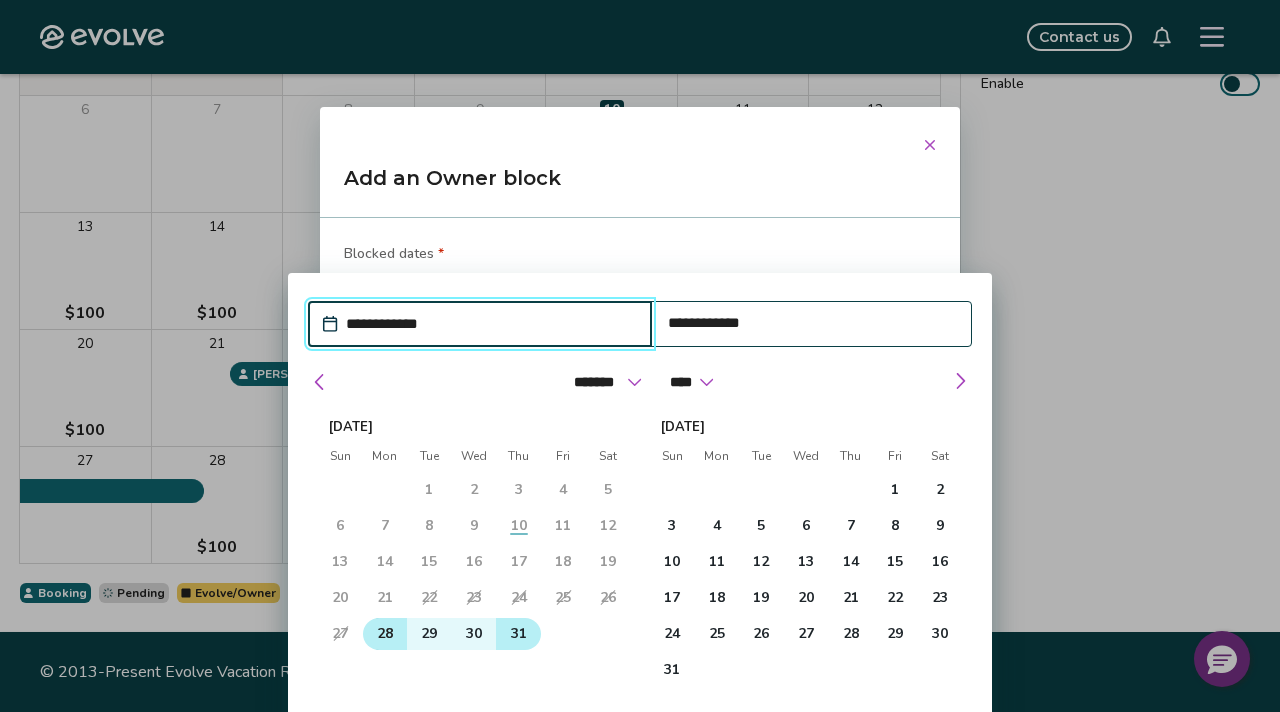click on "28" at bounding box center (385, 634) 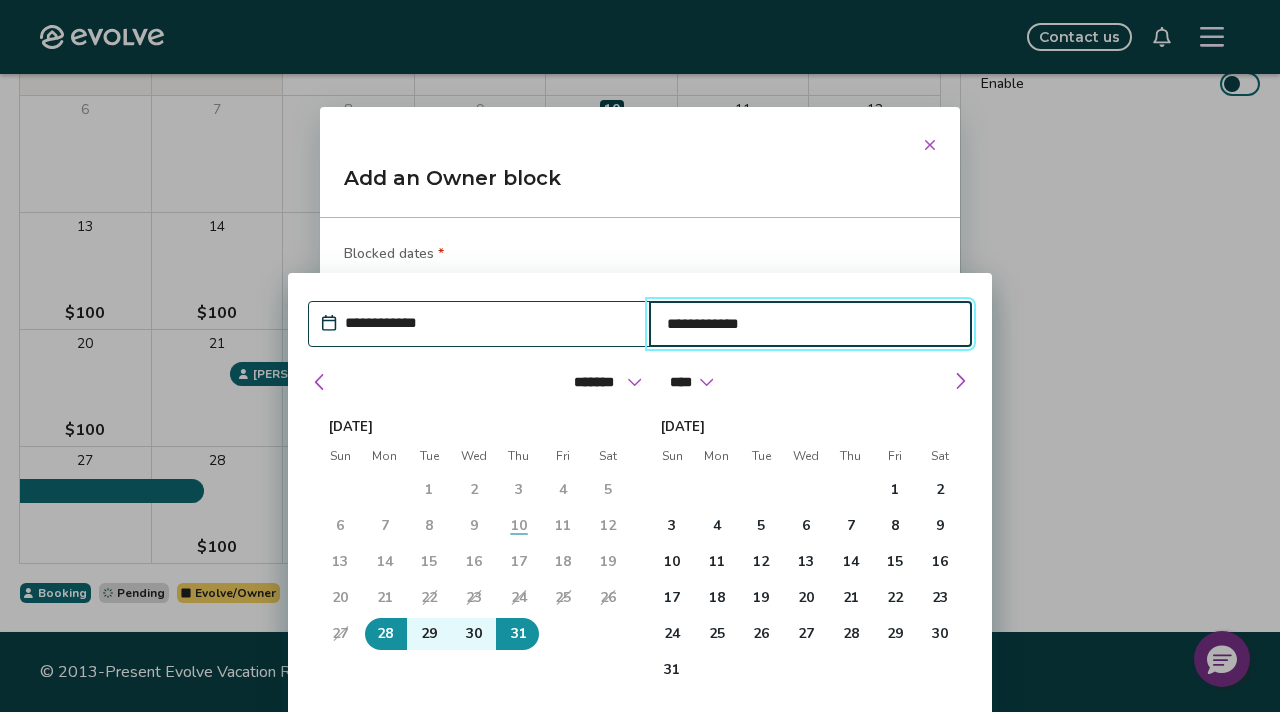 type 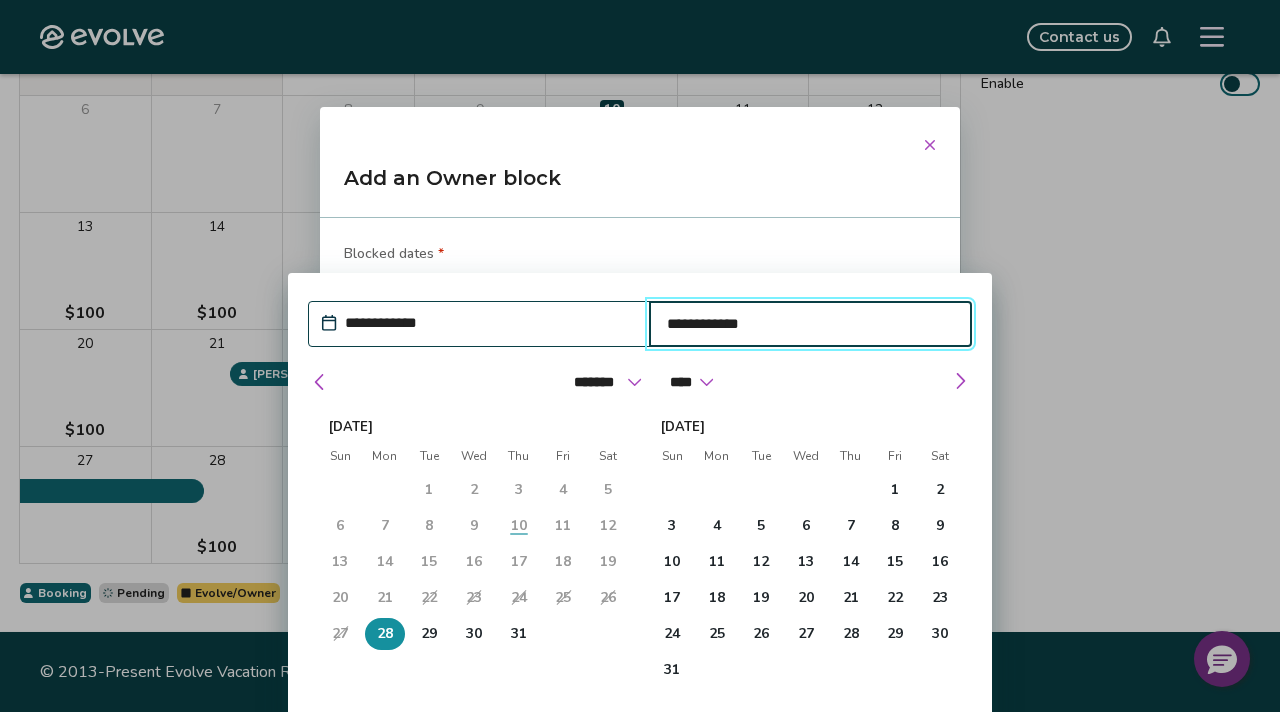 click on "28" at bounding box center [385, 634] 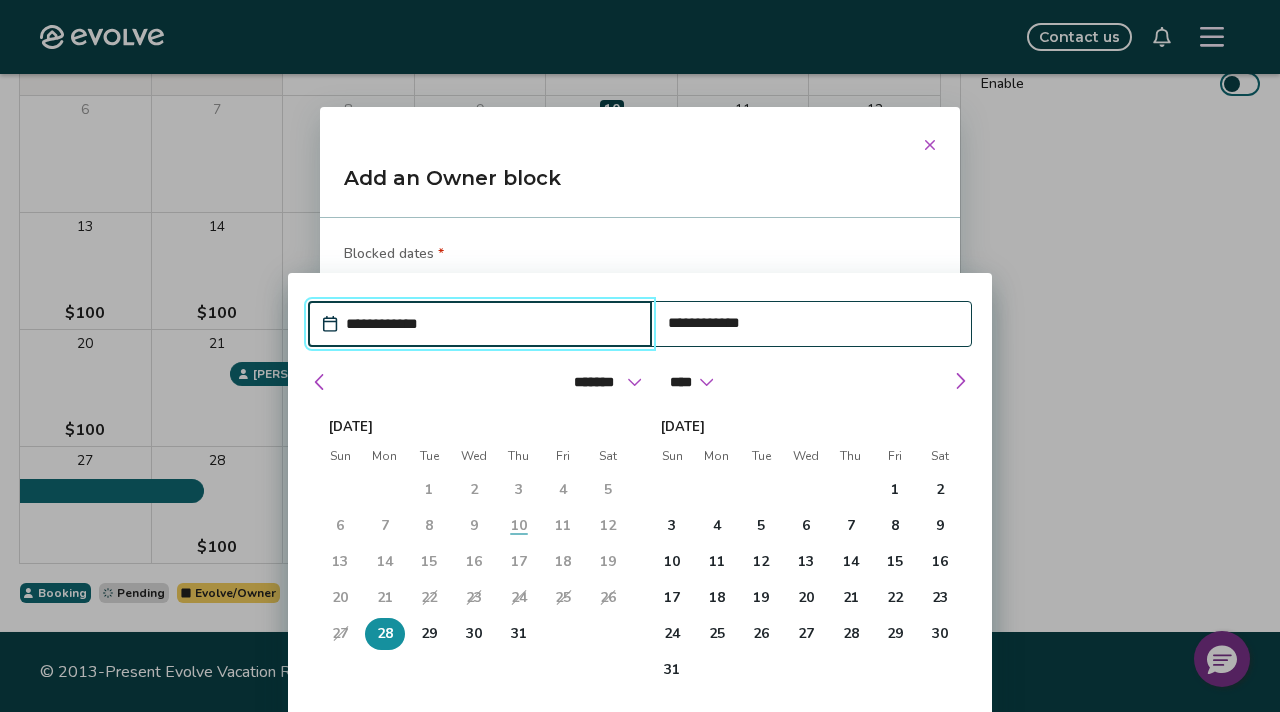 click on "28" at bounding box center (385, 634) 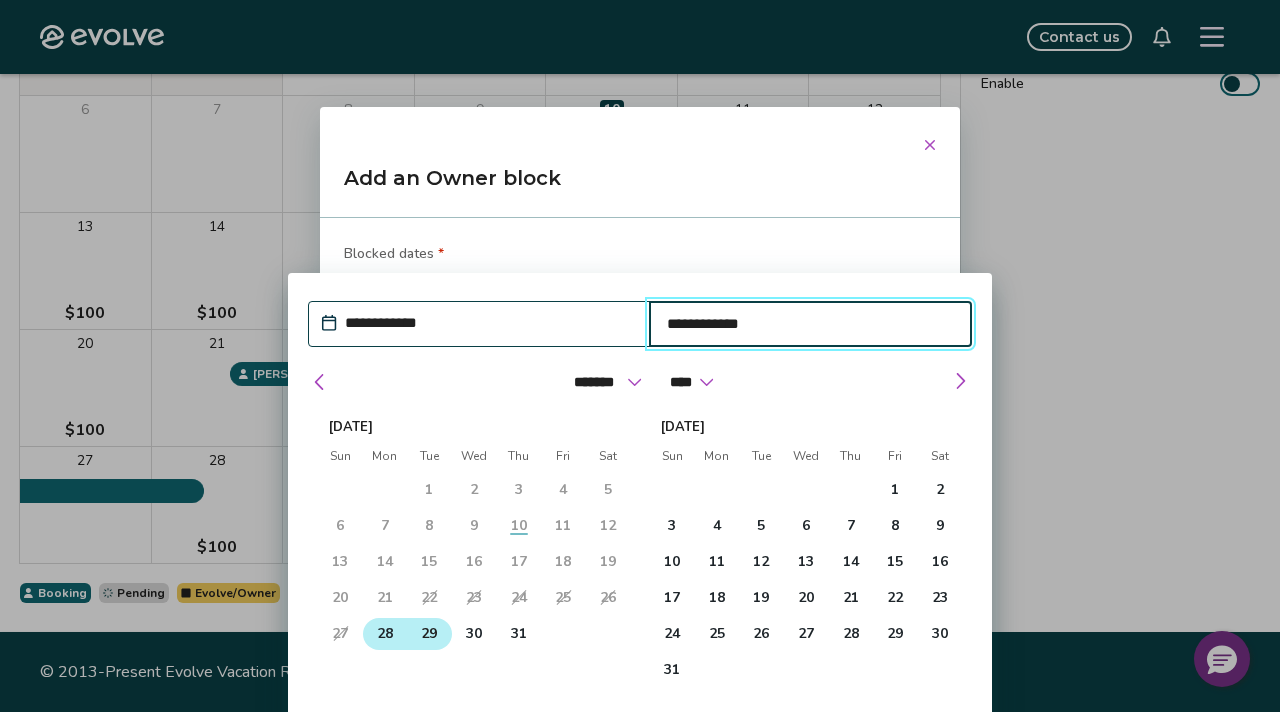 click on "29" at bounding box center (429, 634) 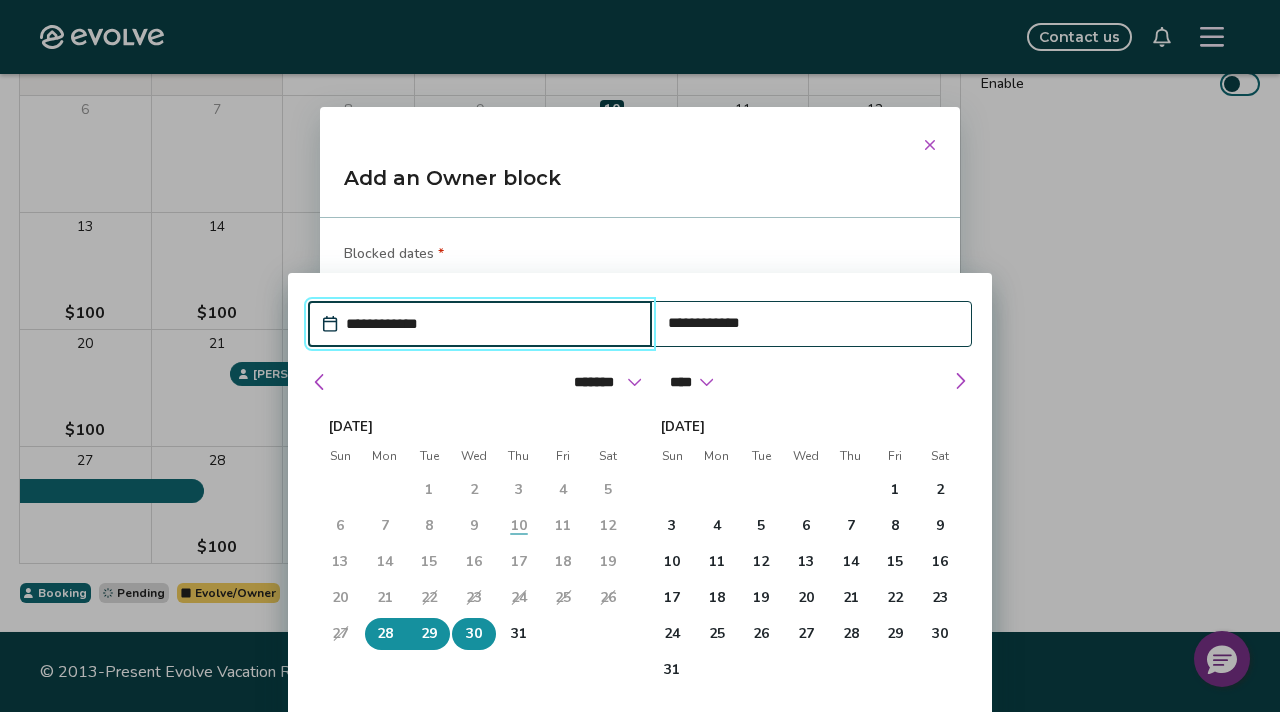 click on "30" at bounding box center (474, 634) 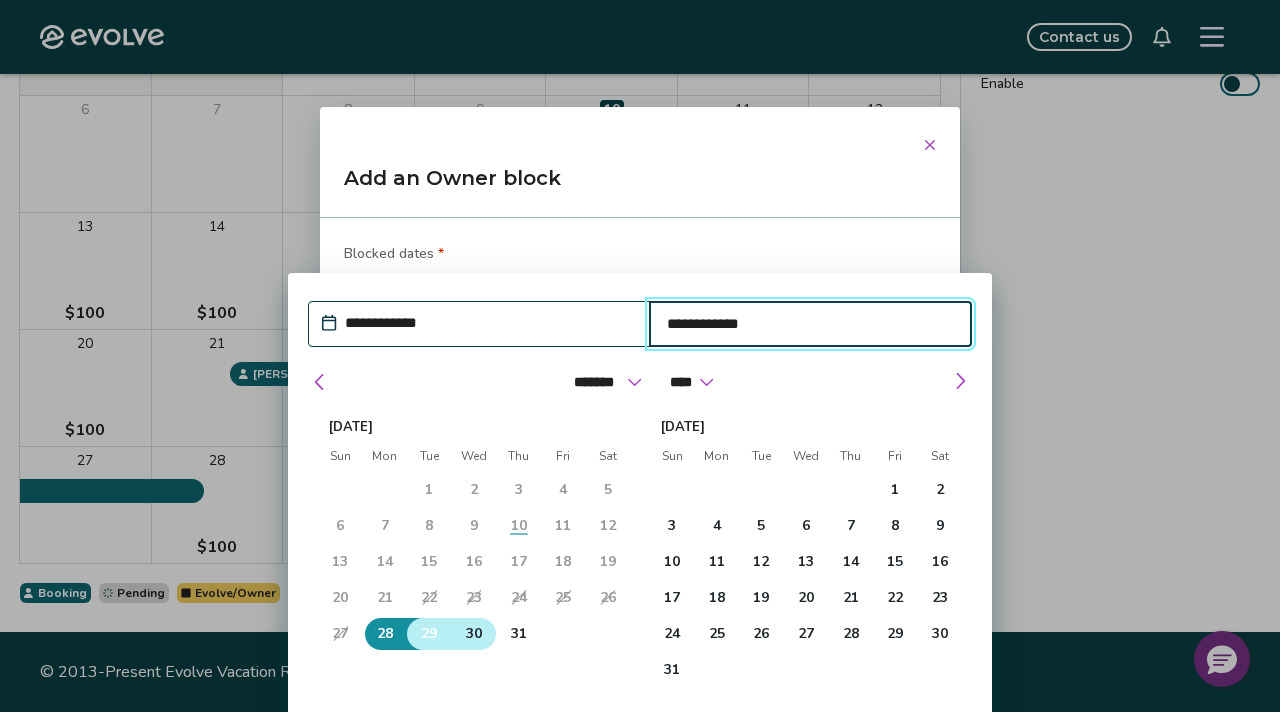 drag, startPoint x: 376, startPoint y: 635, endPoint x: 456, endPoint y: 636, distance: 80.00625 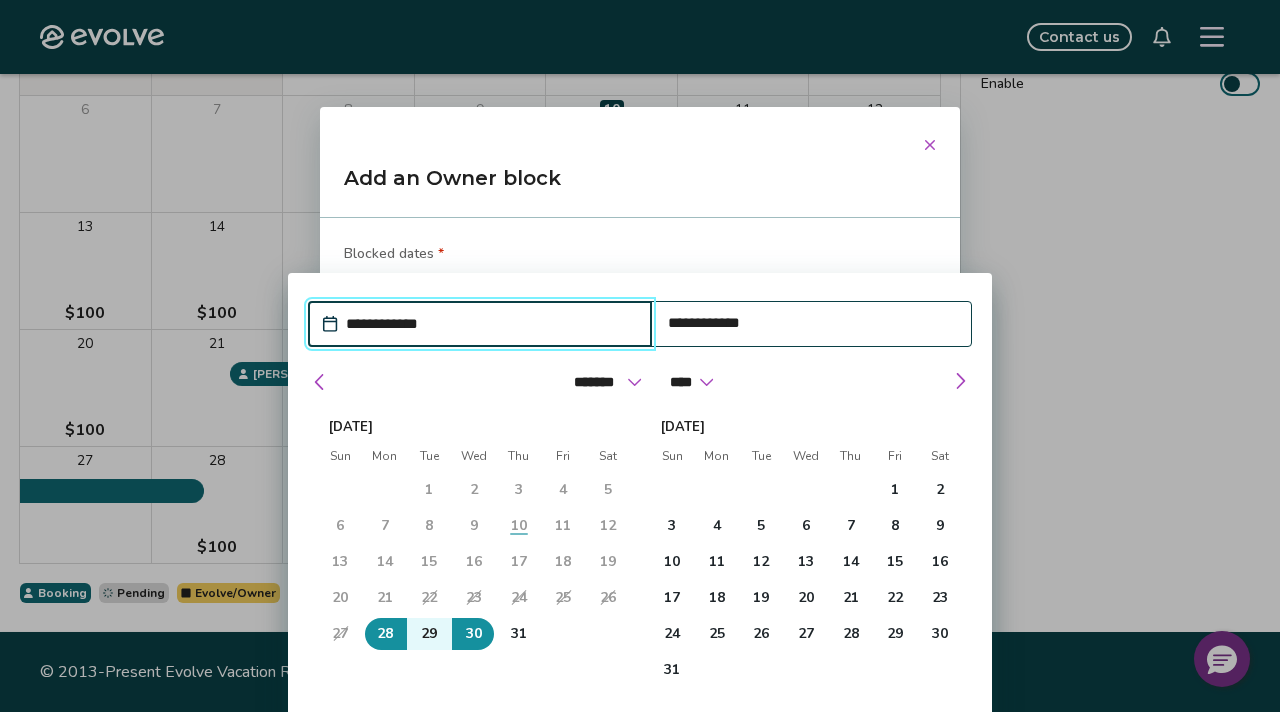 click on "30" at bounding box center [474, 634] 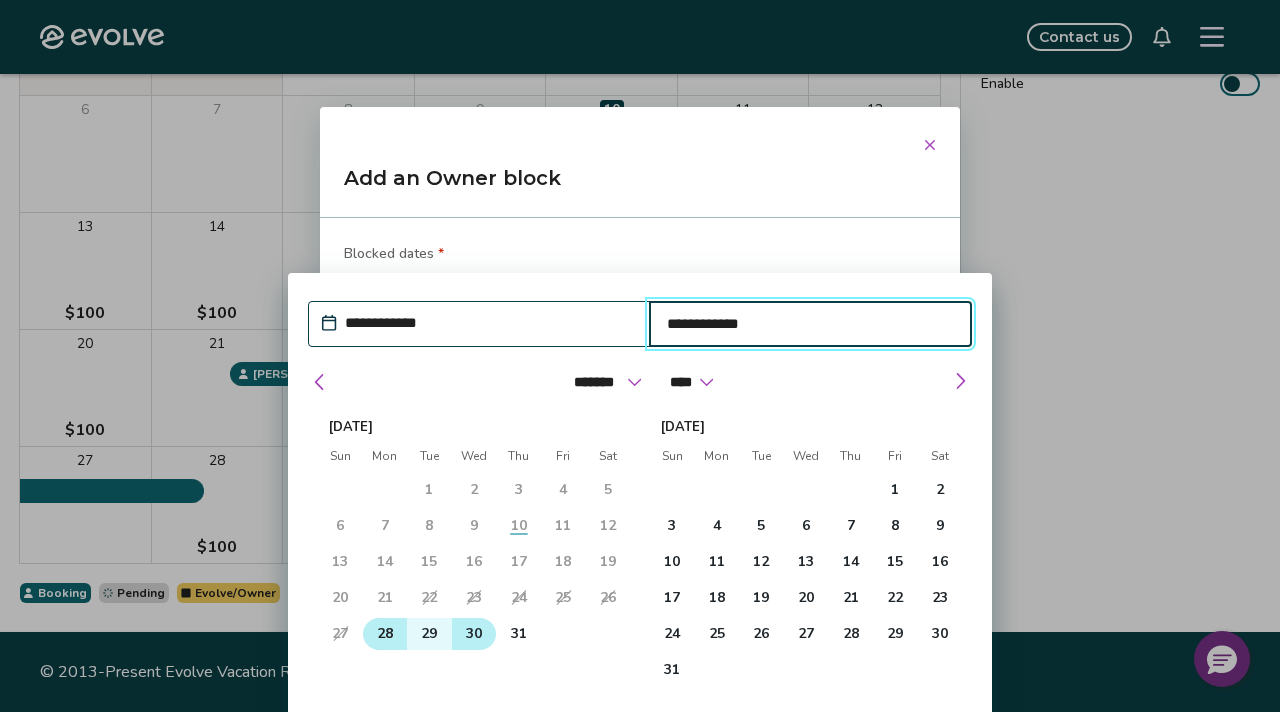 click on "28" at bounding box center (385, 634) 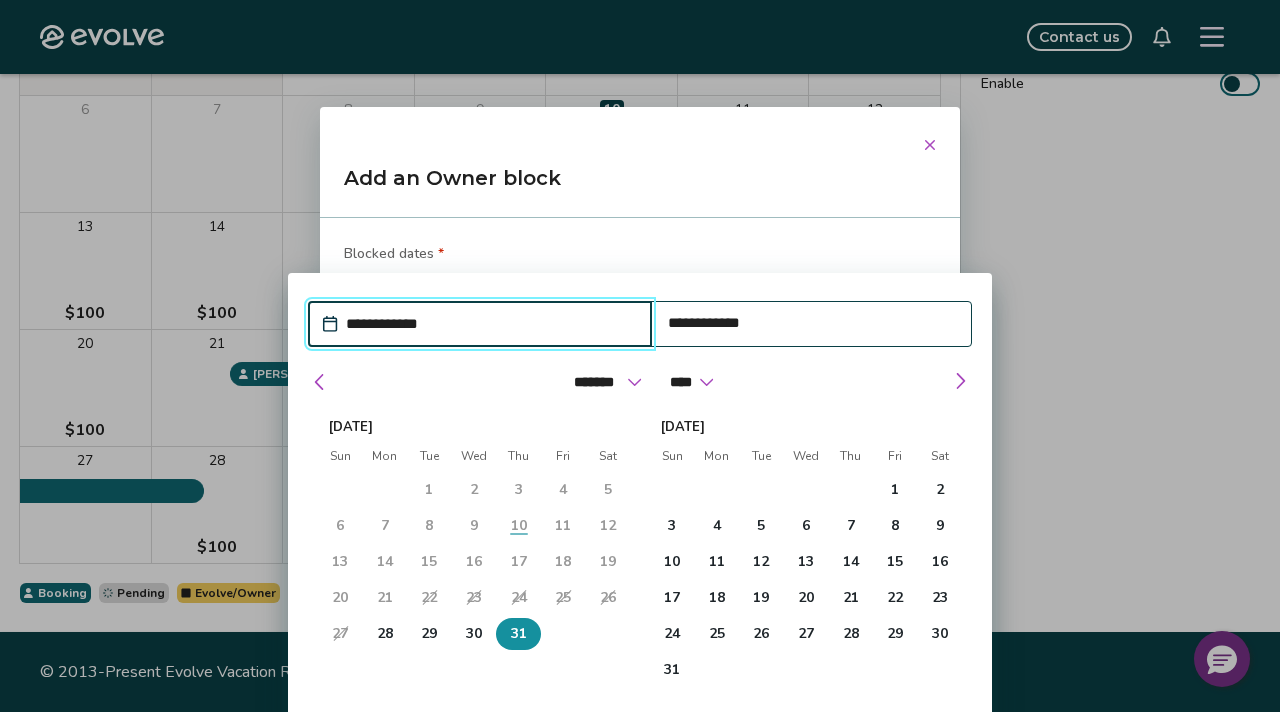 click on "31" at bounding box center [519, 634] 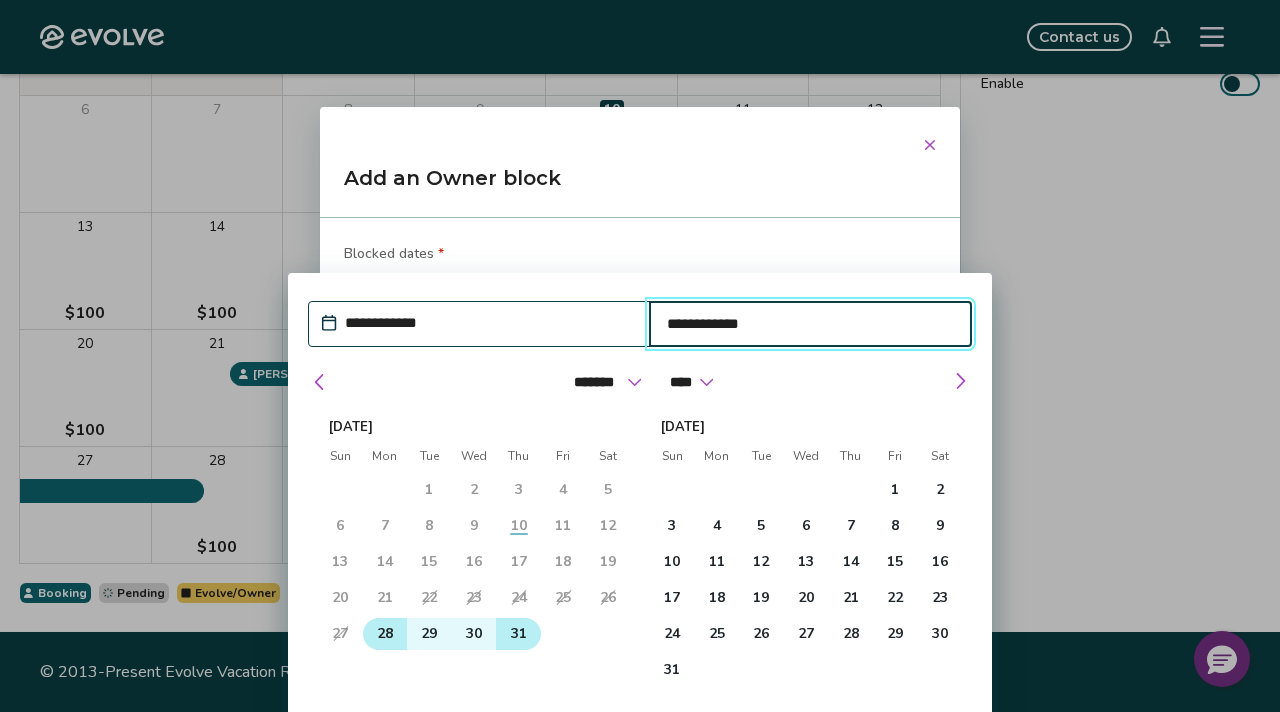 click on "28" at bounding box center [385, 634] 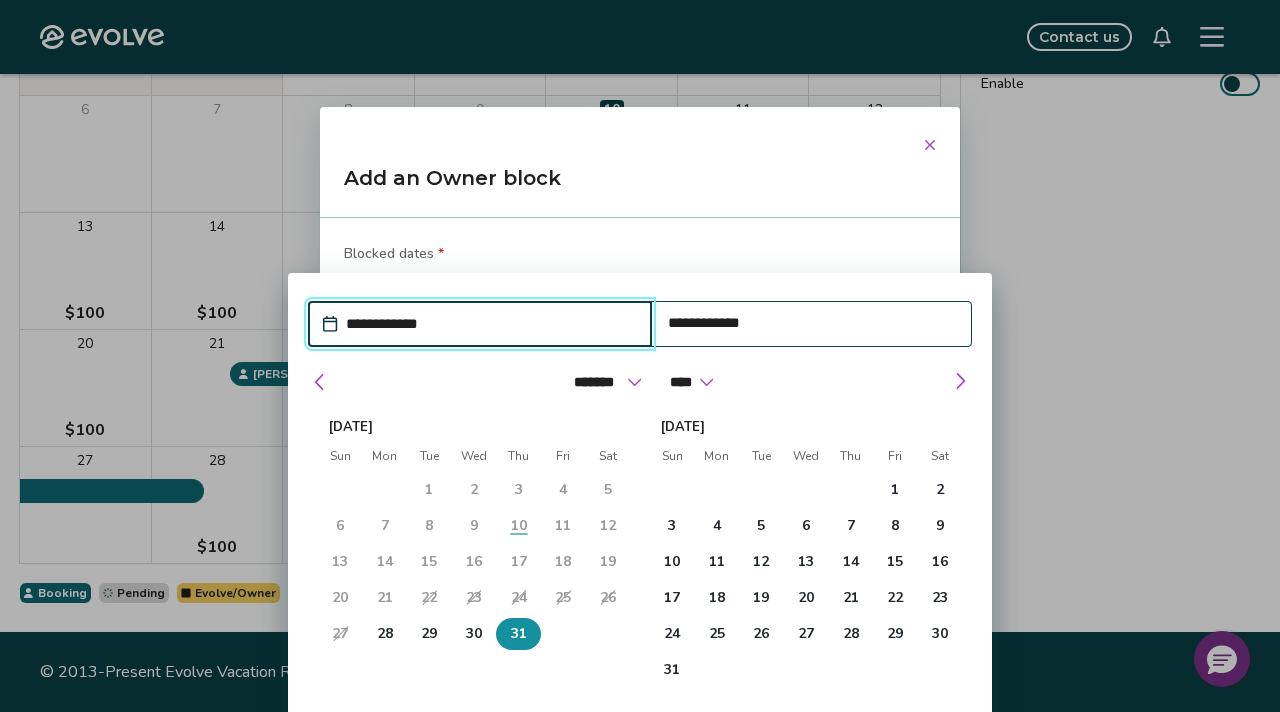 click on "31" at bounding box center (519, 634) 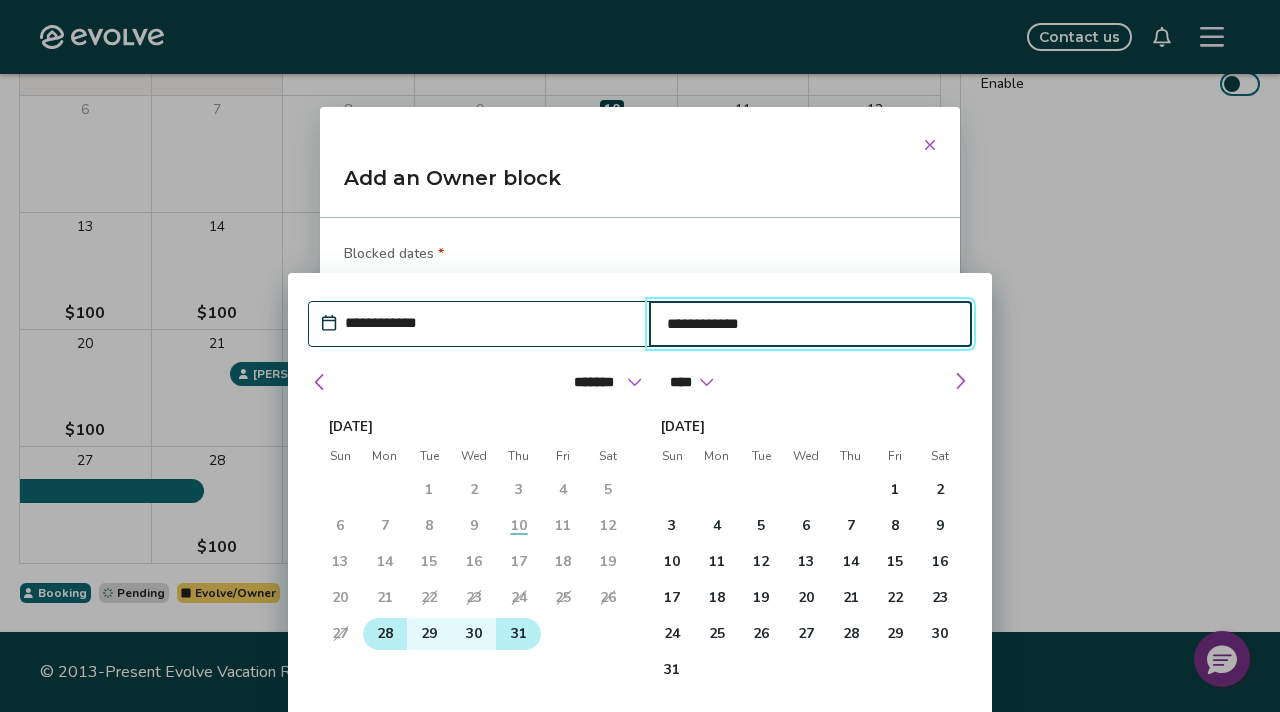 click on "28" at bounding box center [385, 634] 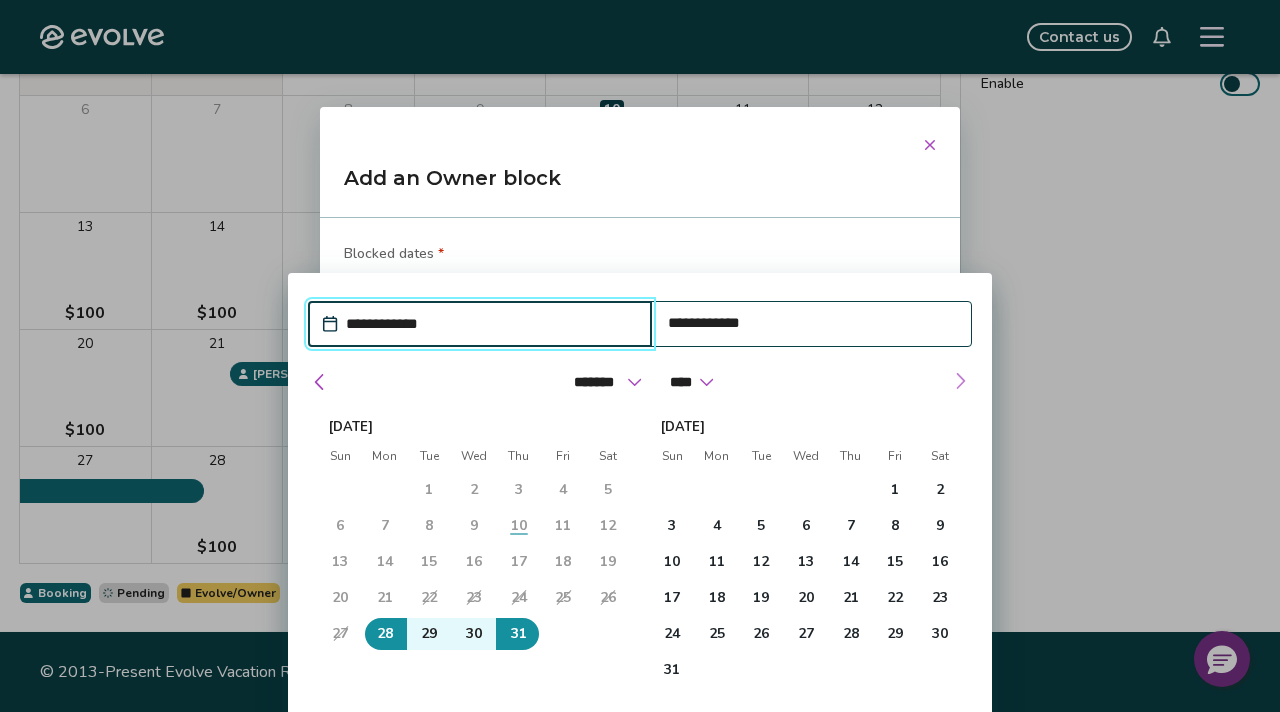 click at bounding box center (960, 381) 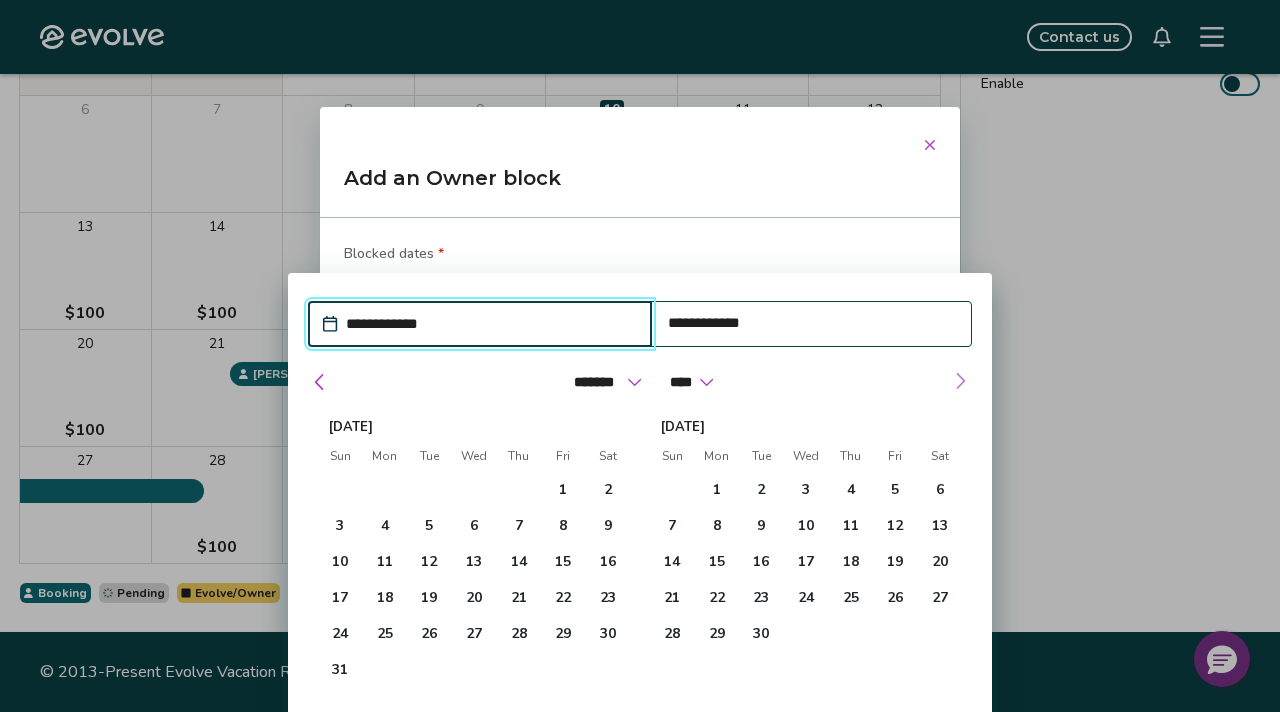 click at bounding box center (960, 381) 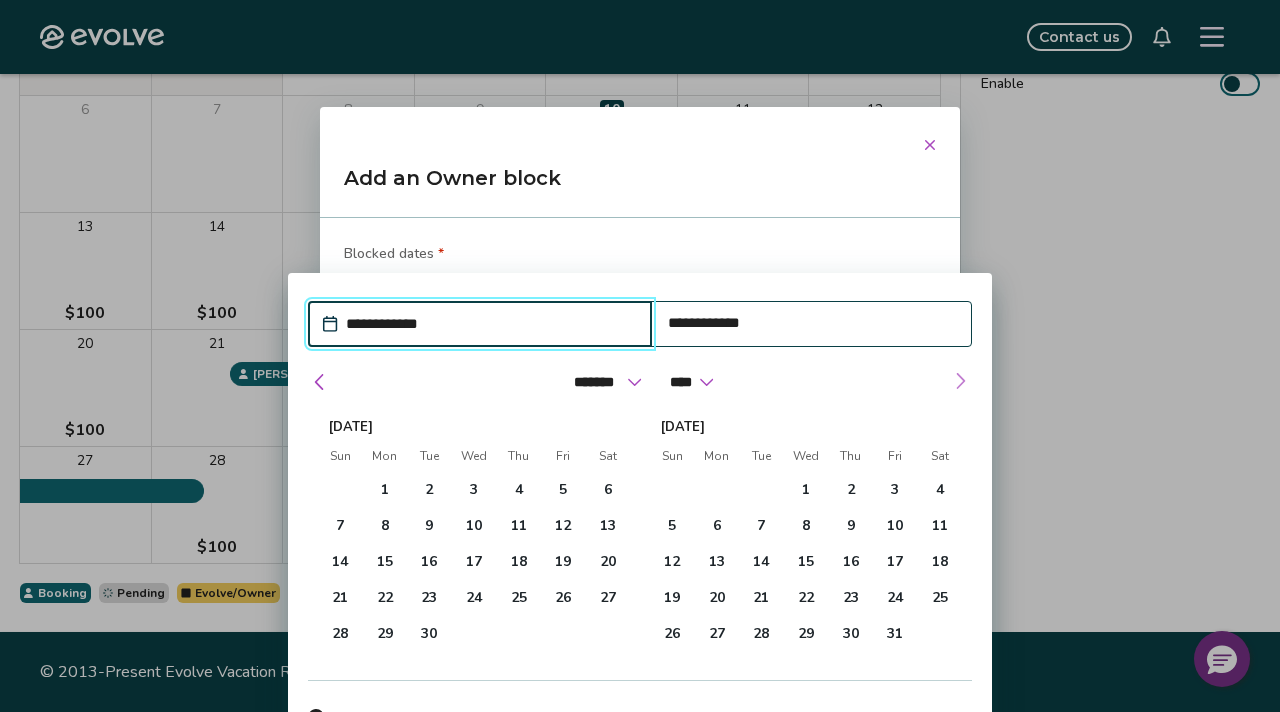 click at bounding box center (960, 381) 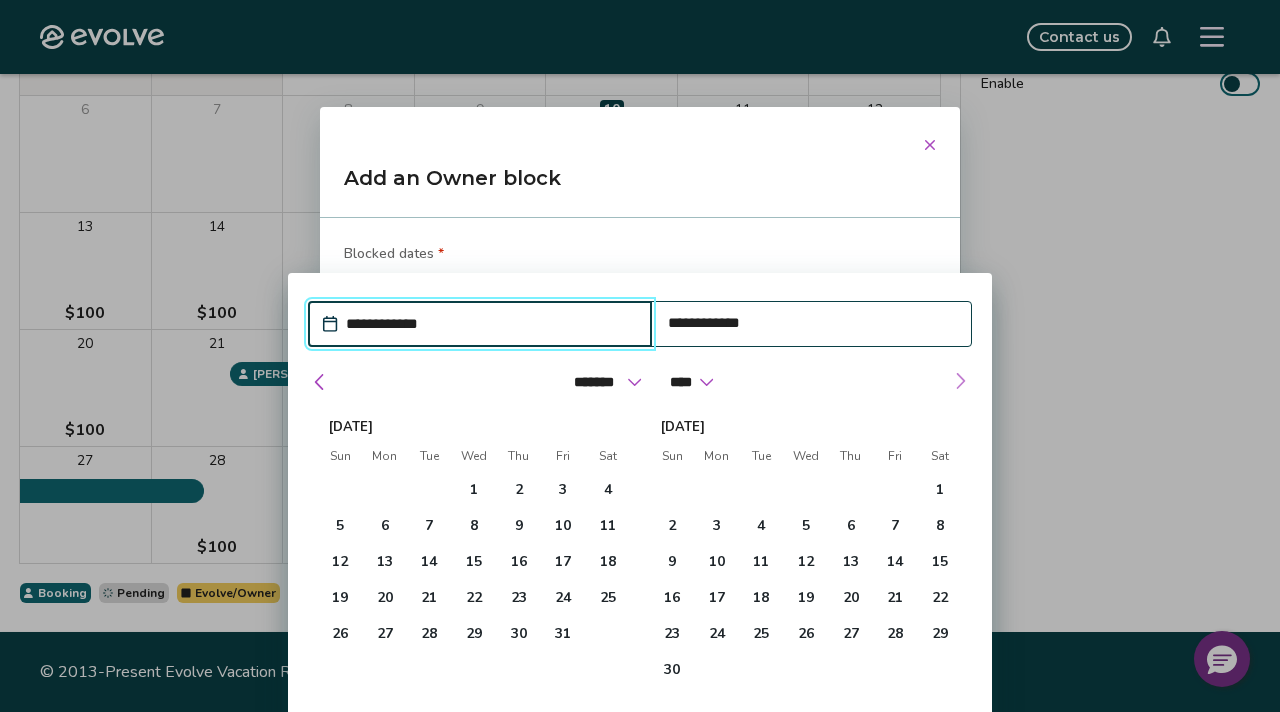 click at bounding box center [960, 381] 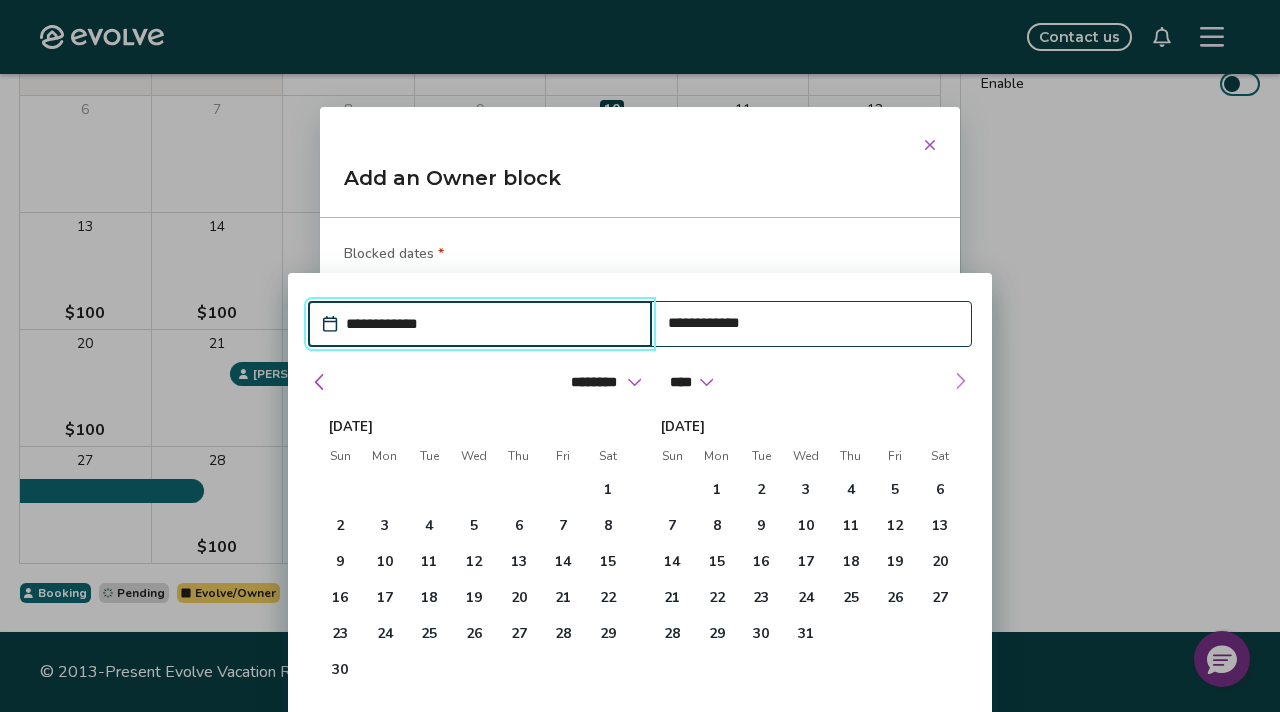 click at bounding box center [960, 381] 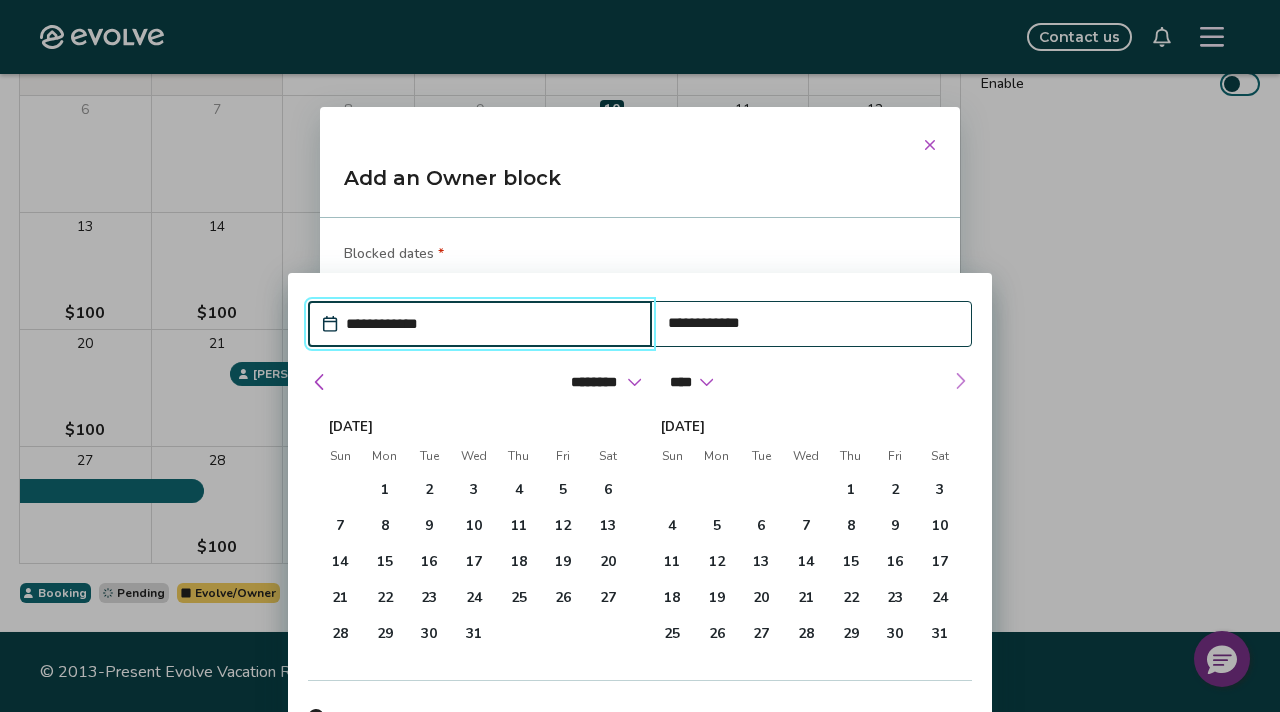 click at bounding box center [960, 381] 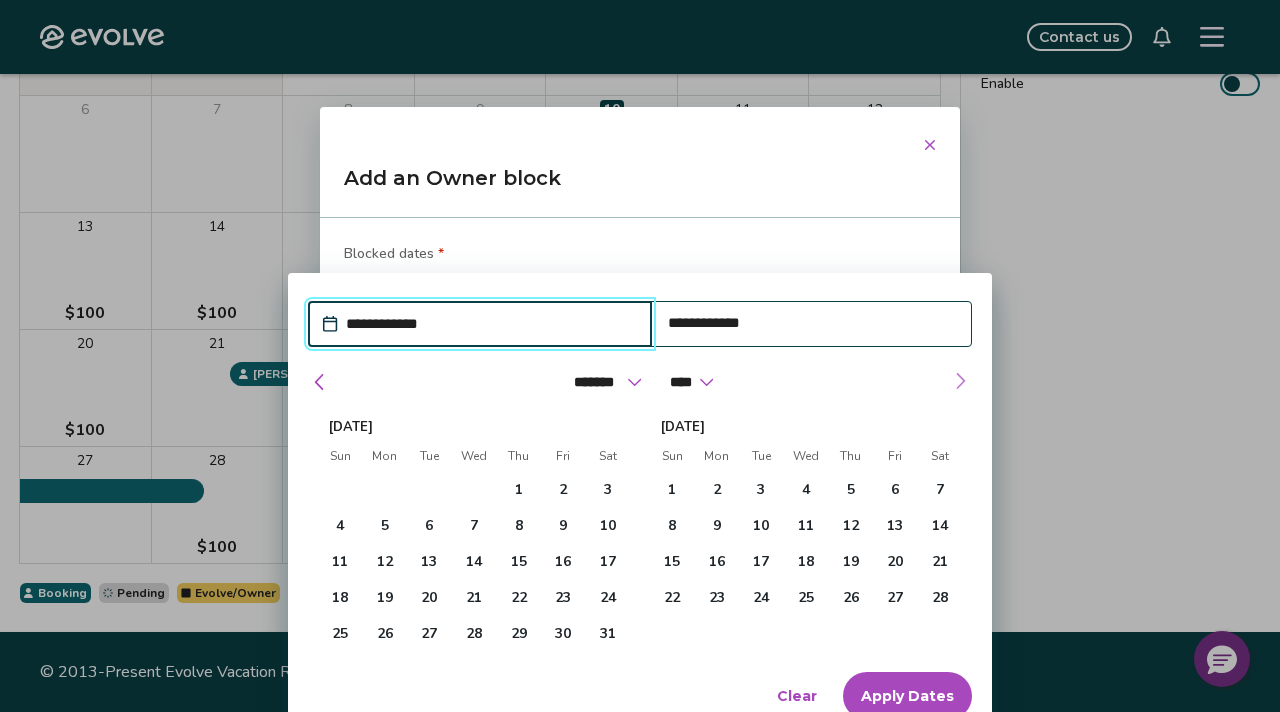 click at bounding box center [960, 381] 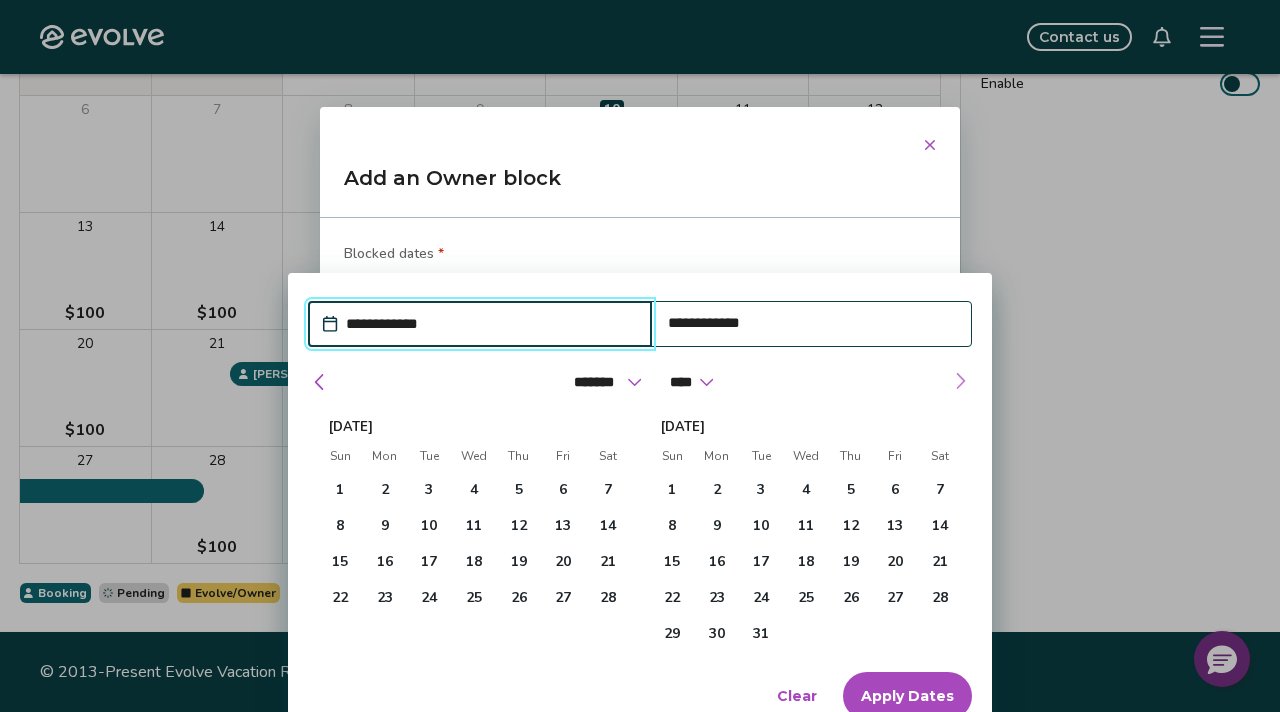 click at bounding box center (960, 381) 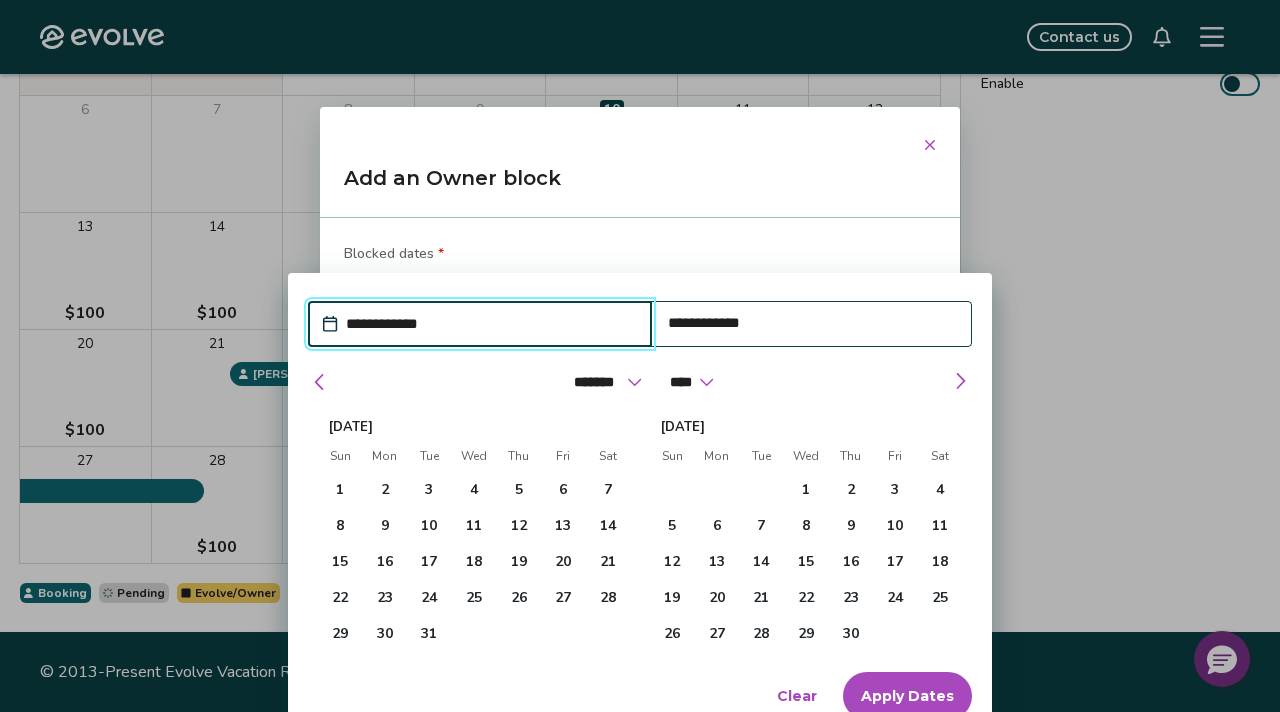 click on "Apply Dates" at bounding box center (907, 696) 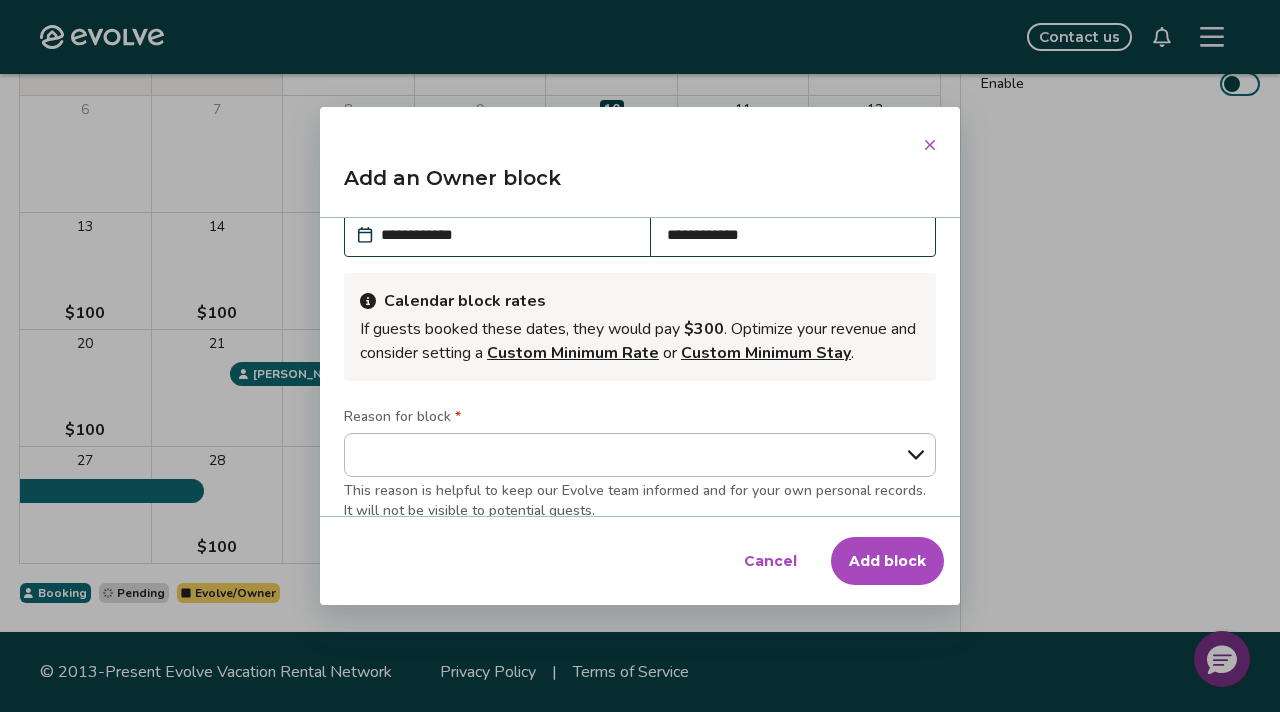 scroll, scrollTop: 71, scrollLeft: 0, axis: vertical 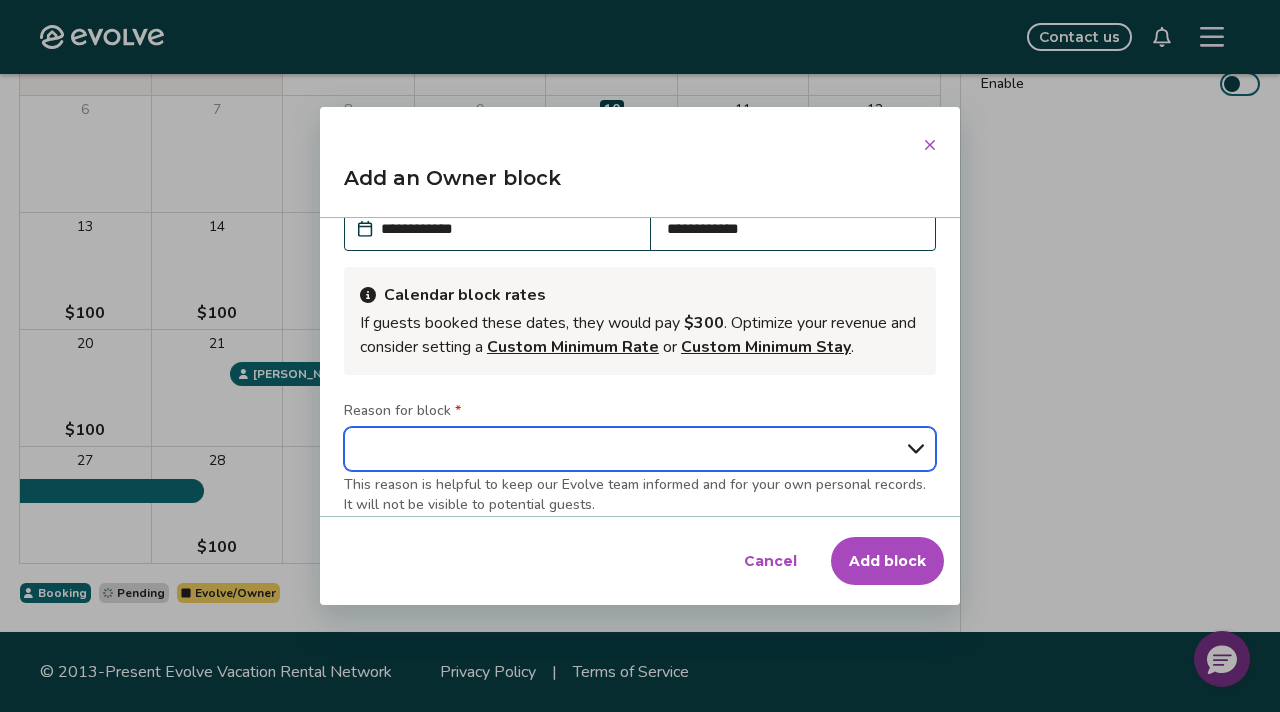 click on "**********" at bounding box center (640, 449) 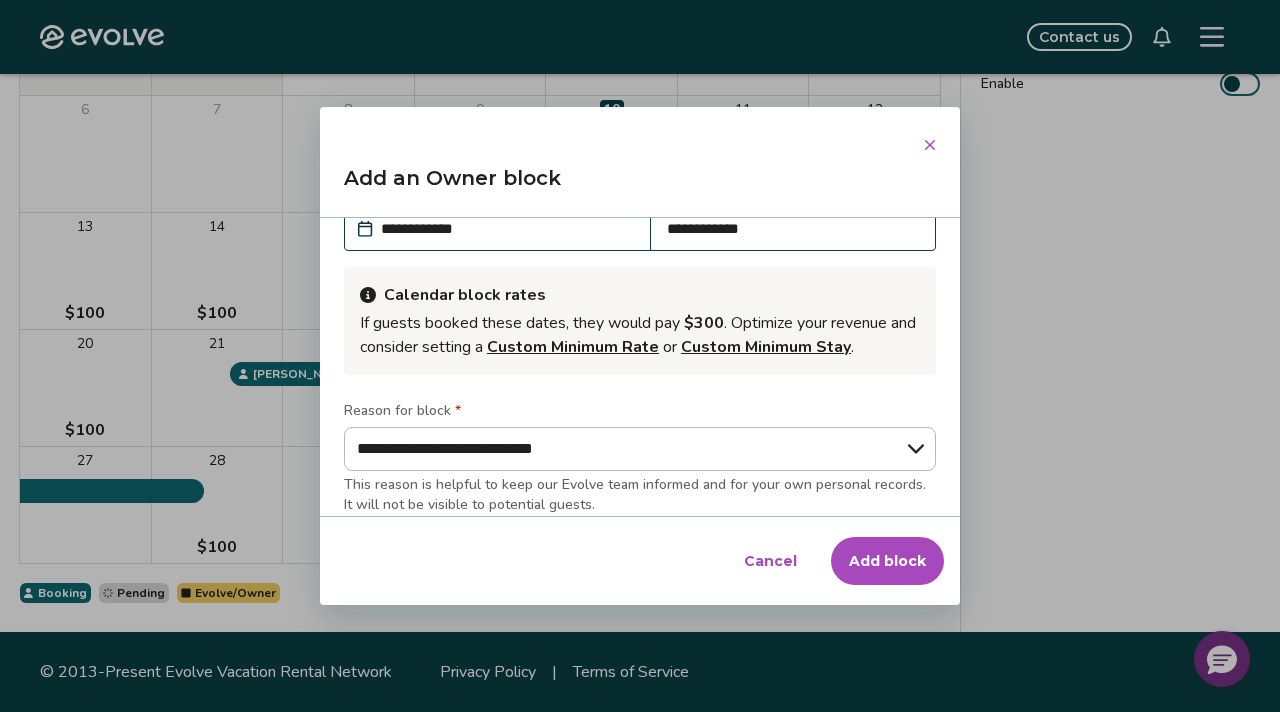 click on "Add block" at bounding box center [887, 561] 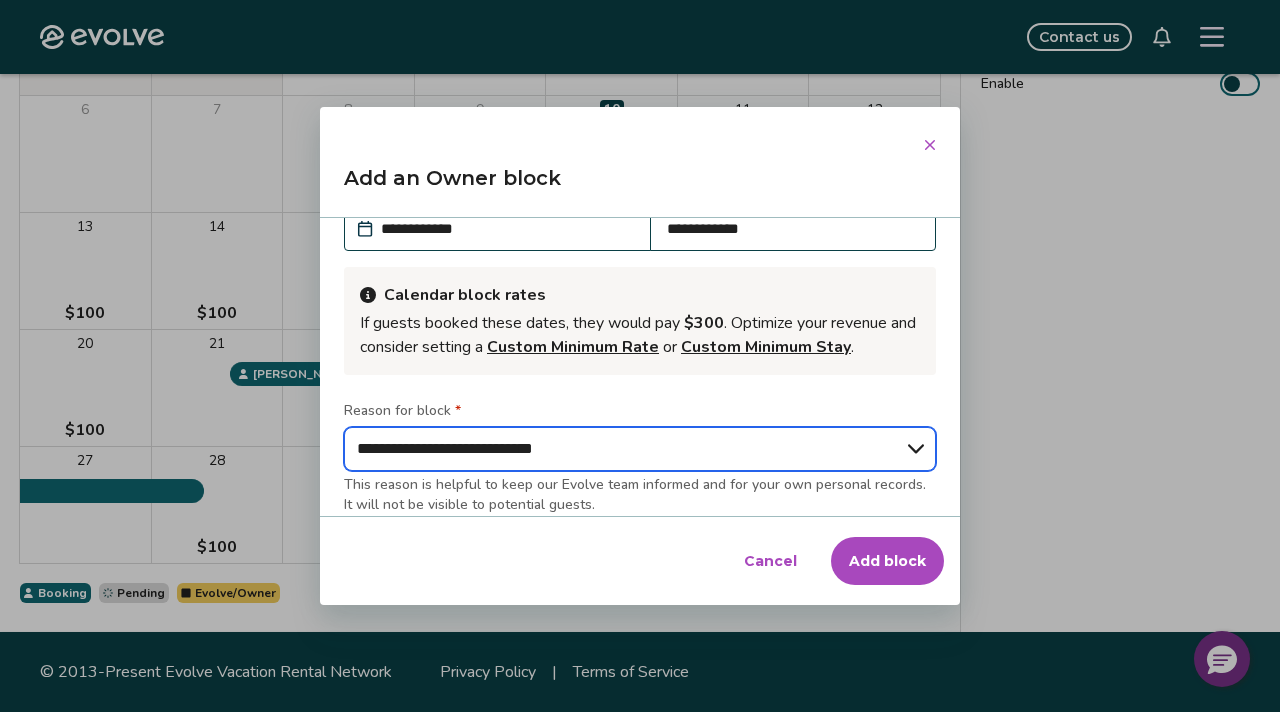 click on "**********" at bounding box center (640, 449) 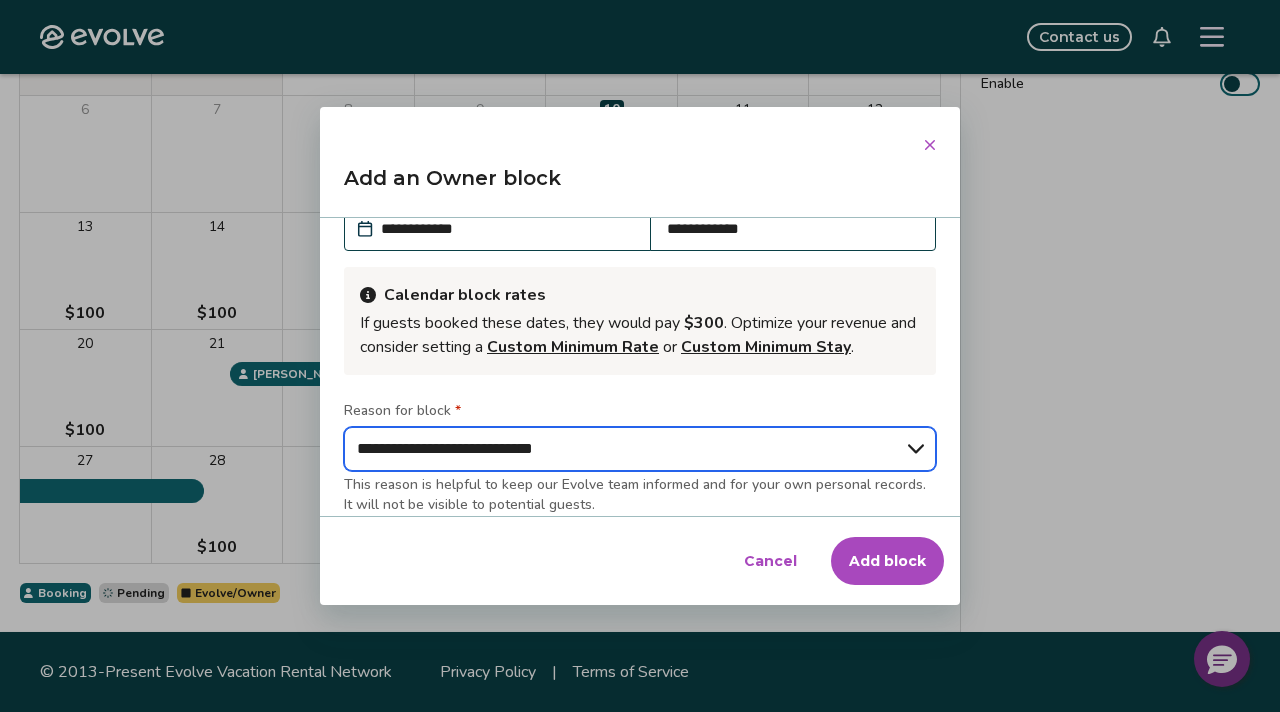 select on "**********" 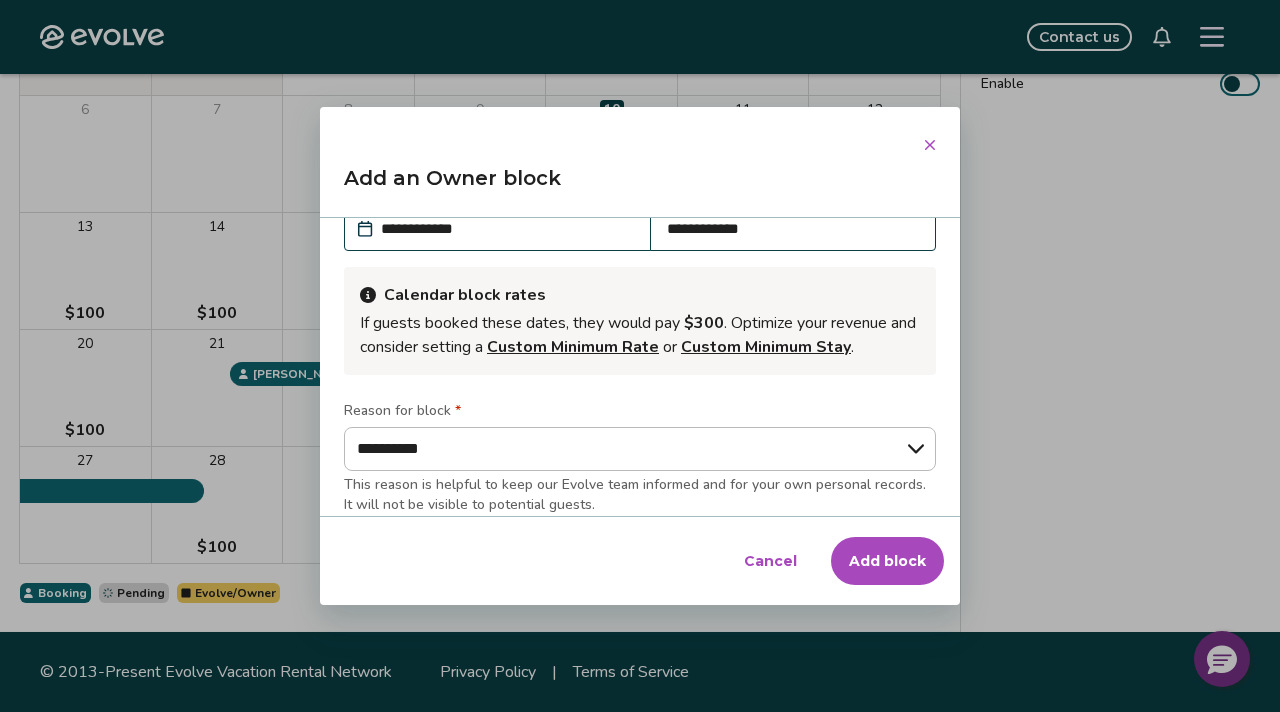 click on "Add block" at bounding box center (887, 561) 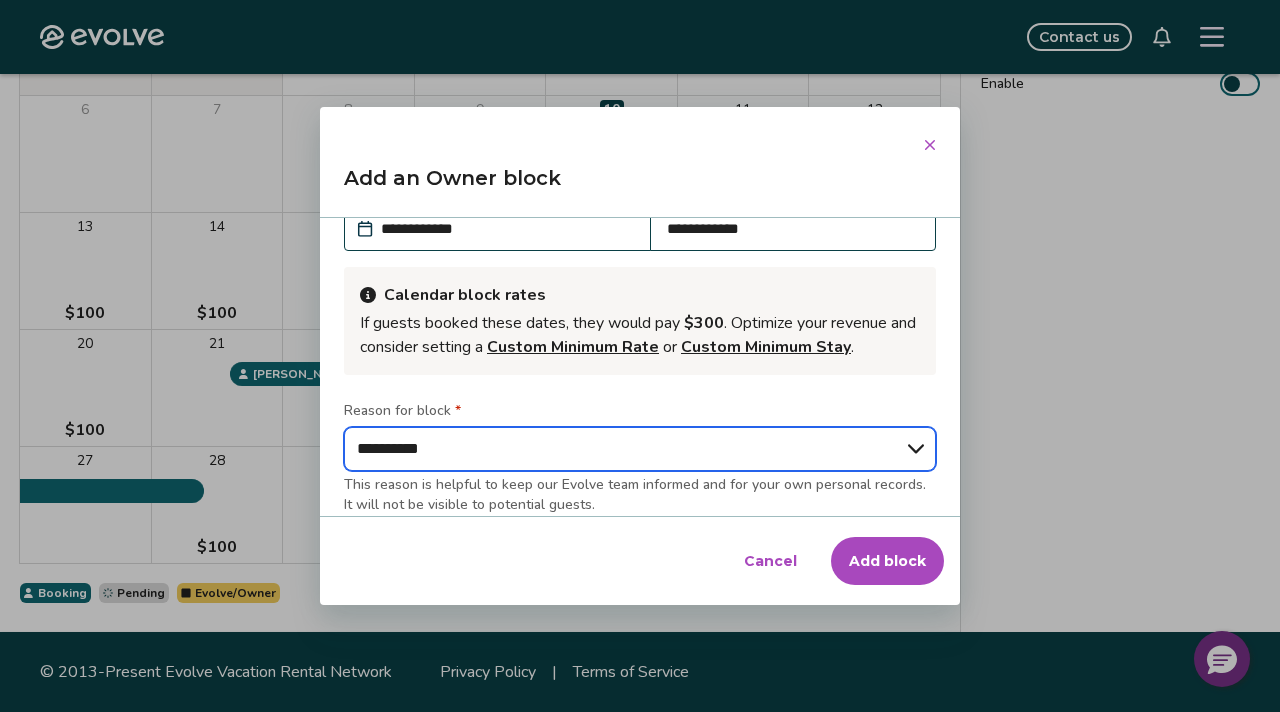 click on "**********" at bounding box center [640, 449] 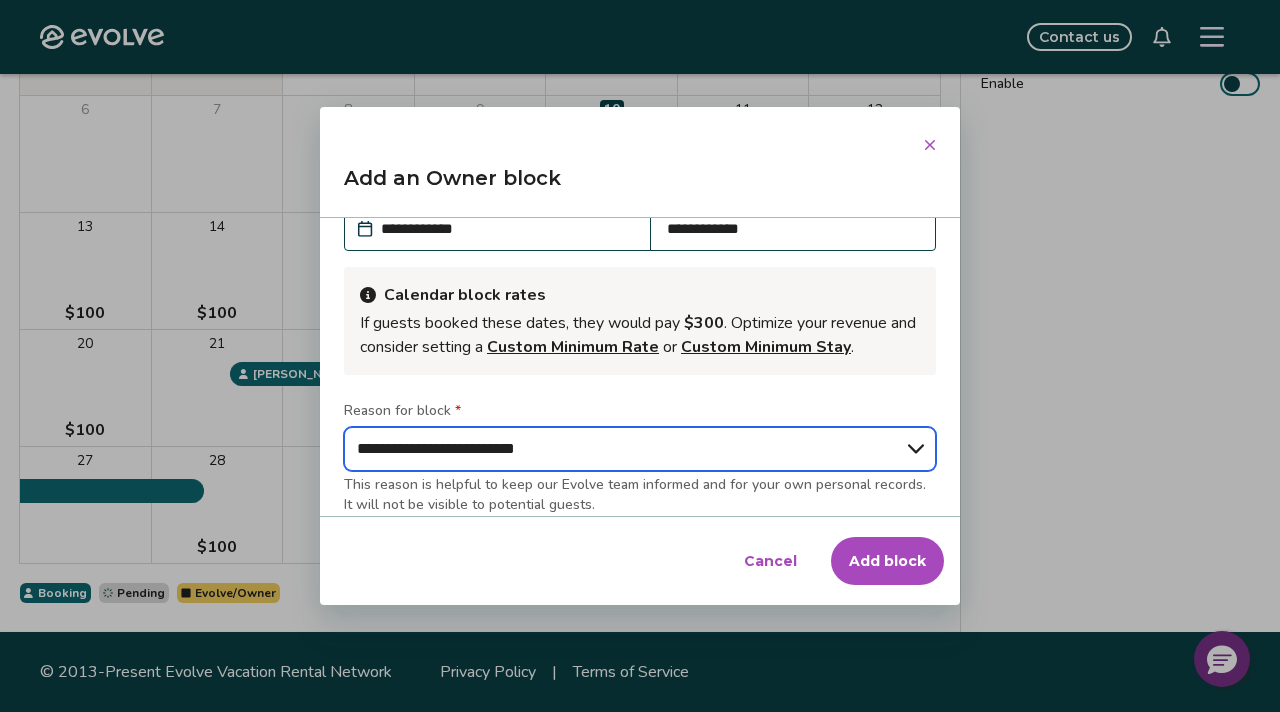 type on "*" 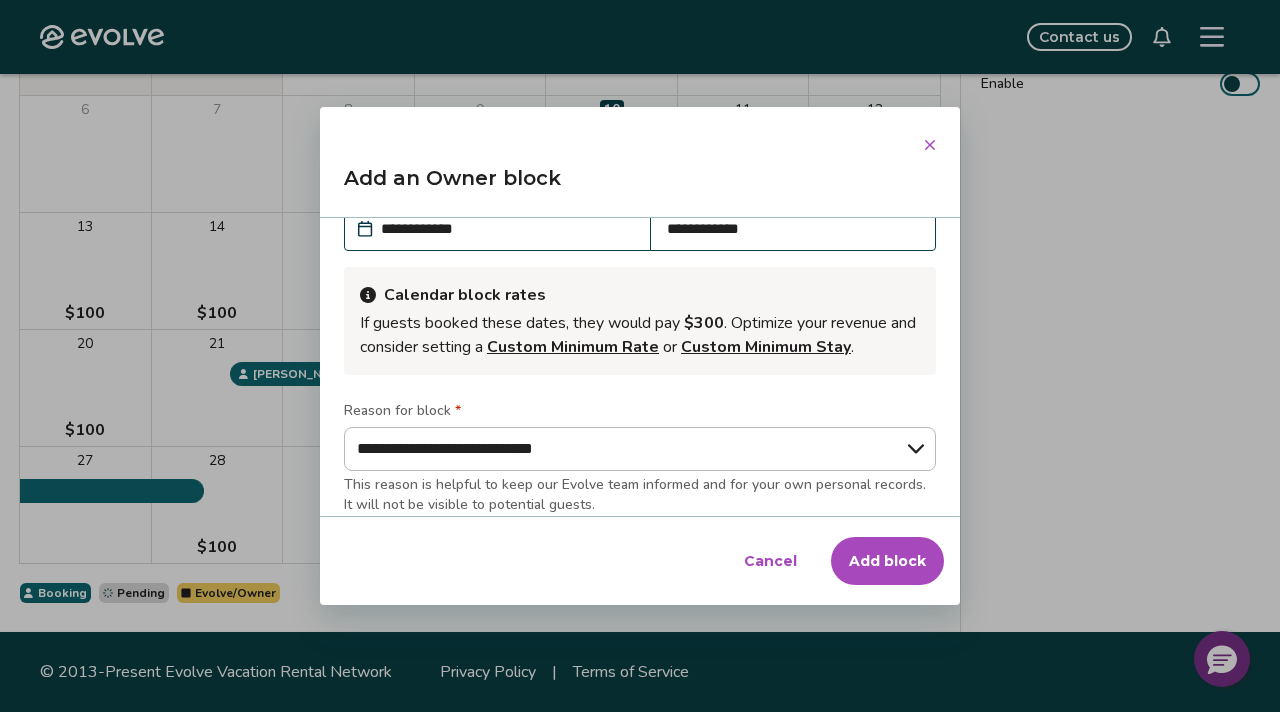 click on "Add block" at bounding box center (887, 561) 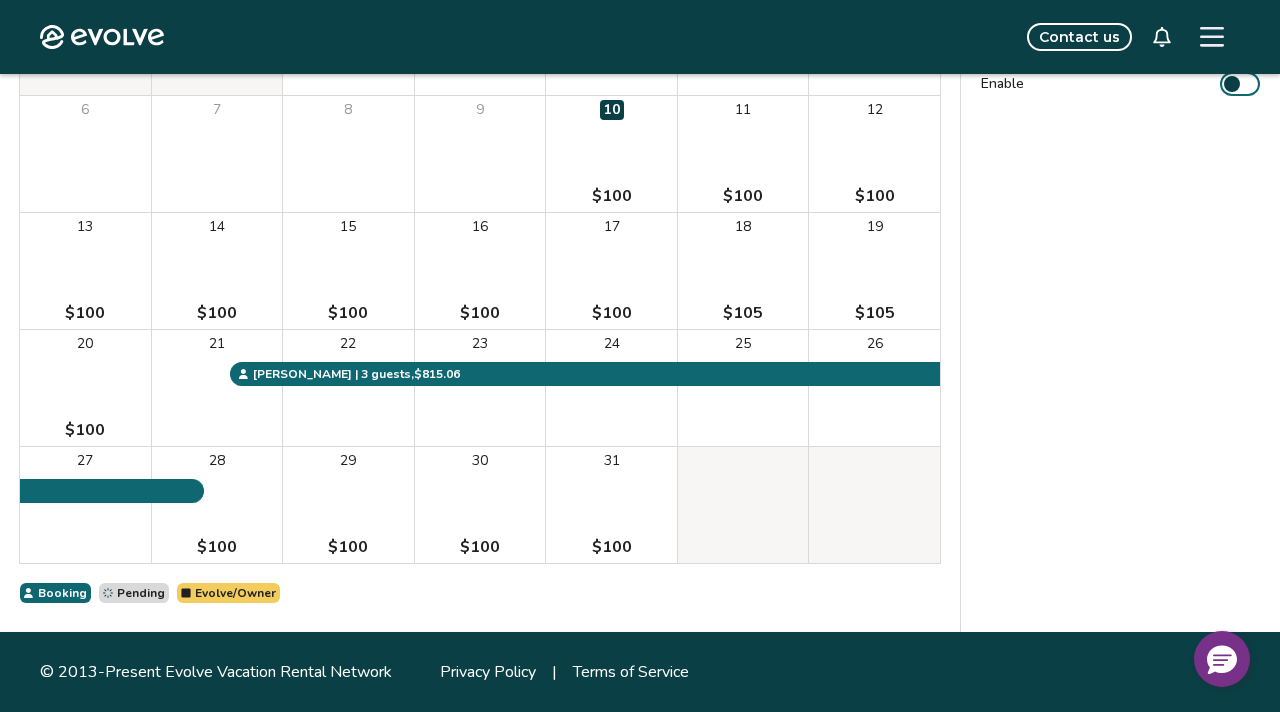 click on "Contact us" at bounding box center [1079, 37] 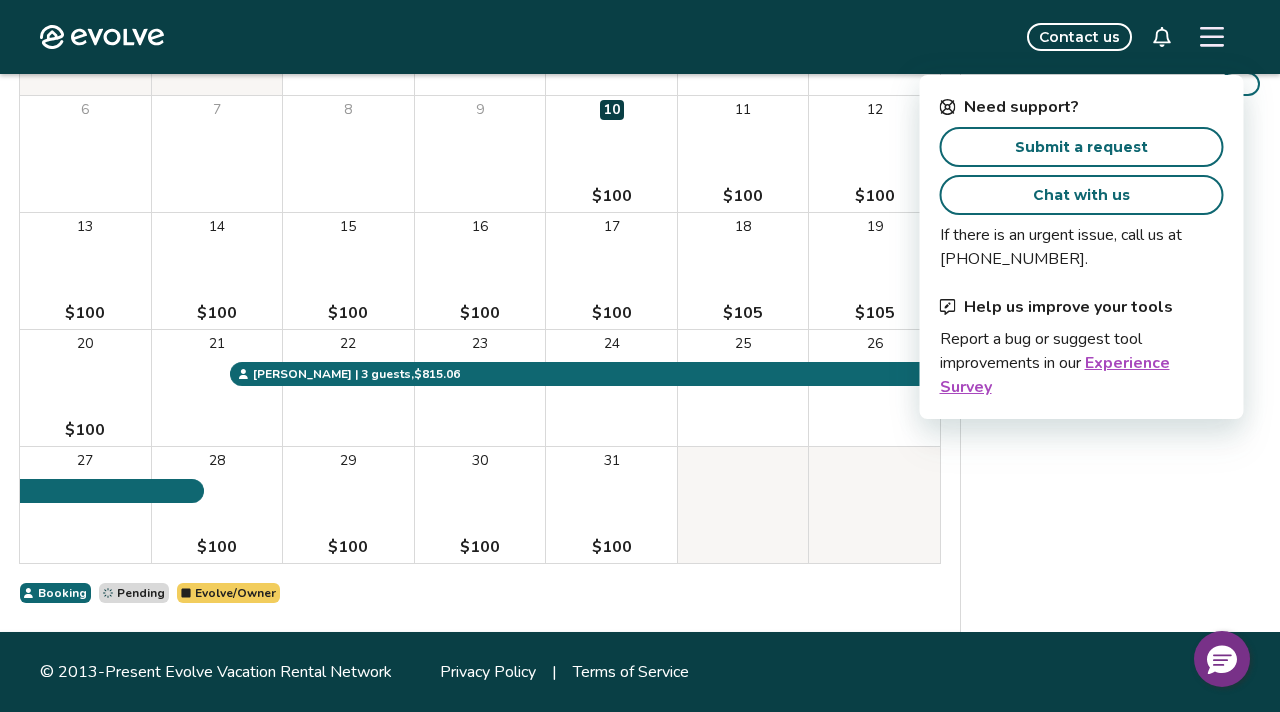 click on "Submit a request" at bounding box center [1081, 147] 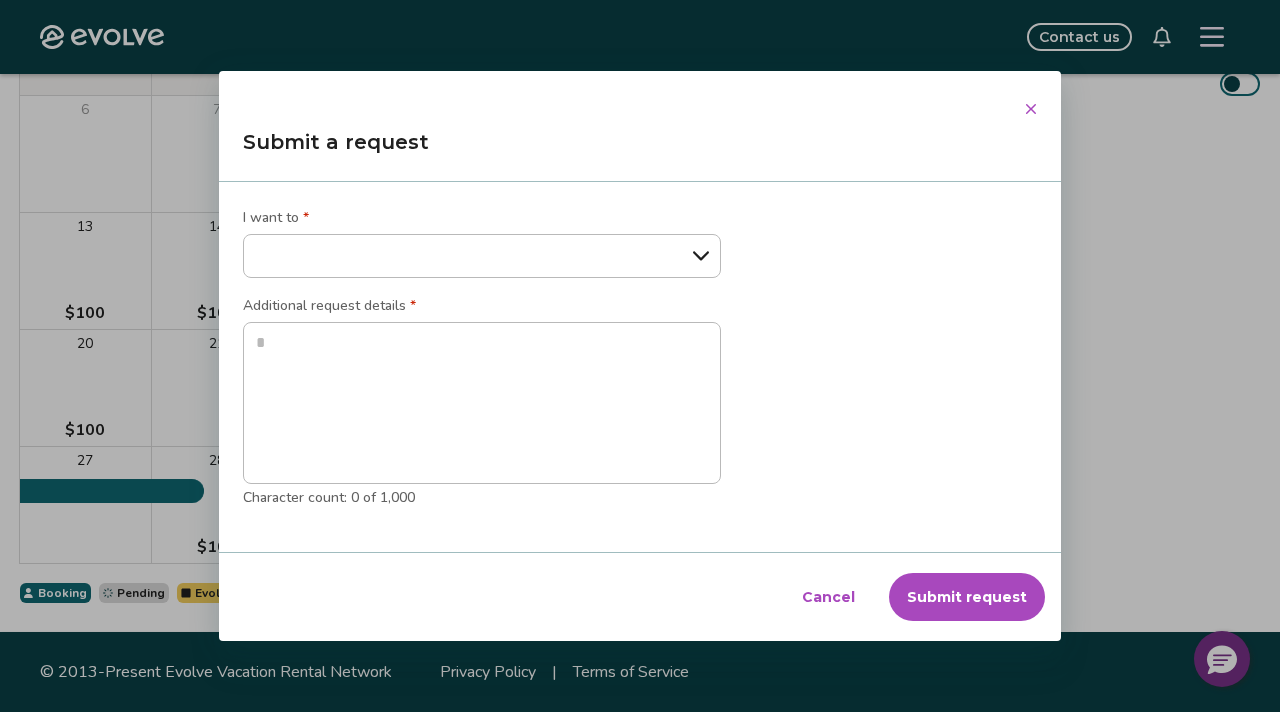 click on "I want to   *" at bounding box center [482, 220] 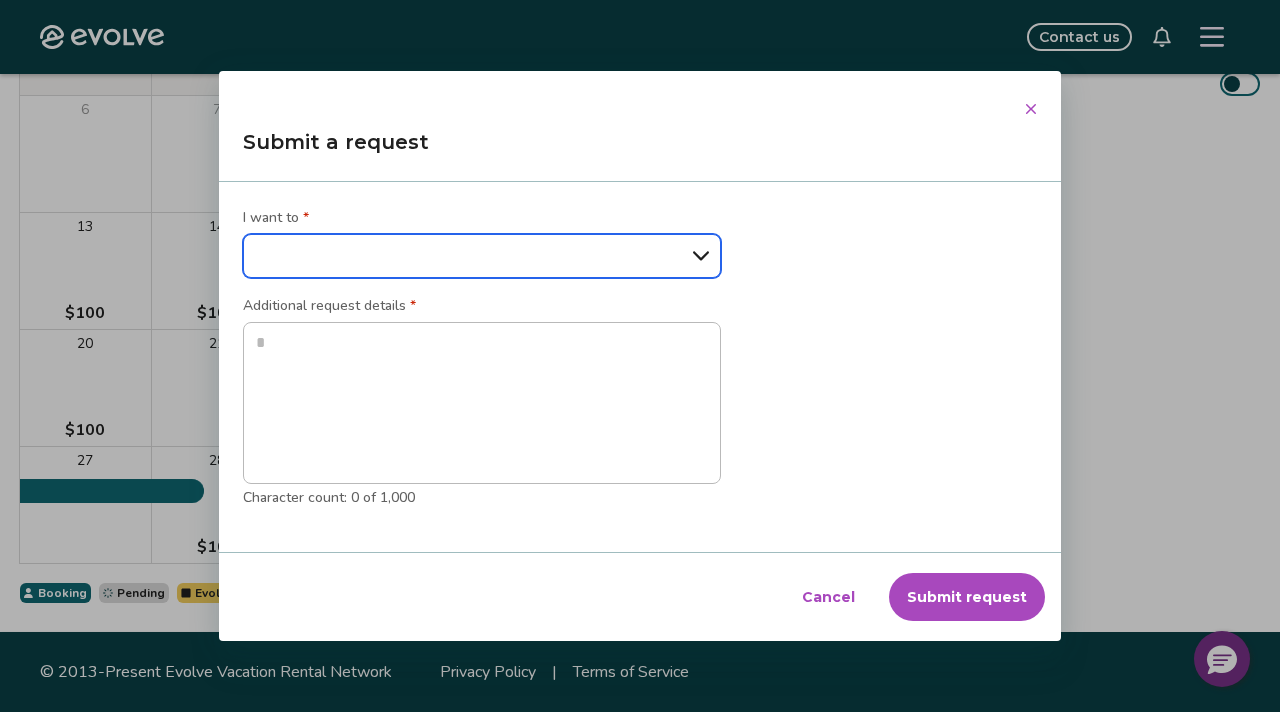 click on "**********" at bounding box center [482, 256] 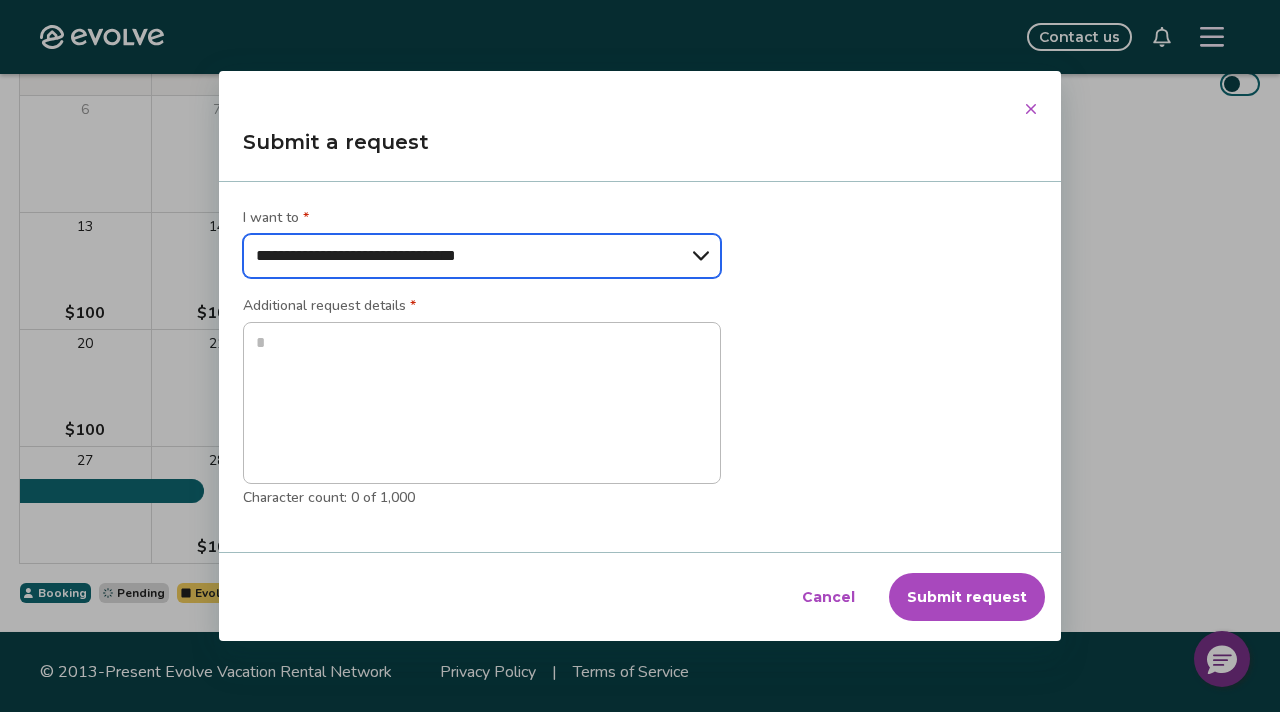 type on "*" 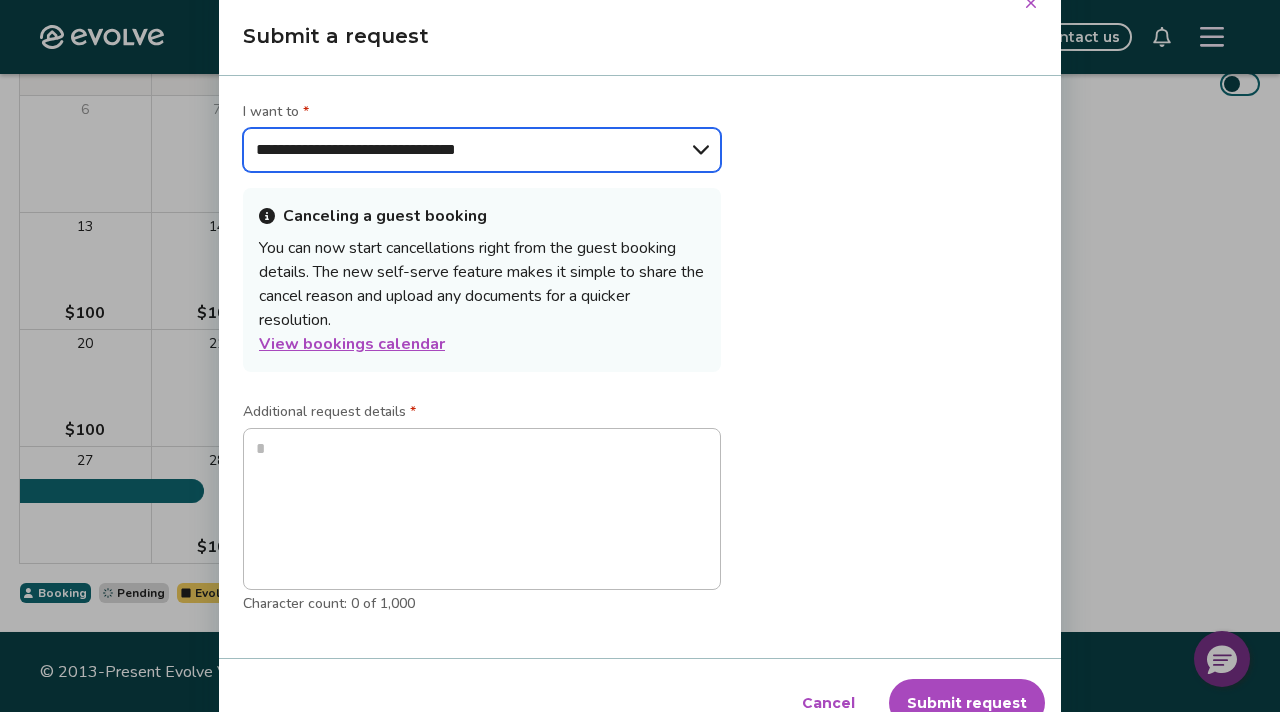 click on "**********" at bounding box center [482, 150] 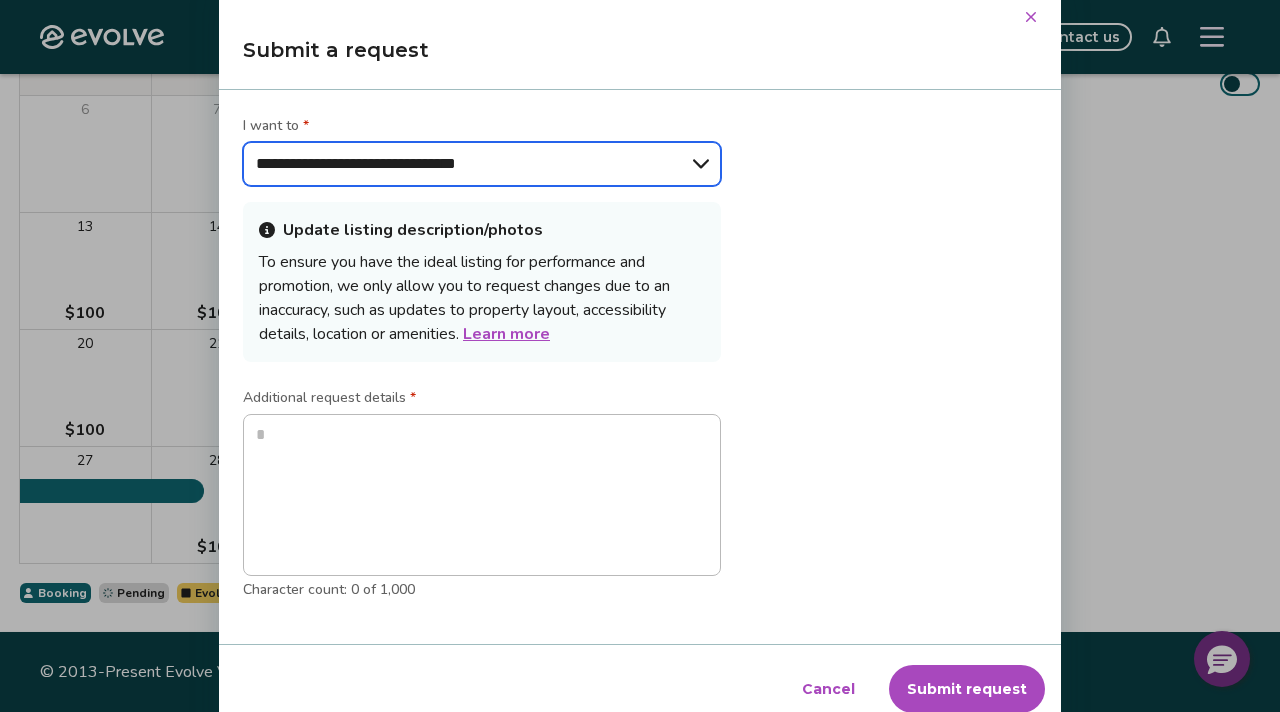 click on "**********" at bounding box center [482, 164] 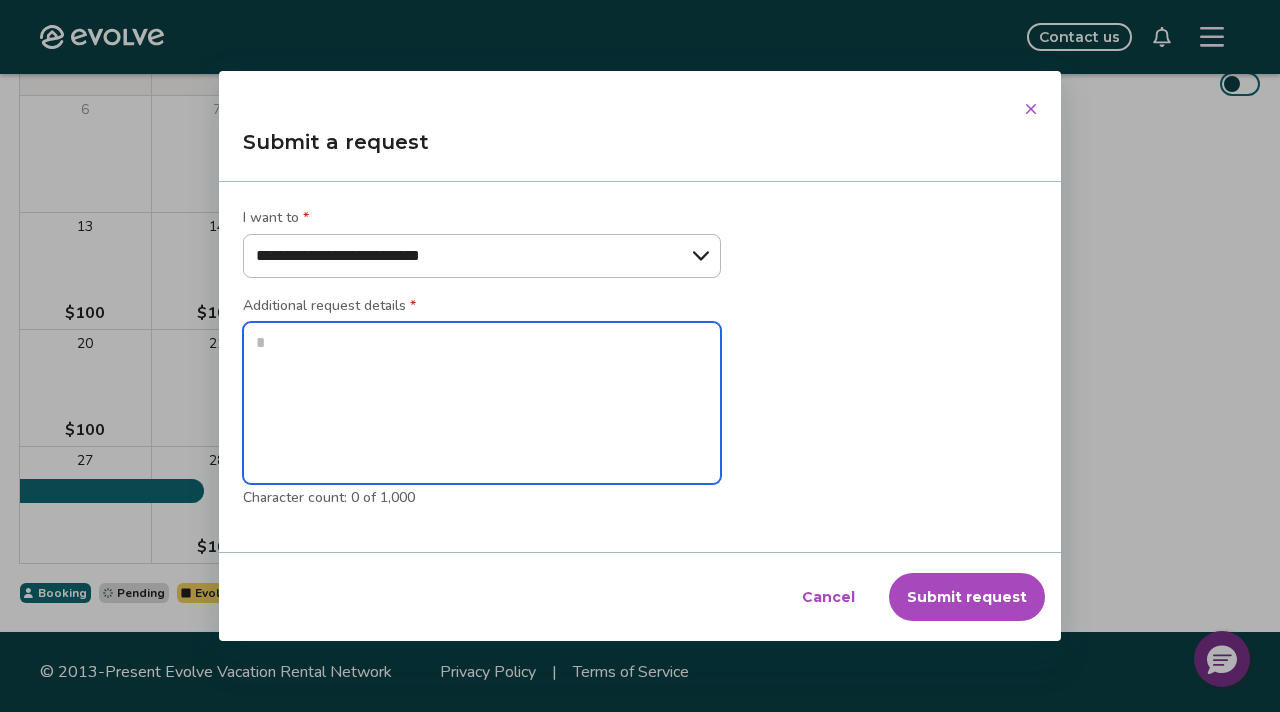 click at bounding box center [482, 403] 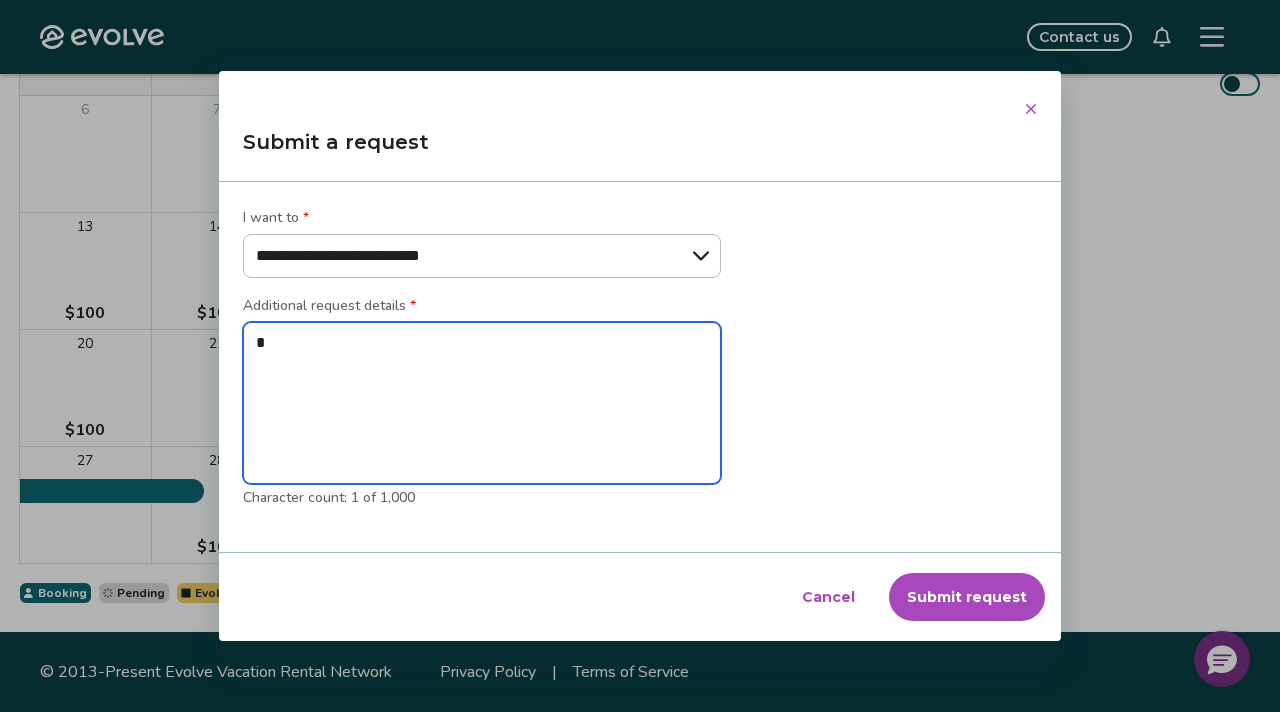 type on "*" 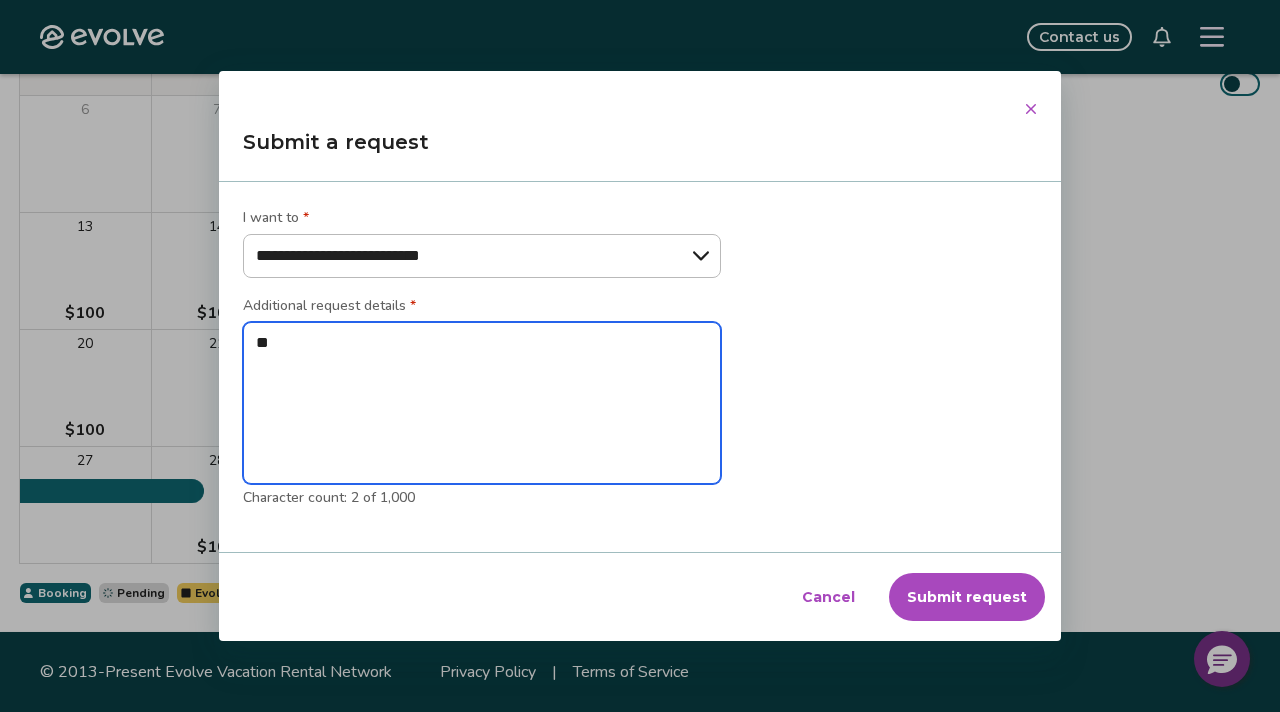 type on "*" 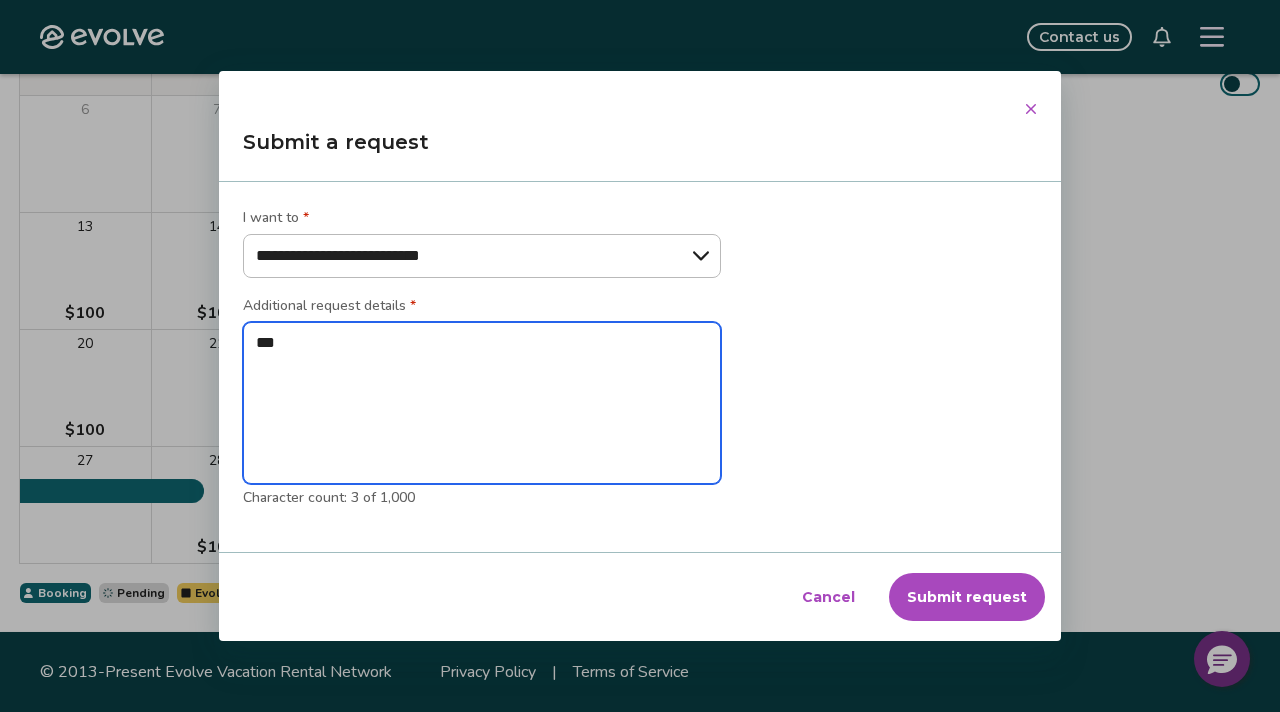 type on "*" 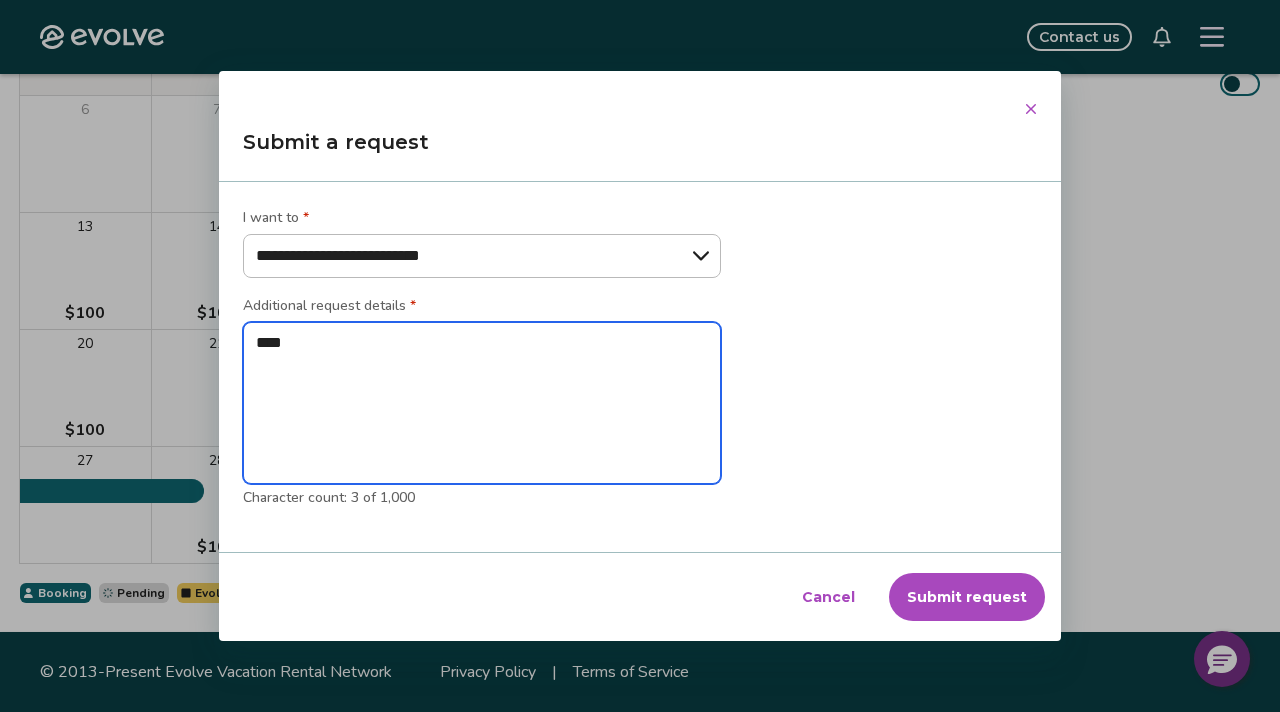 type on "****" 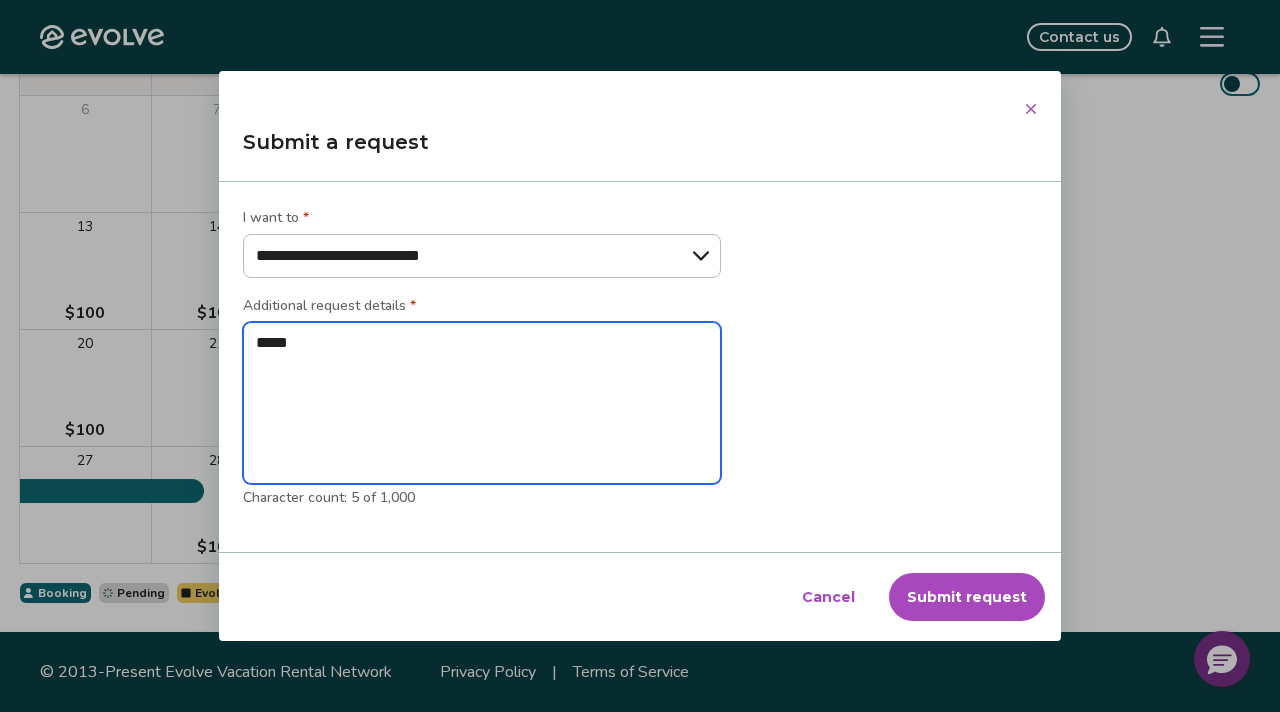 type on "*" 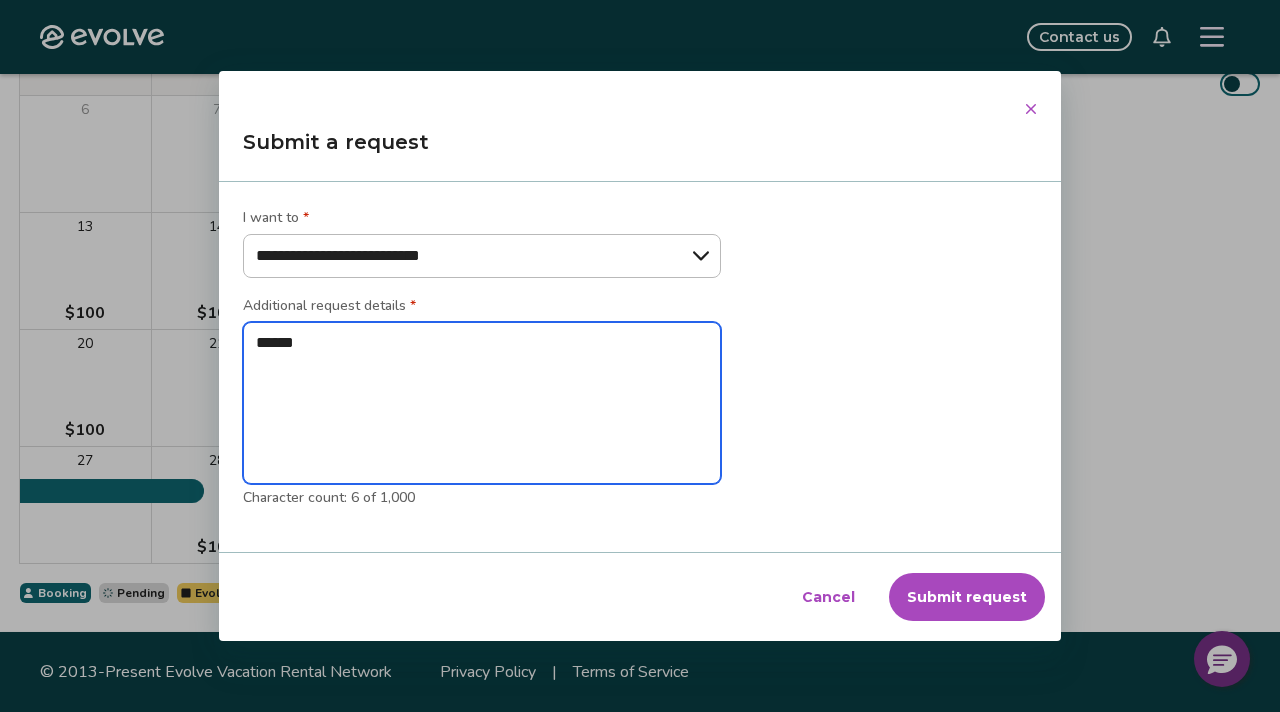 type on "*" 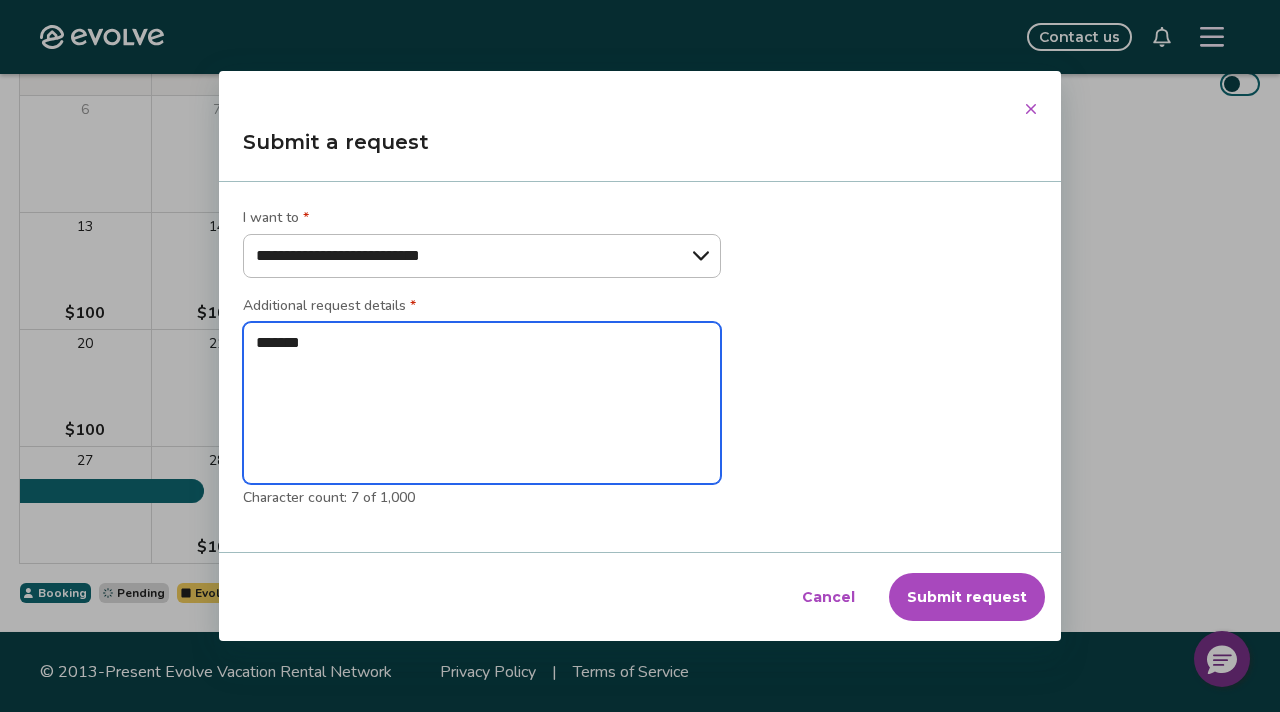 type on "*" 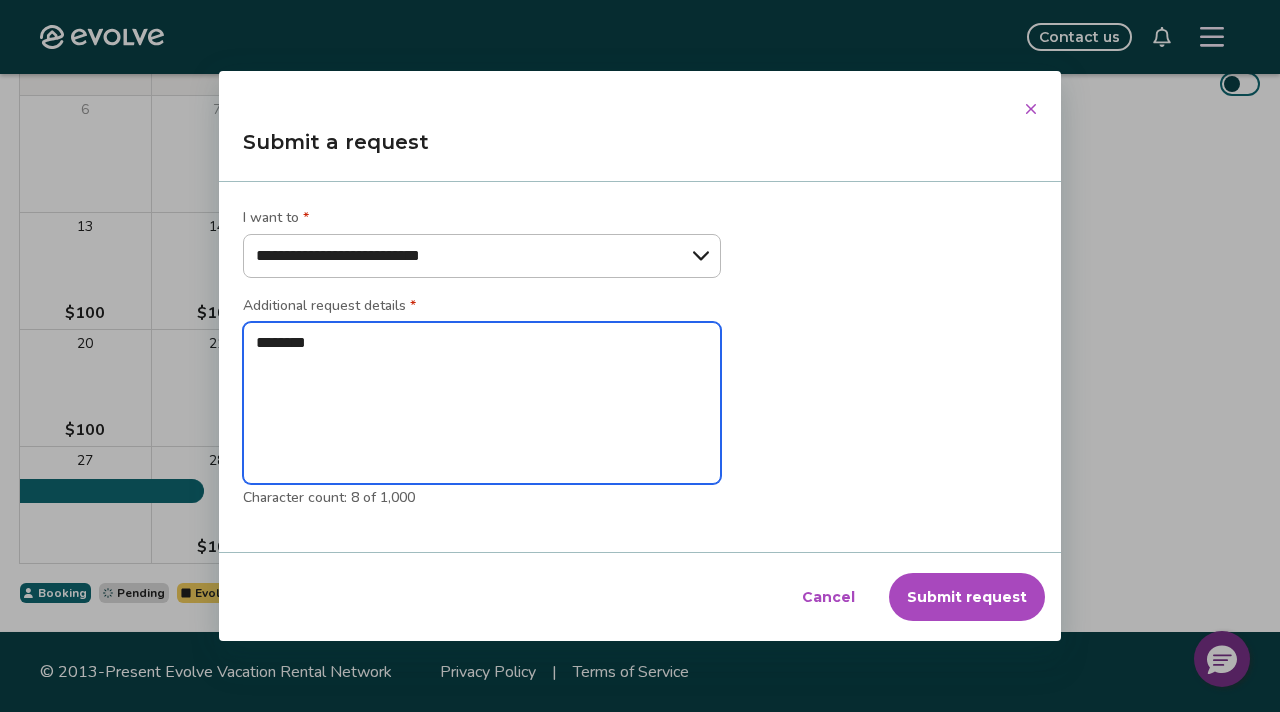 type on "*" 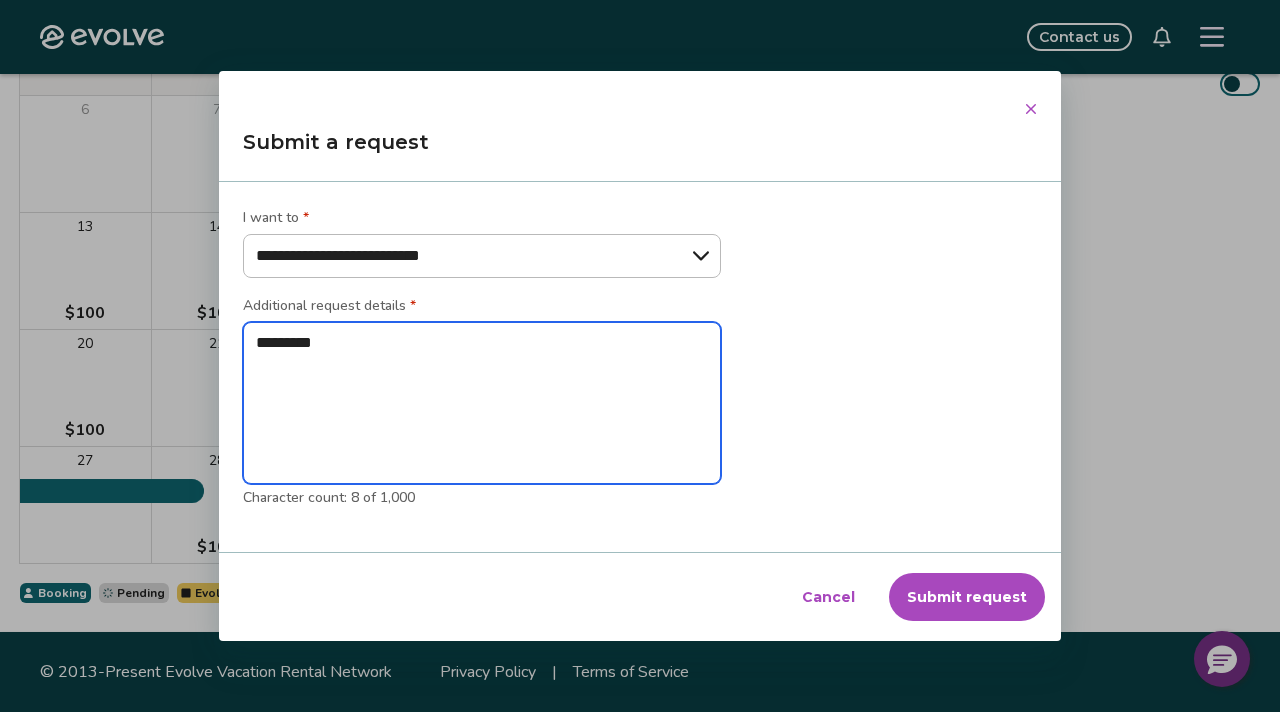 type on "*" 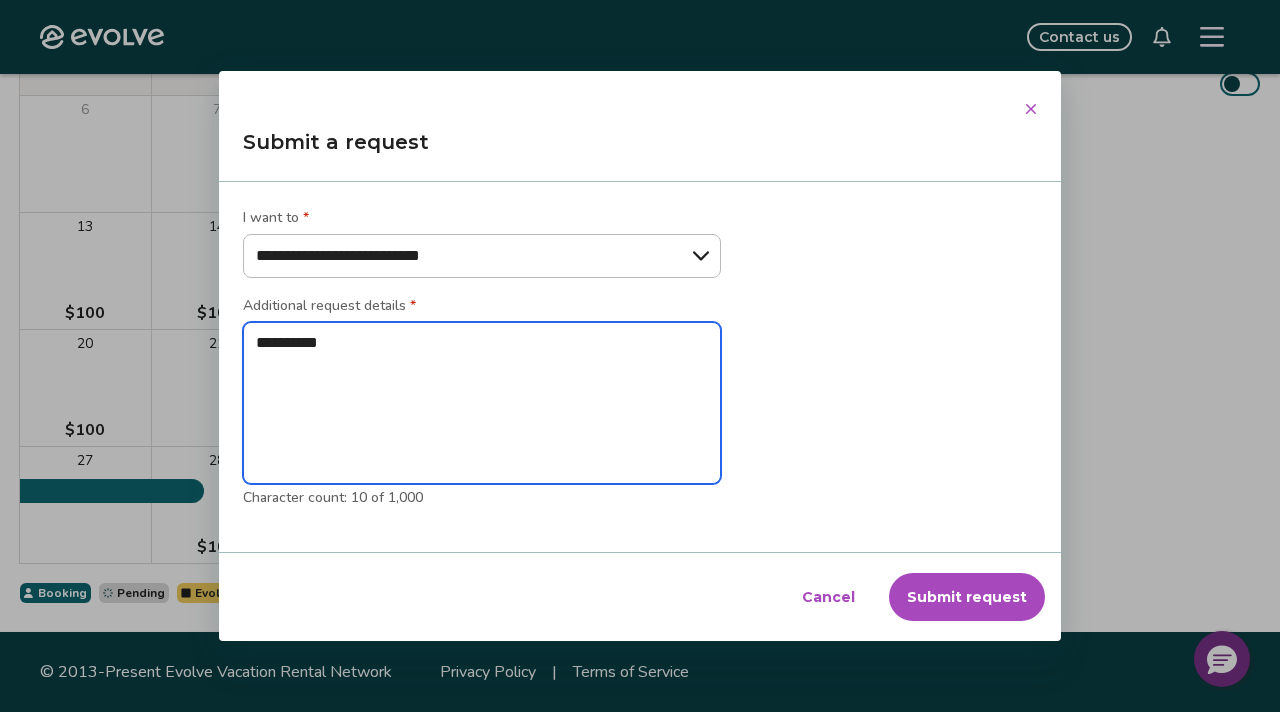 type on "*" 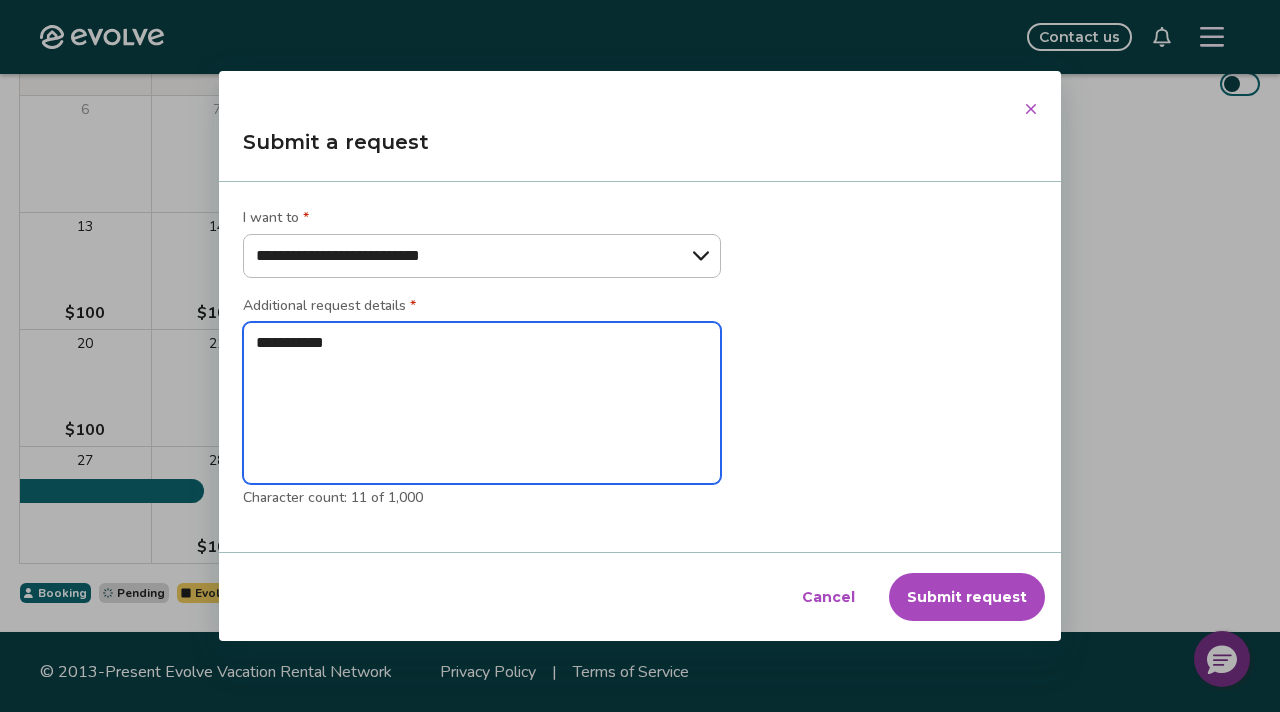 type on "*" 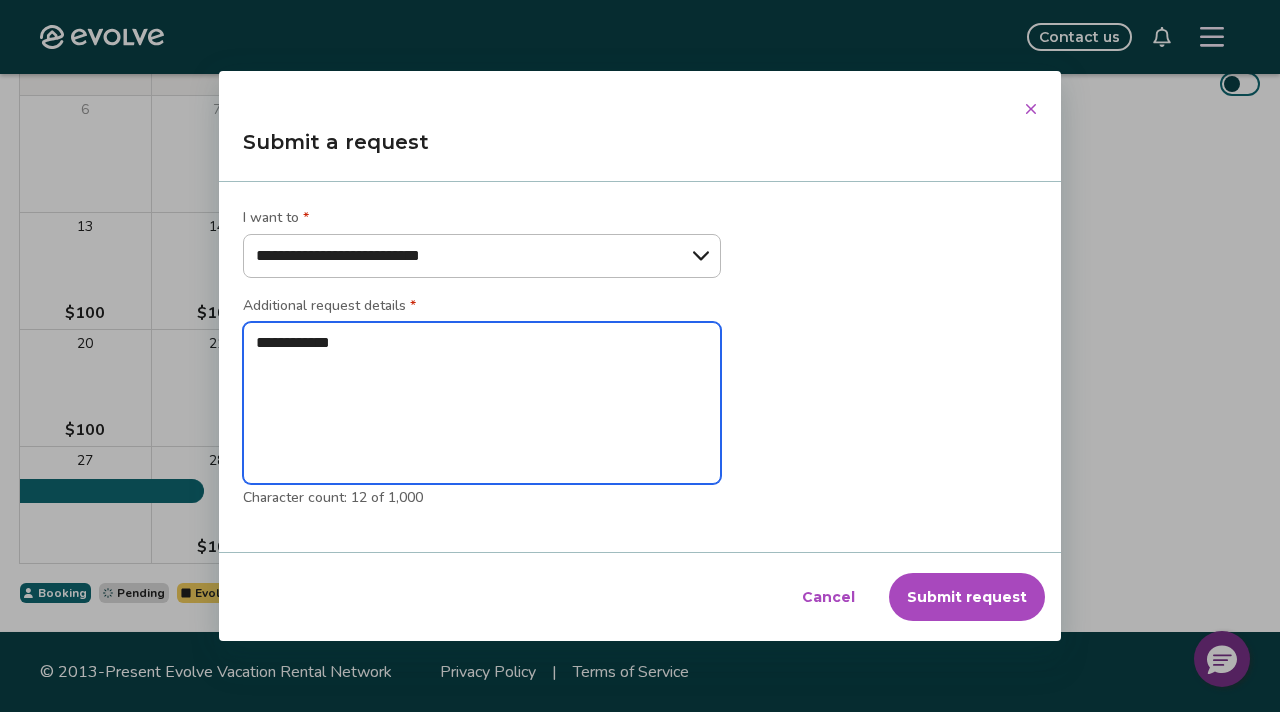 type on "*" 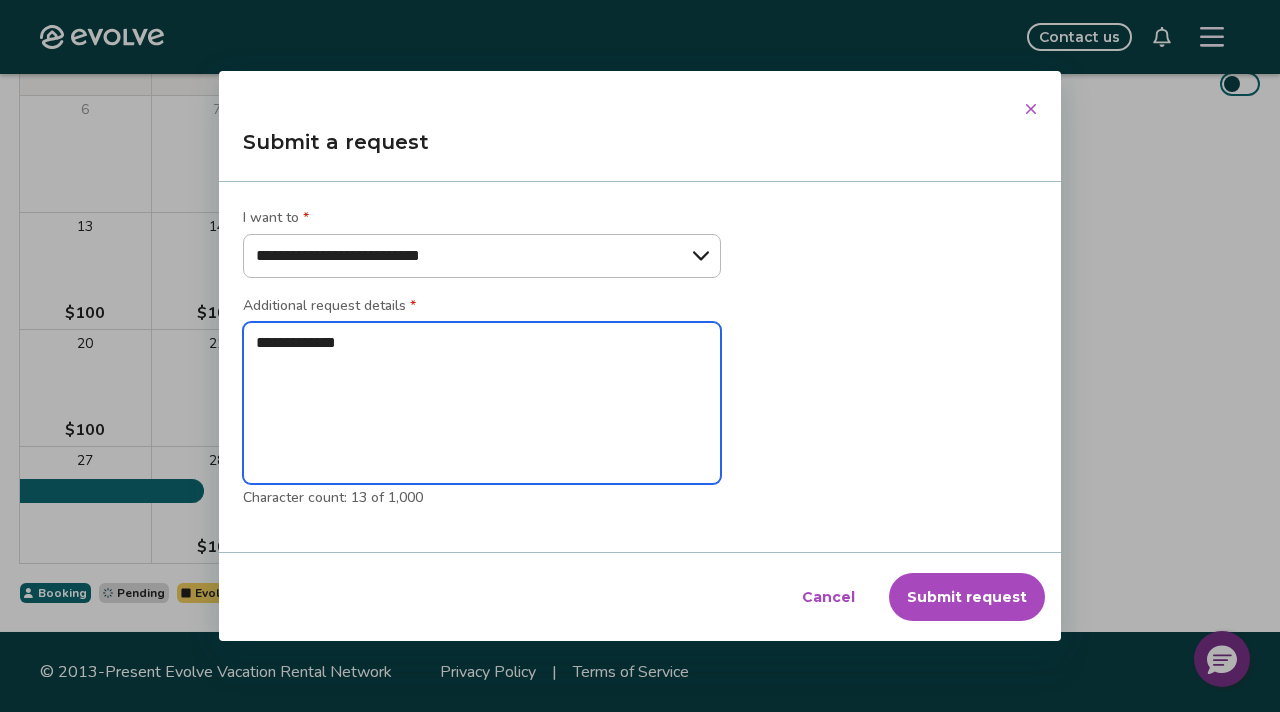 type on "*" 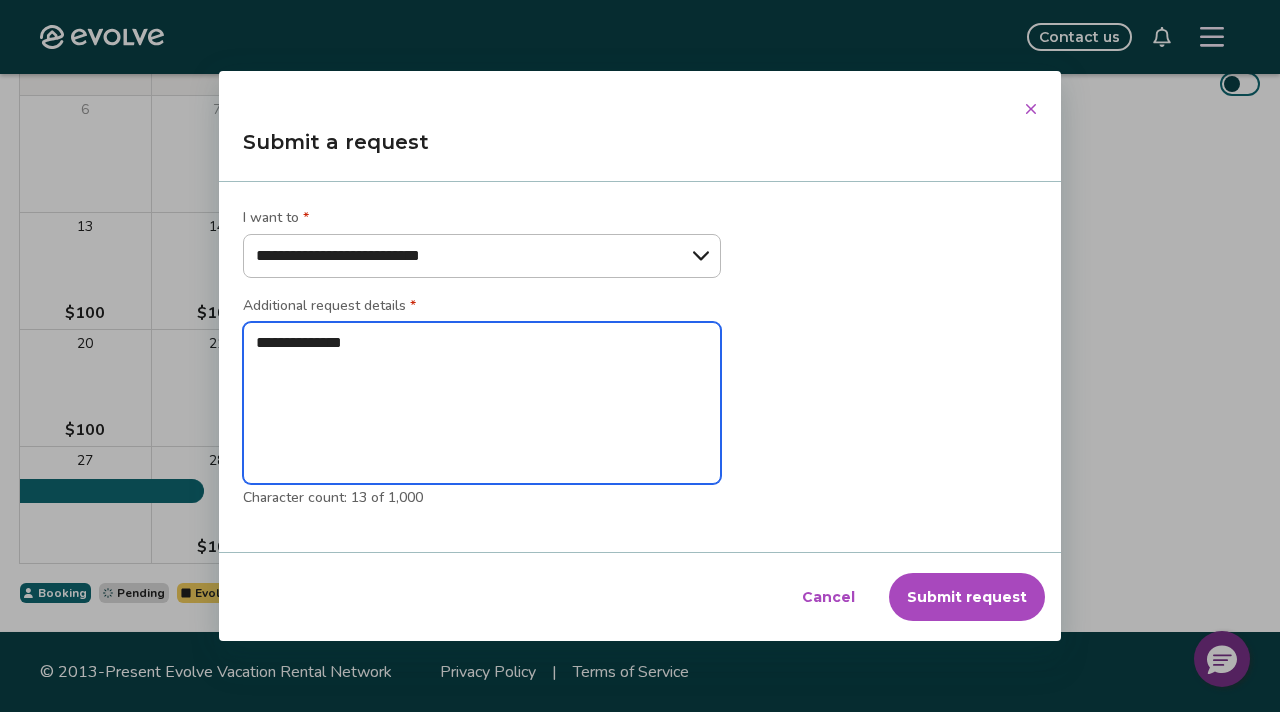 type on "*" 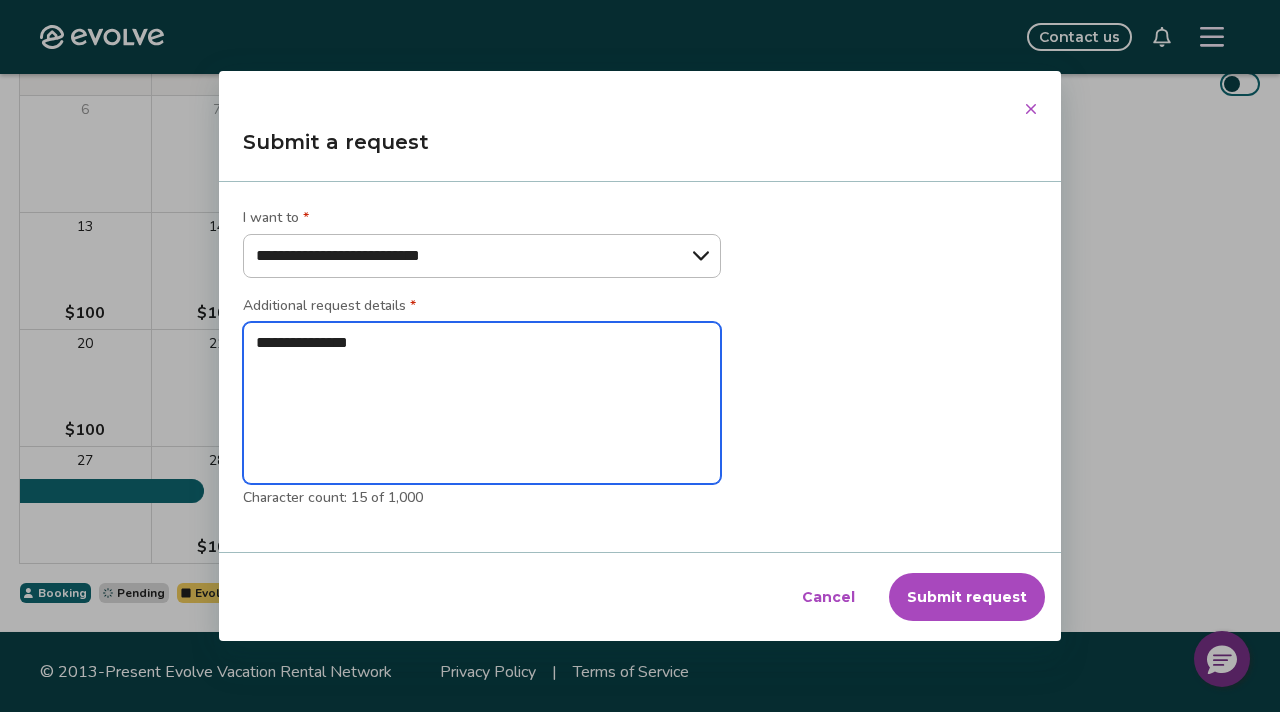 type on "*" 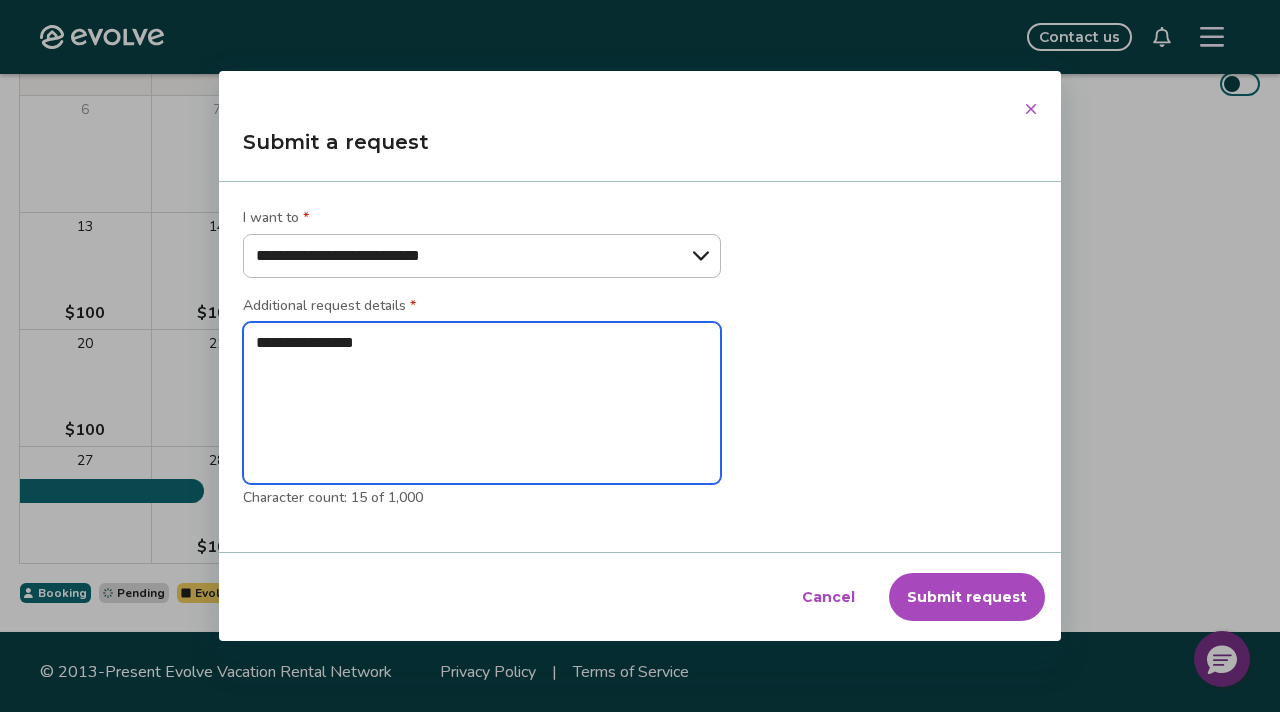 type on "*" 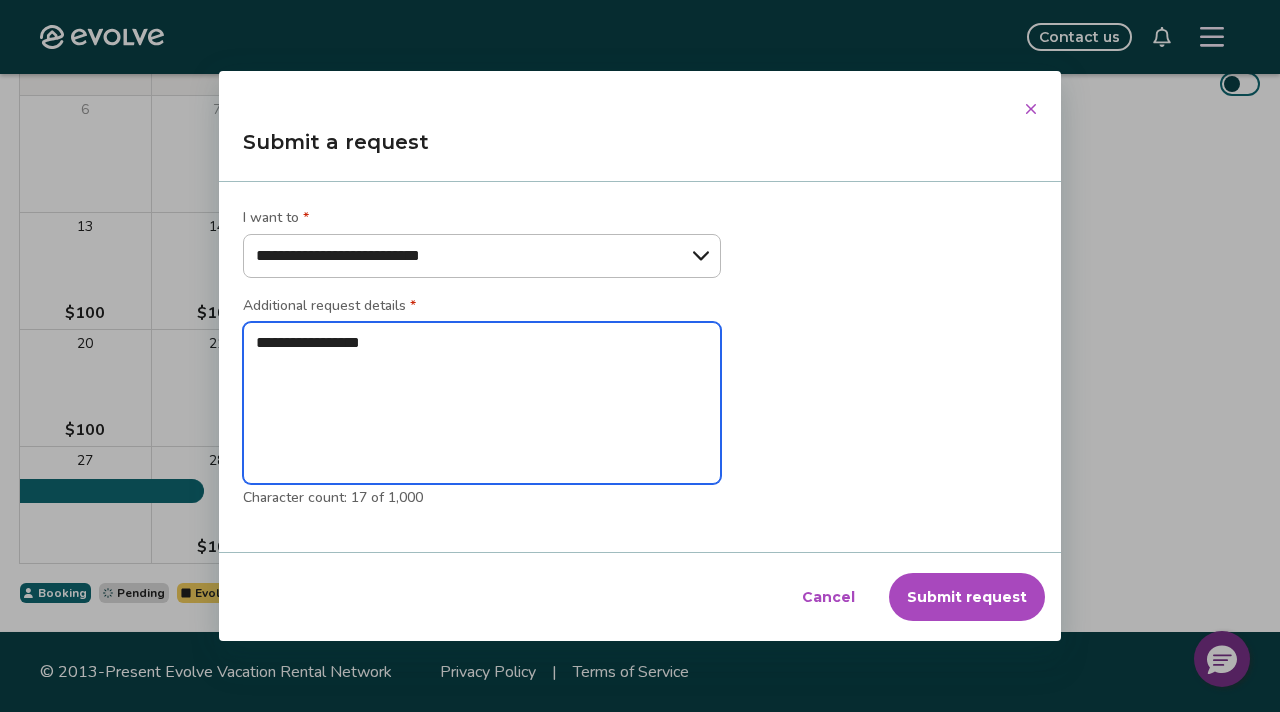 type on "*" 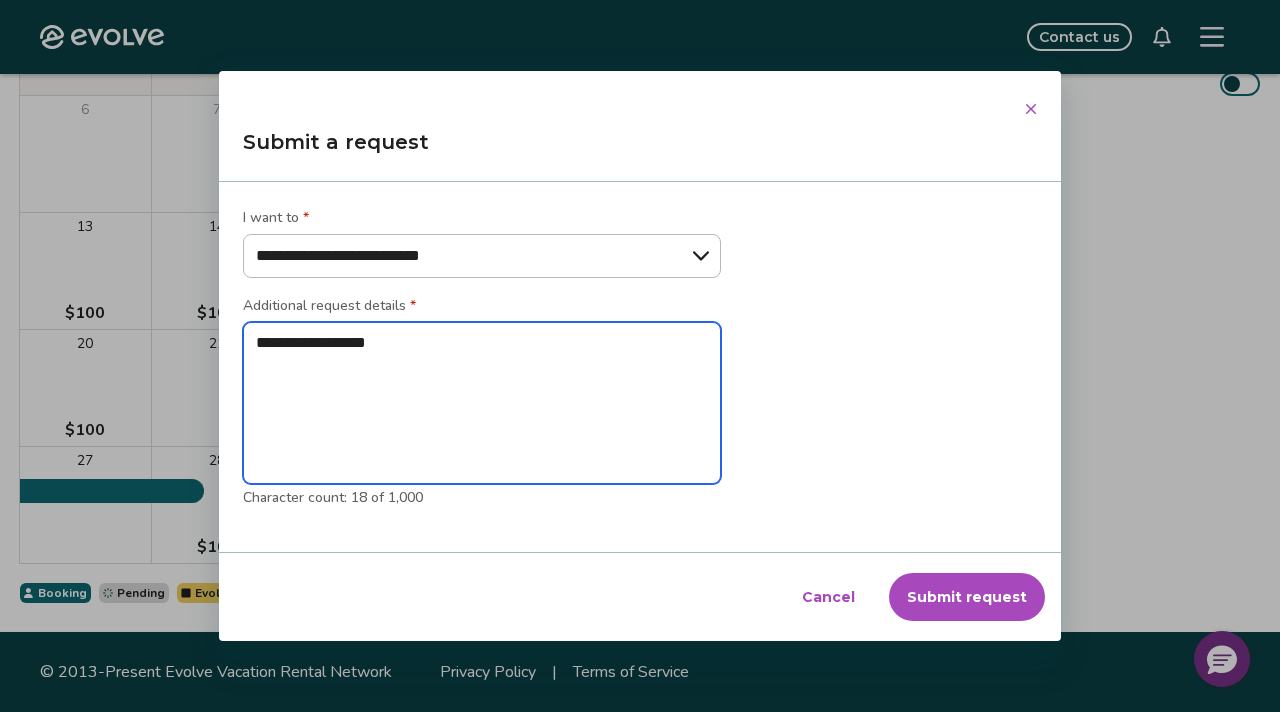 type on "*" 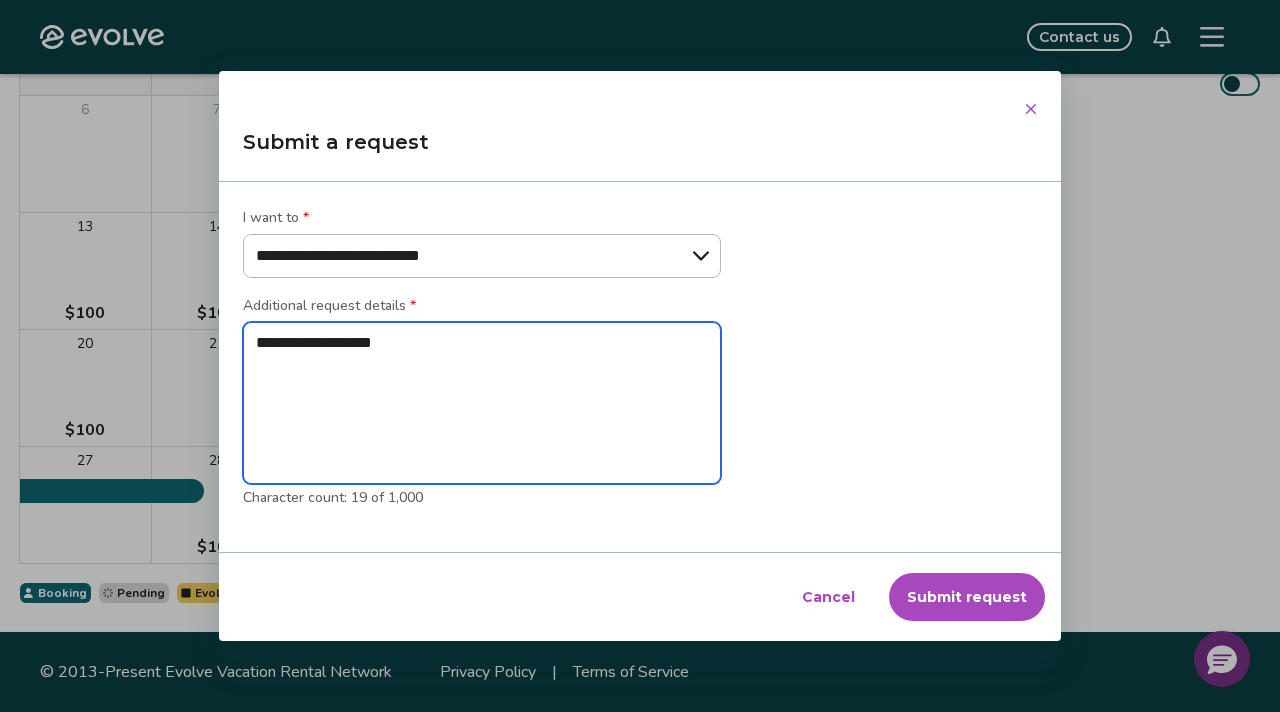 type on "*" 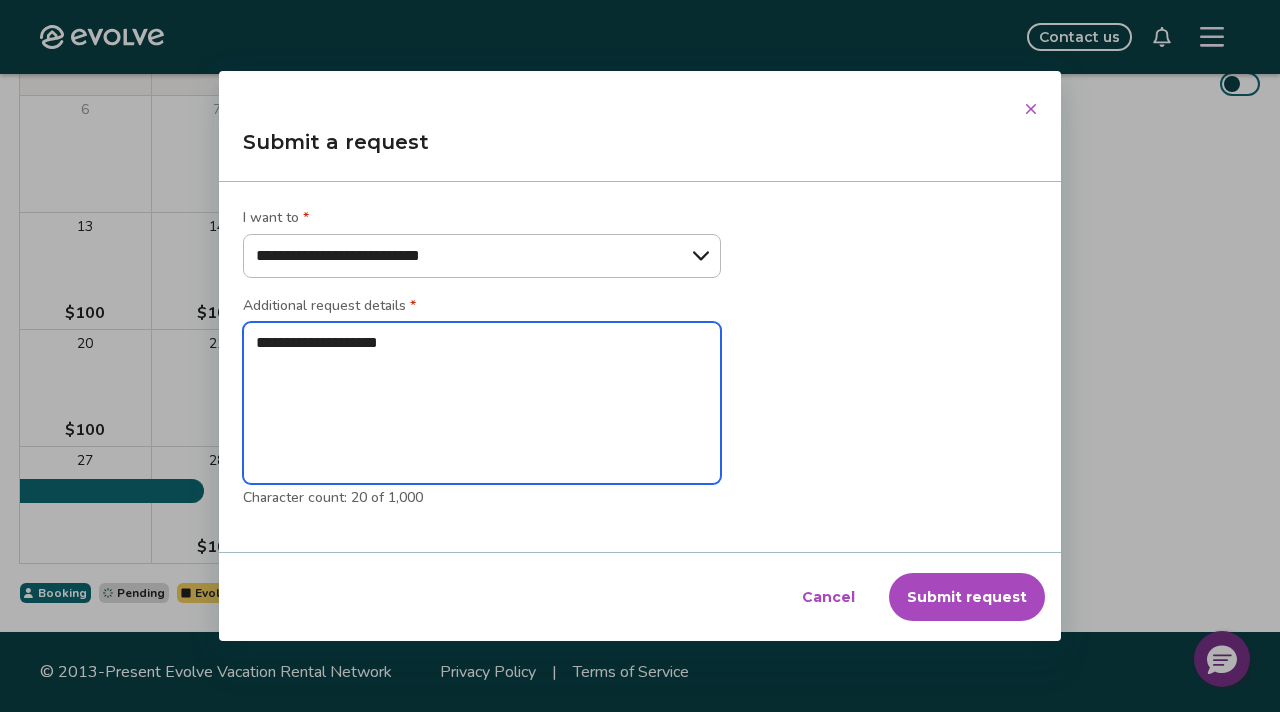 type on "*" 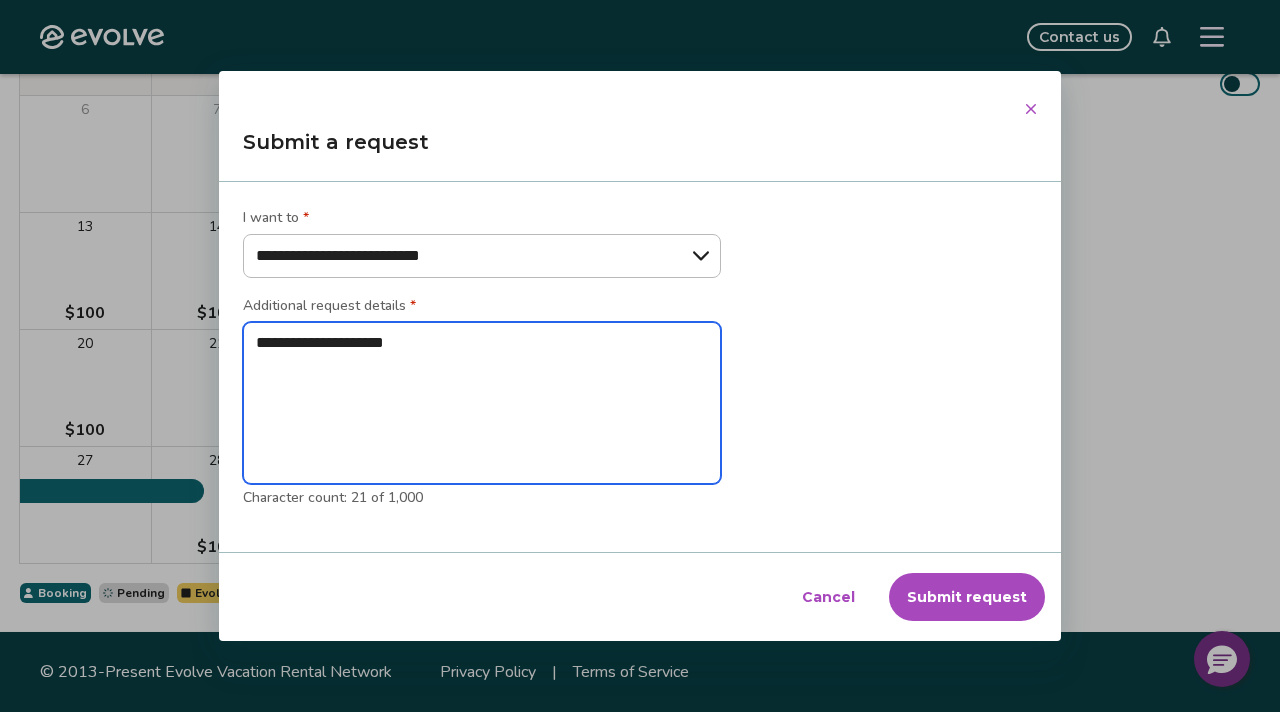 type on "*" 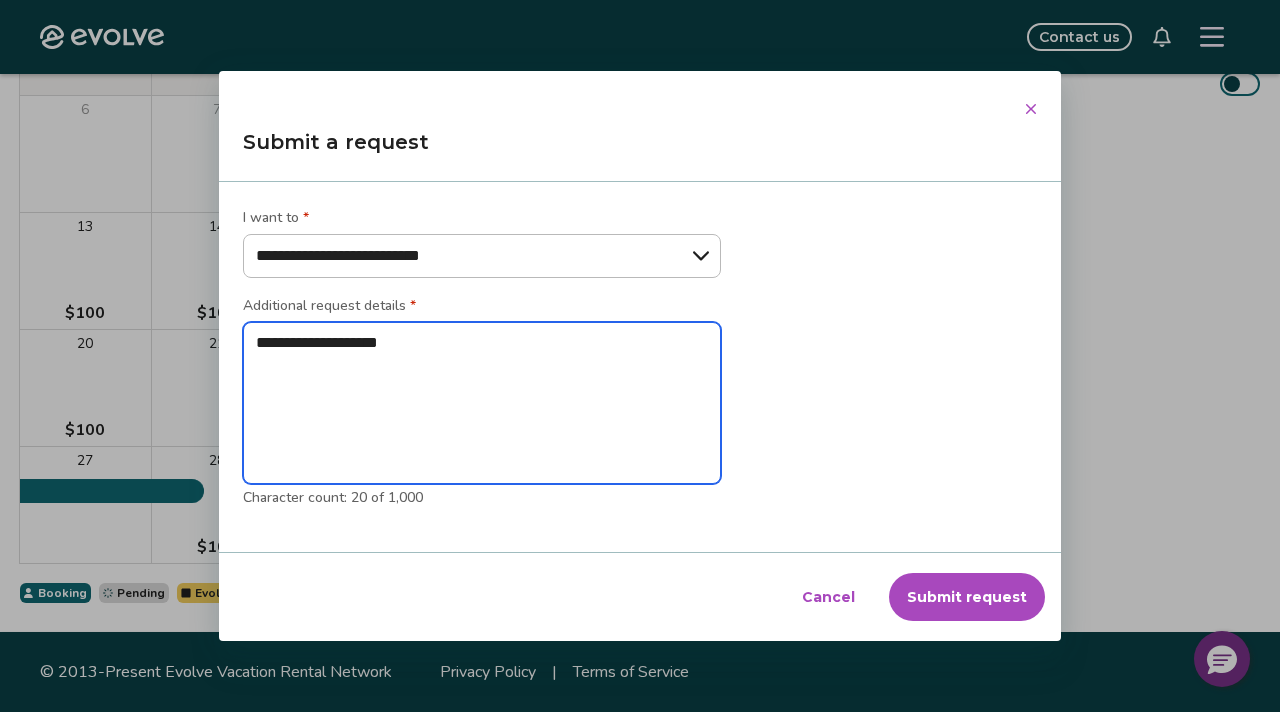 type on "*" 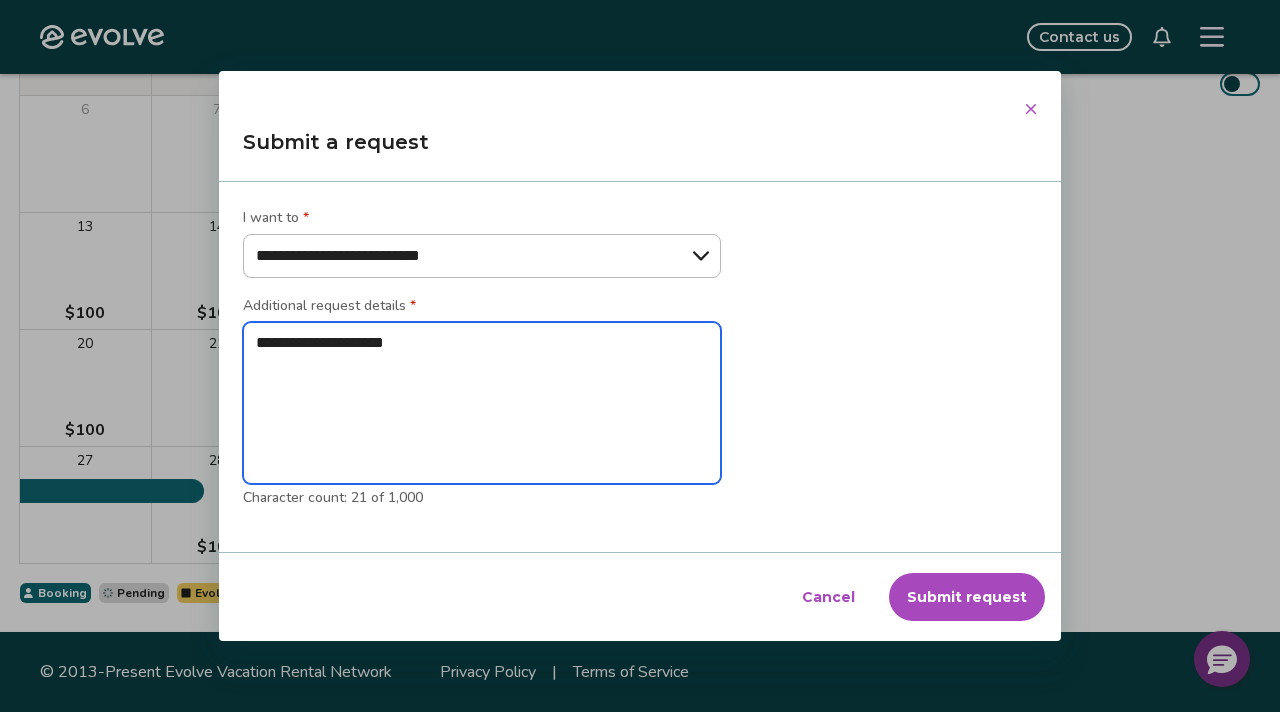 type on "*" 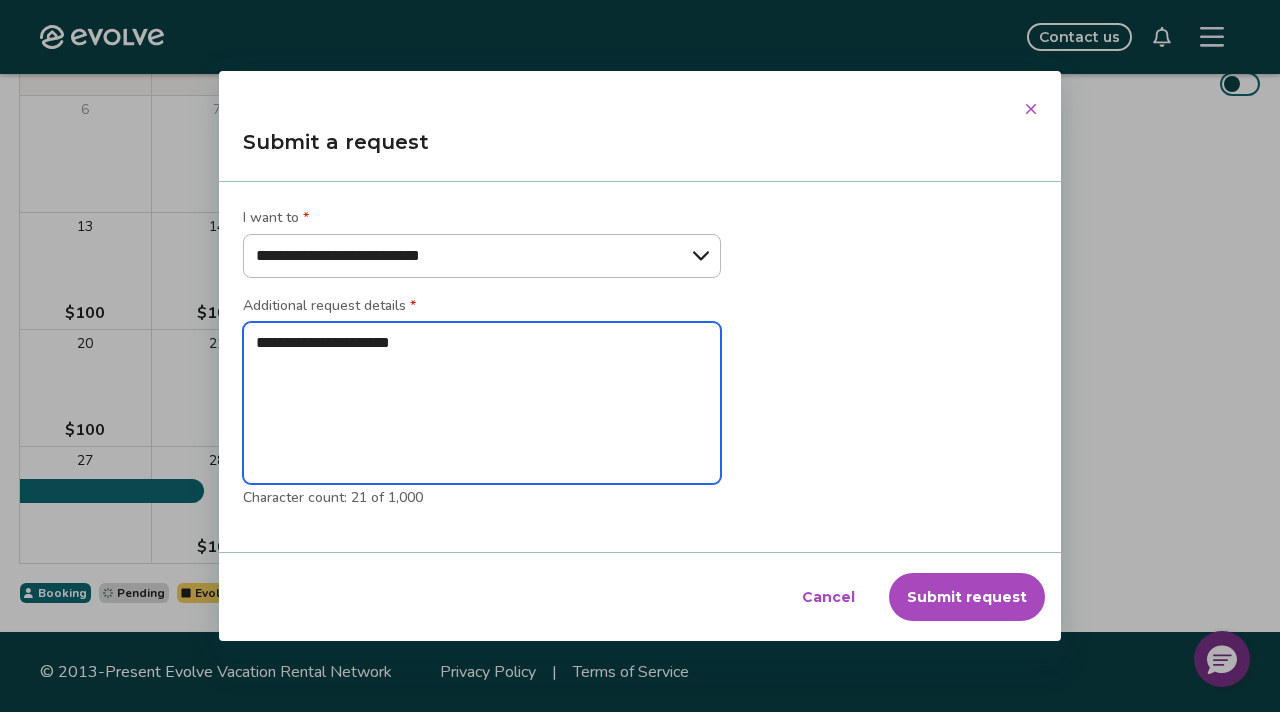 type on "*" 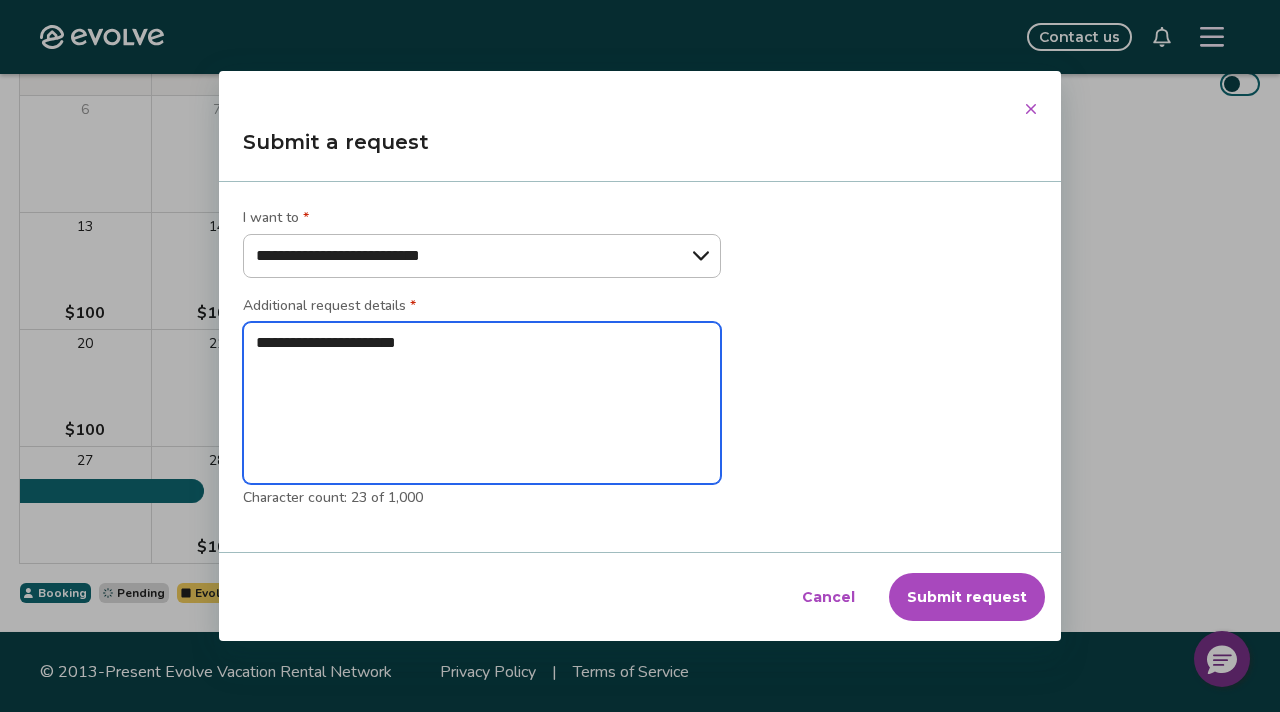 type on "*" 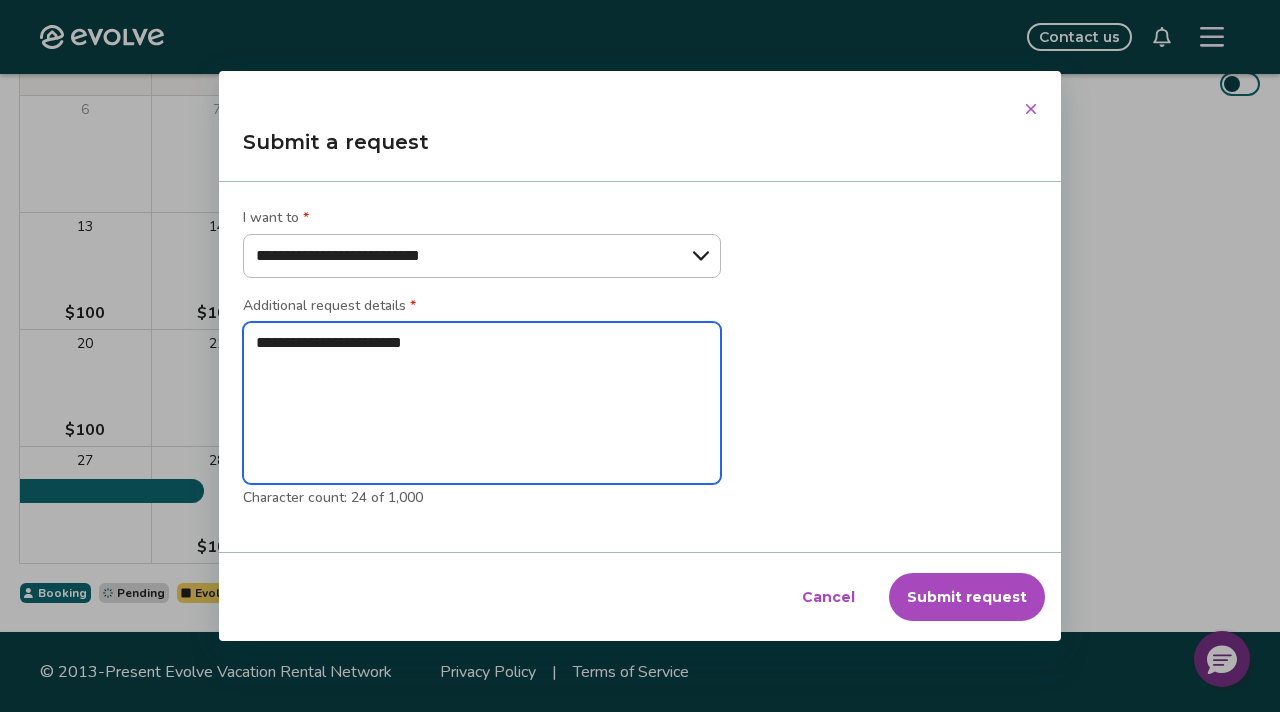type on "*" 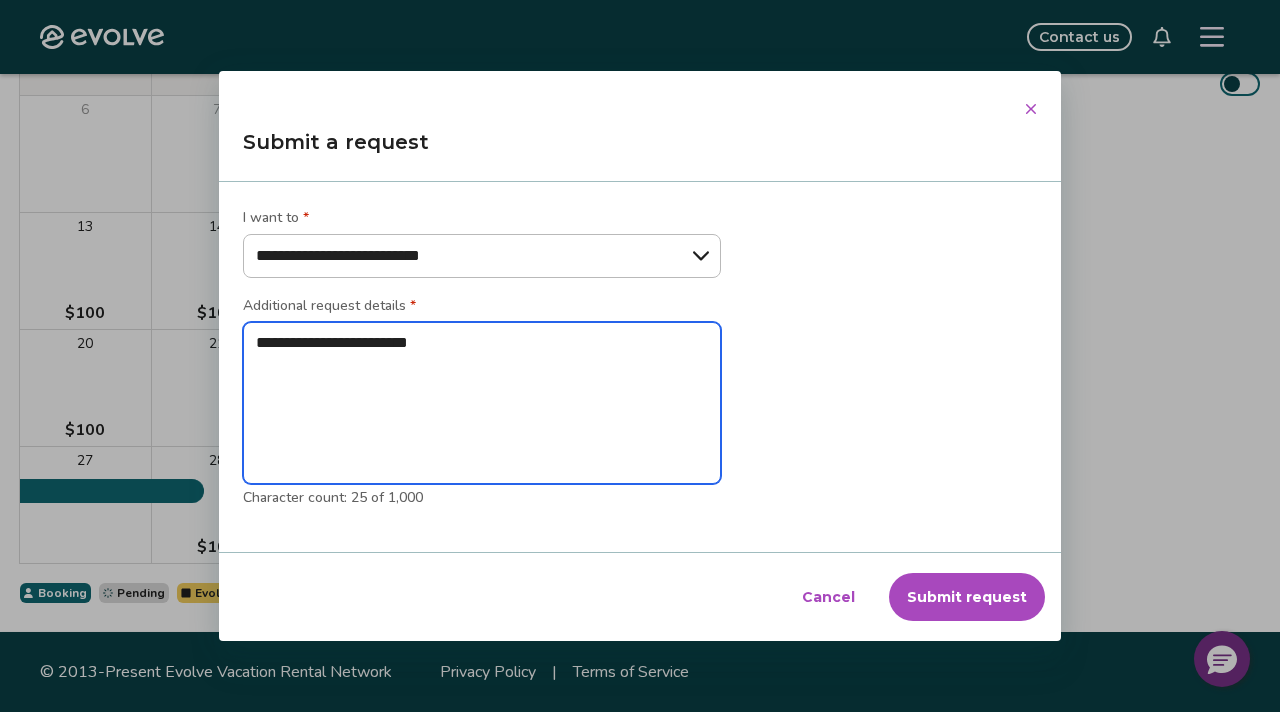 type on "*" 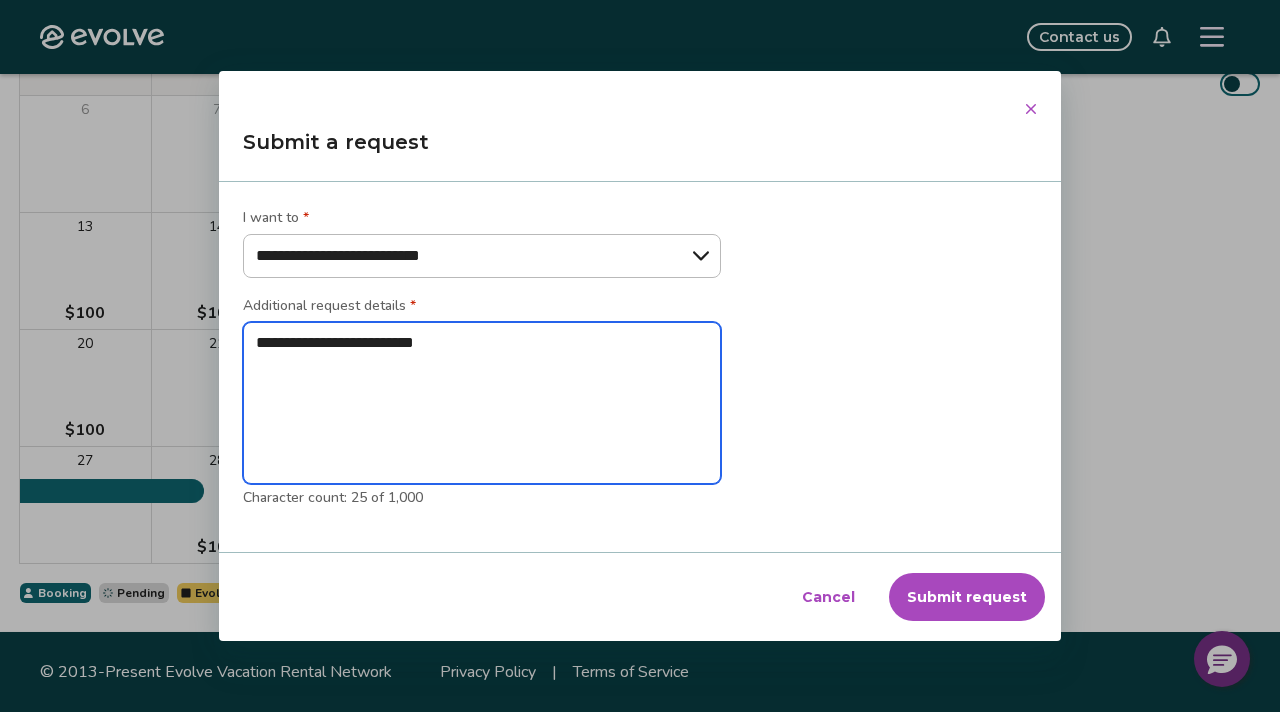 type on "*" 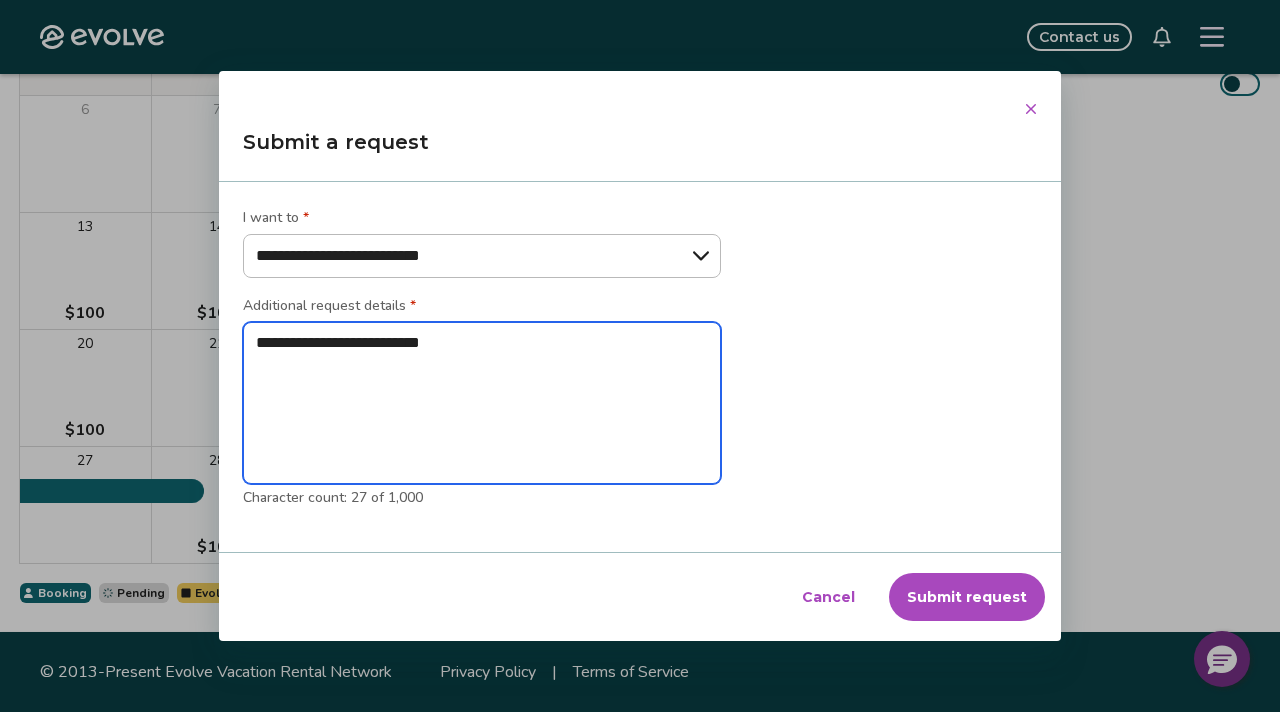 type on "*" 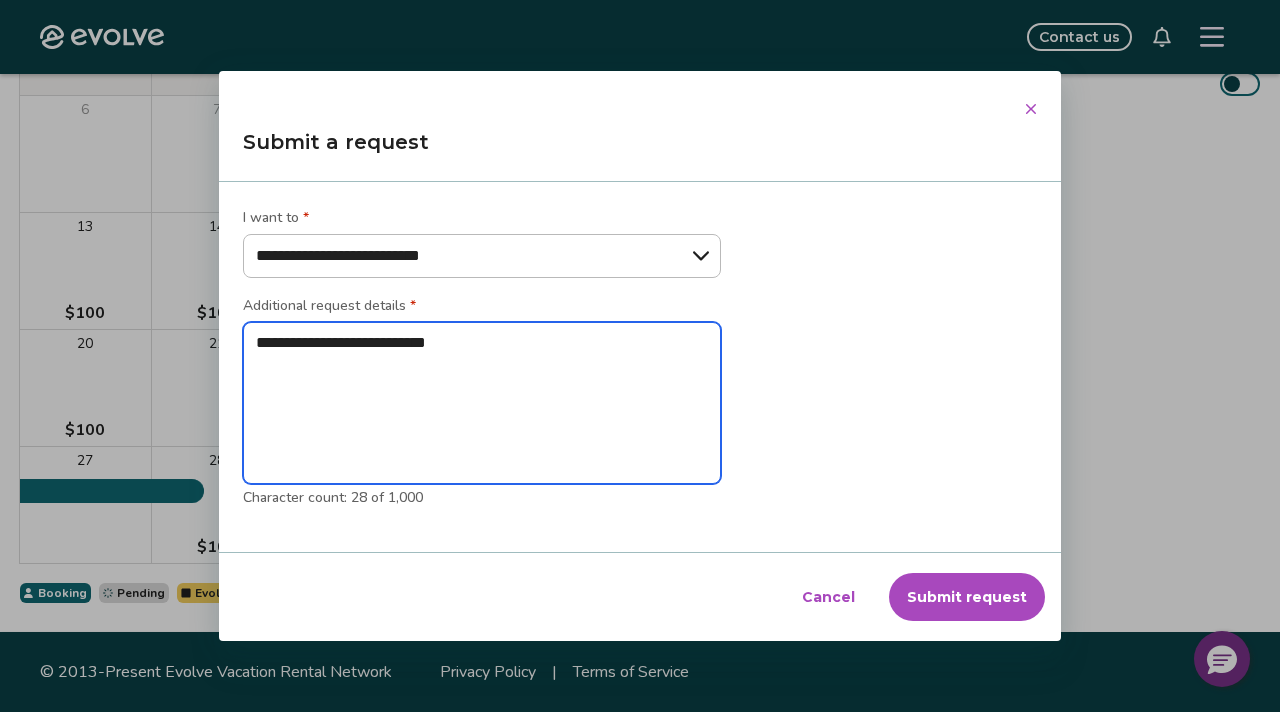 type on "*" 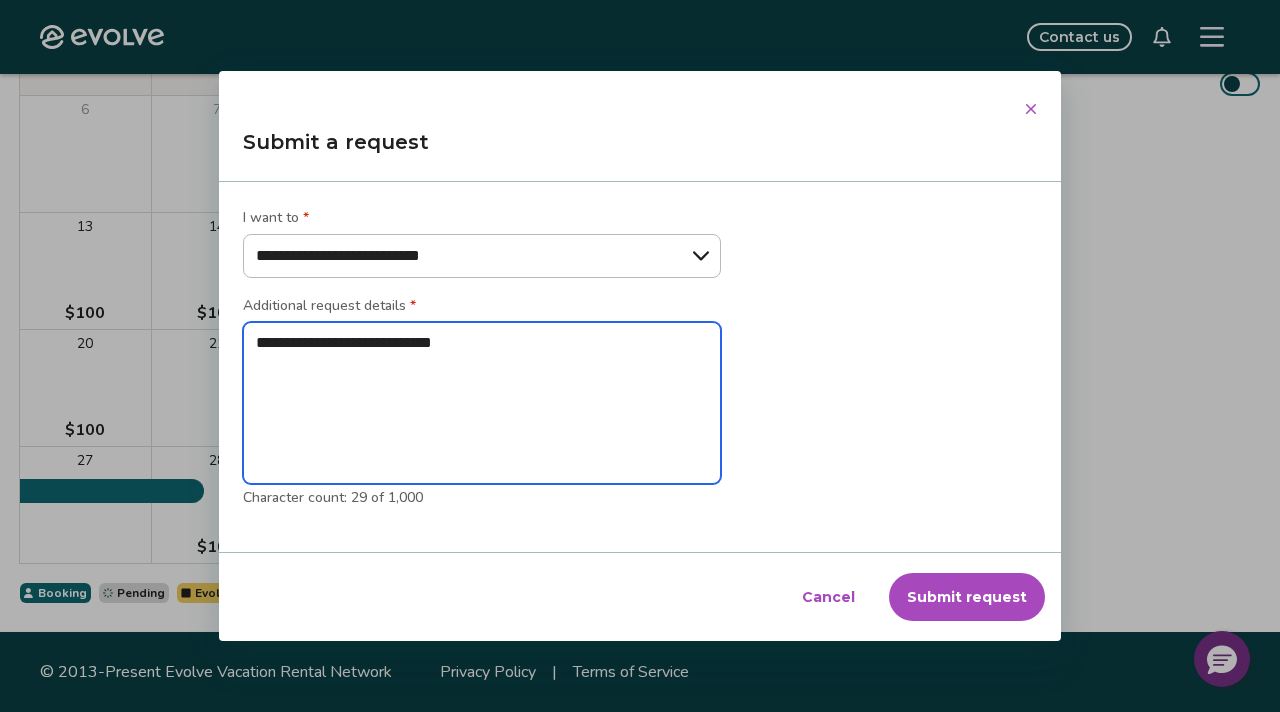 type on "*" 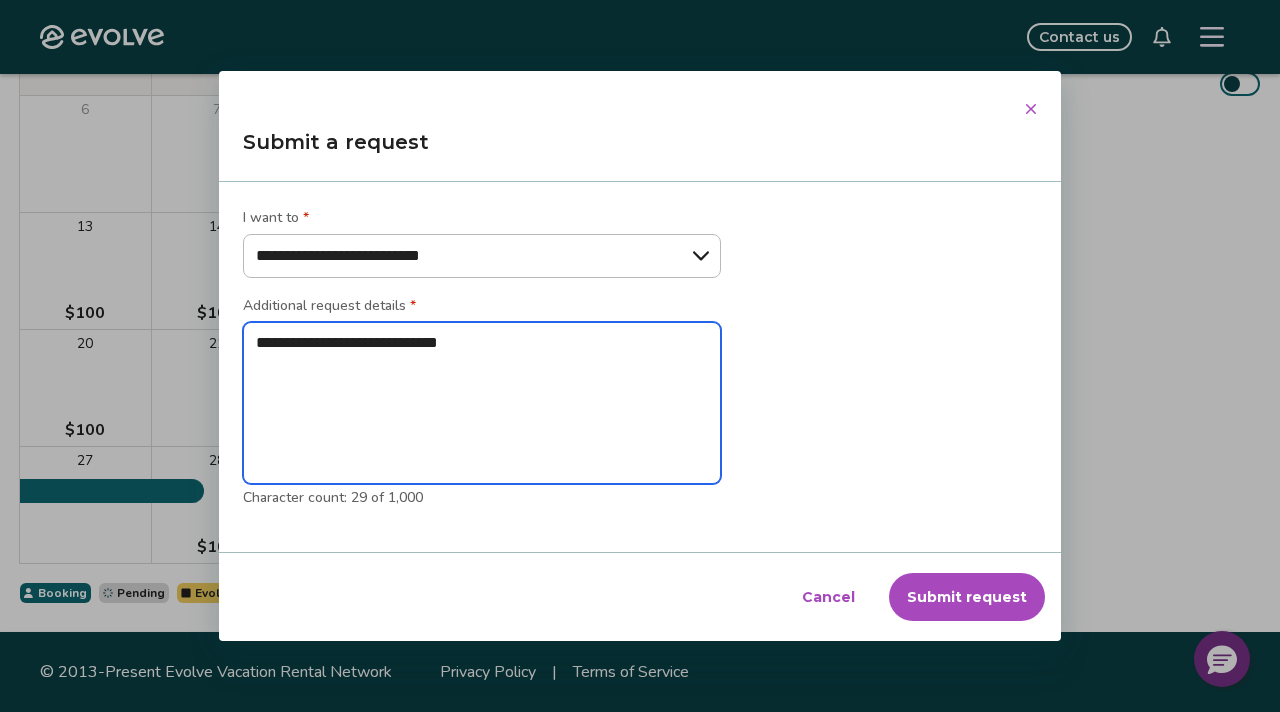 type on "*" 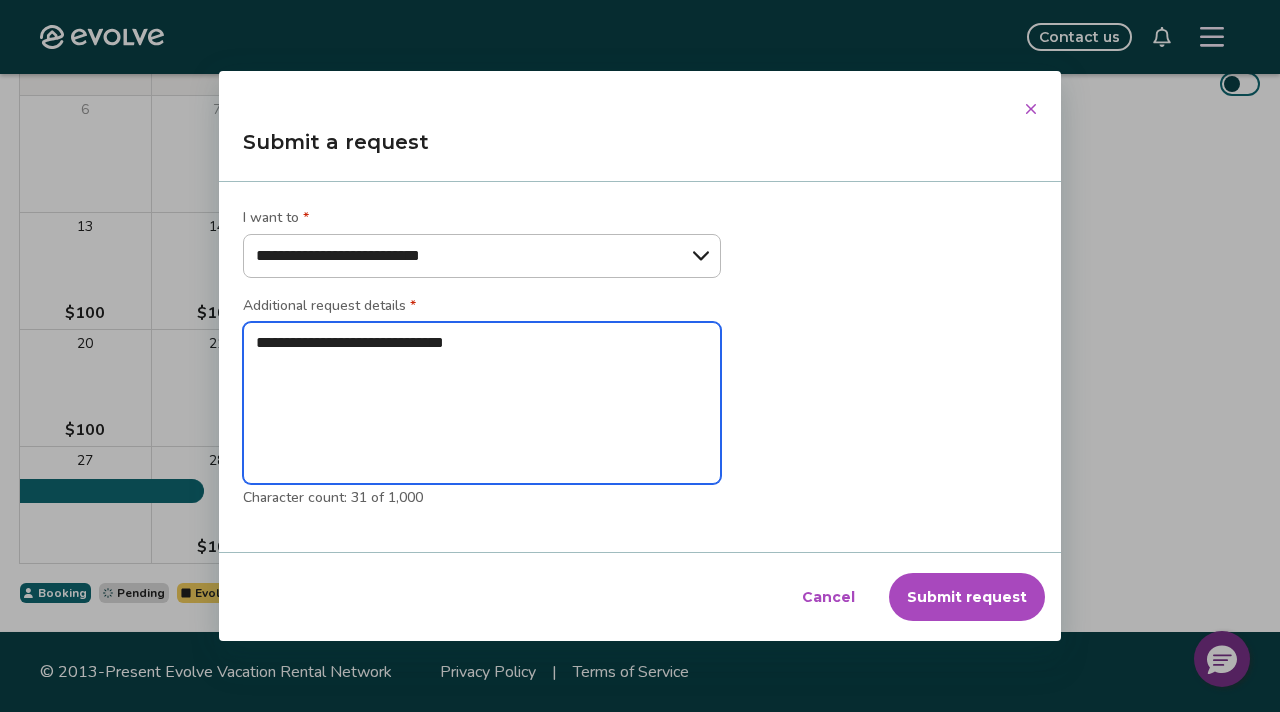 type on "*" 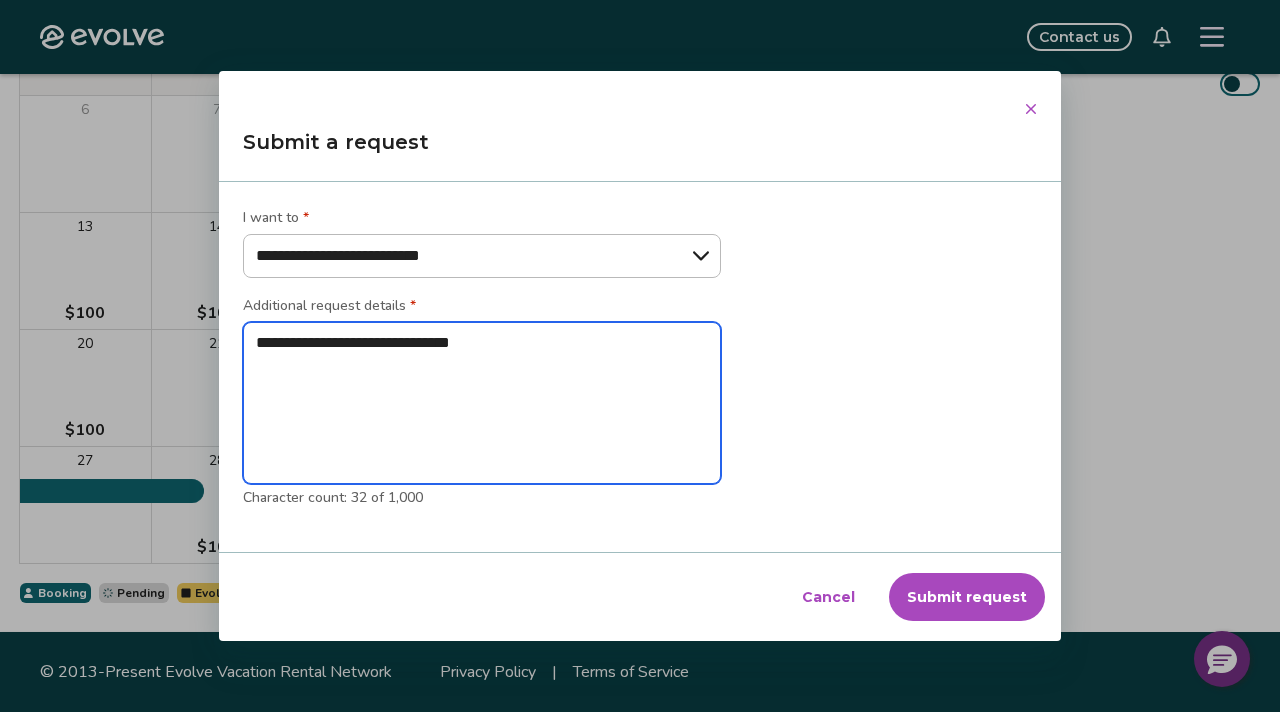 type on "*" 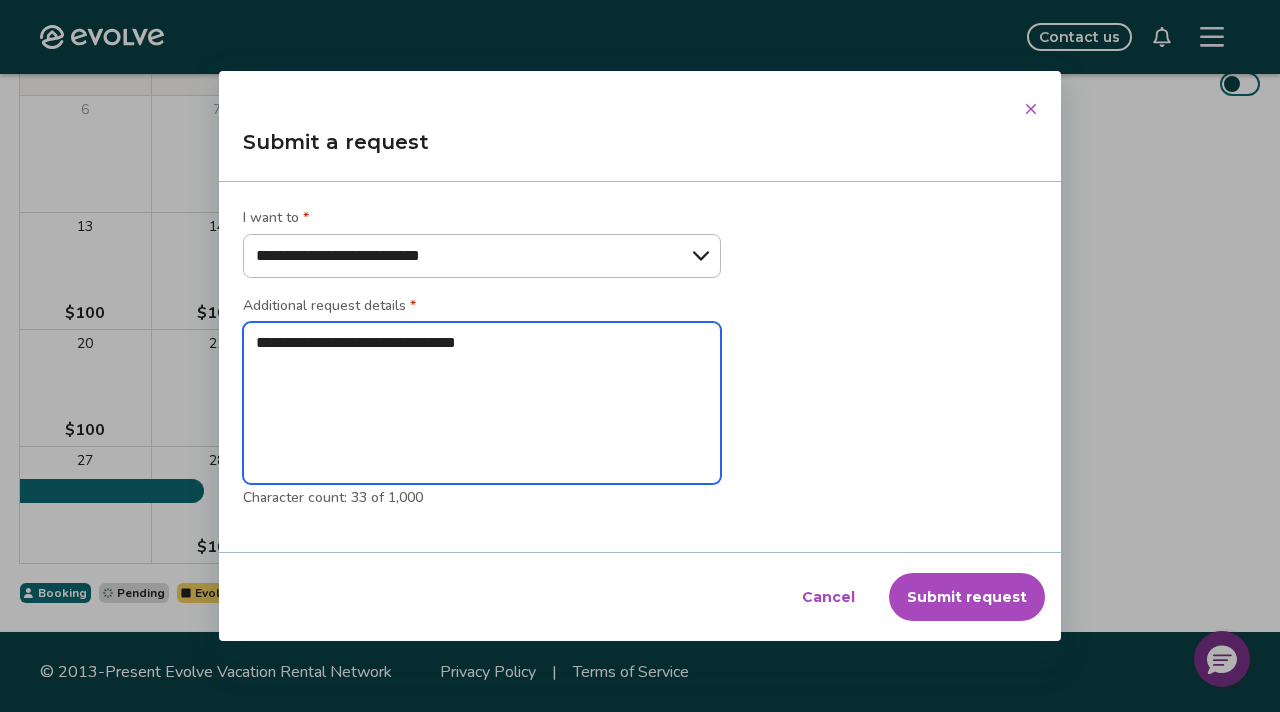 type on "*" 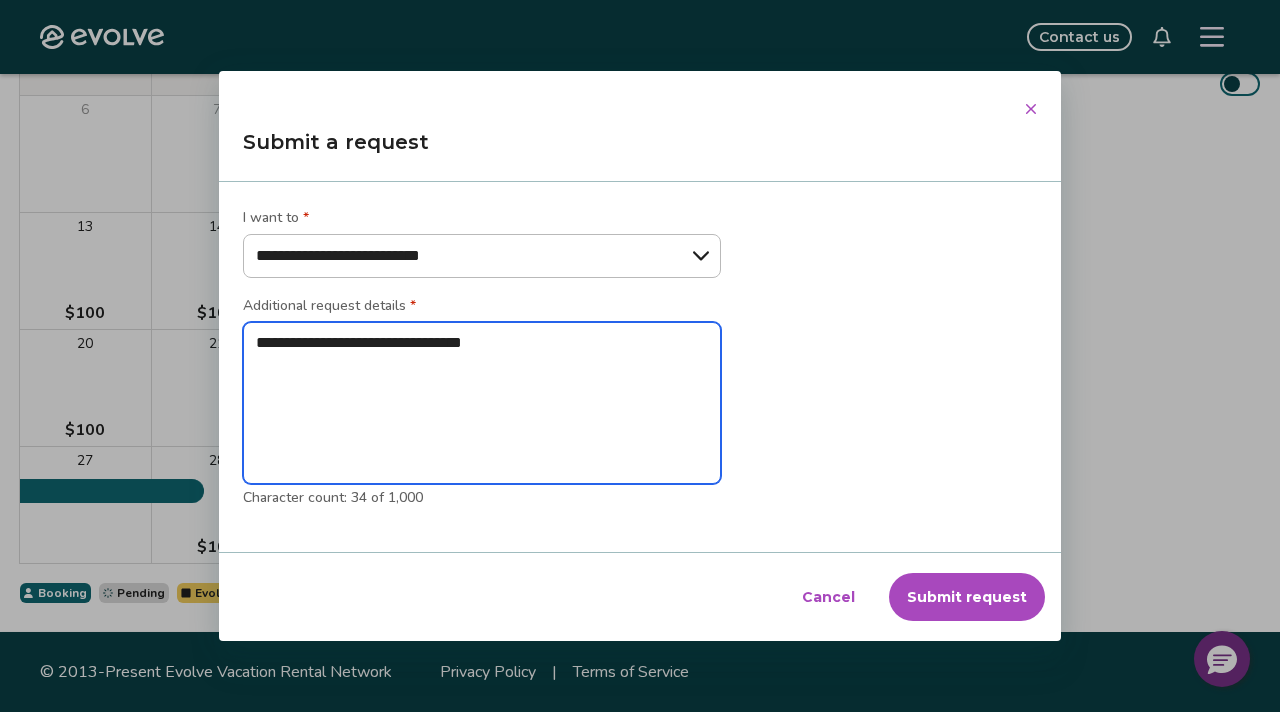 type on "*" 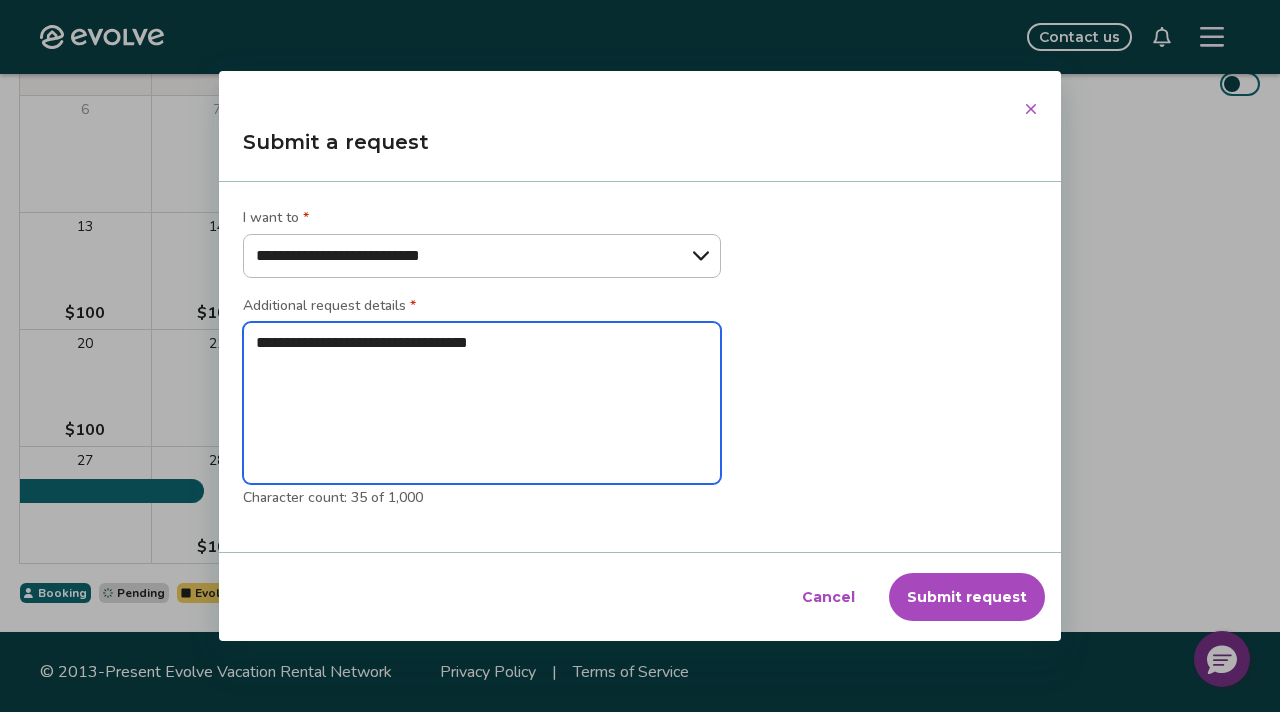 type on "*" 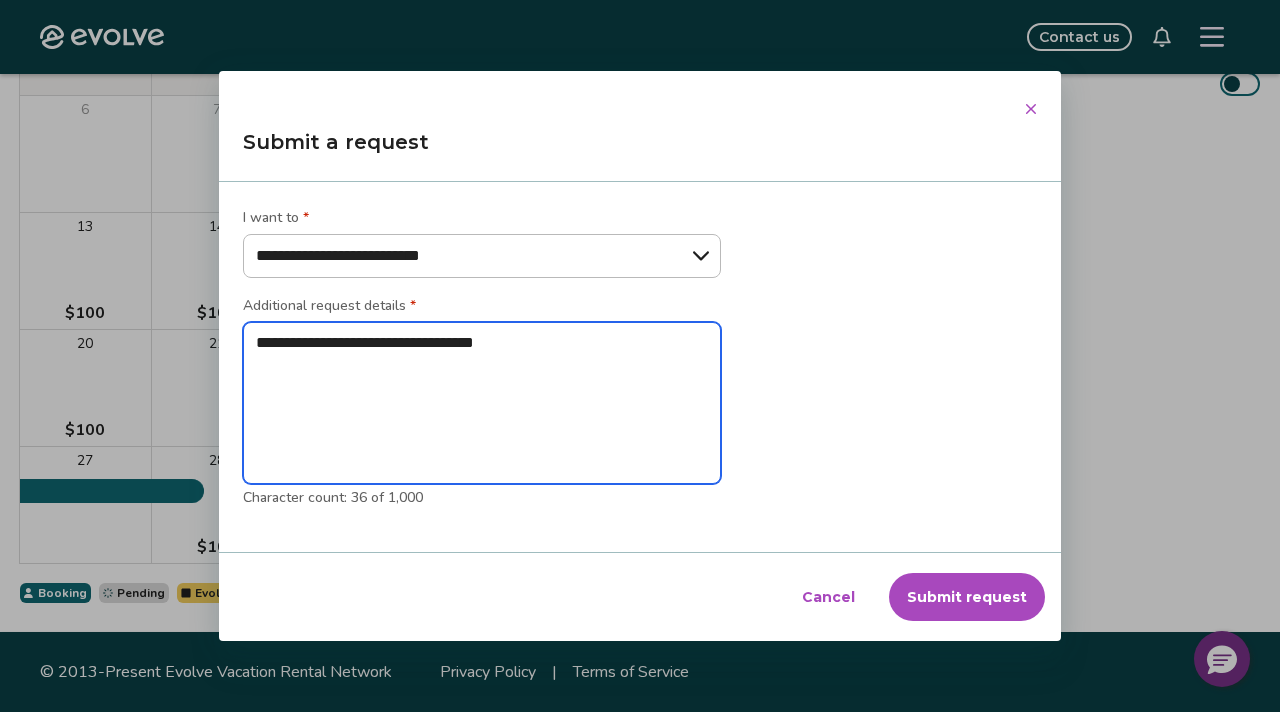 type on "*" 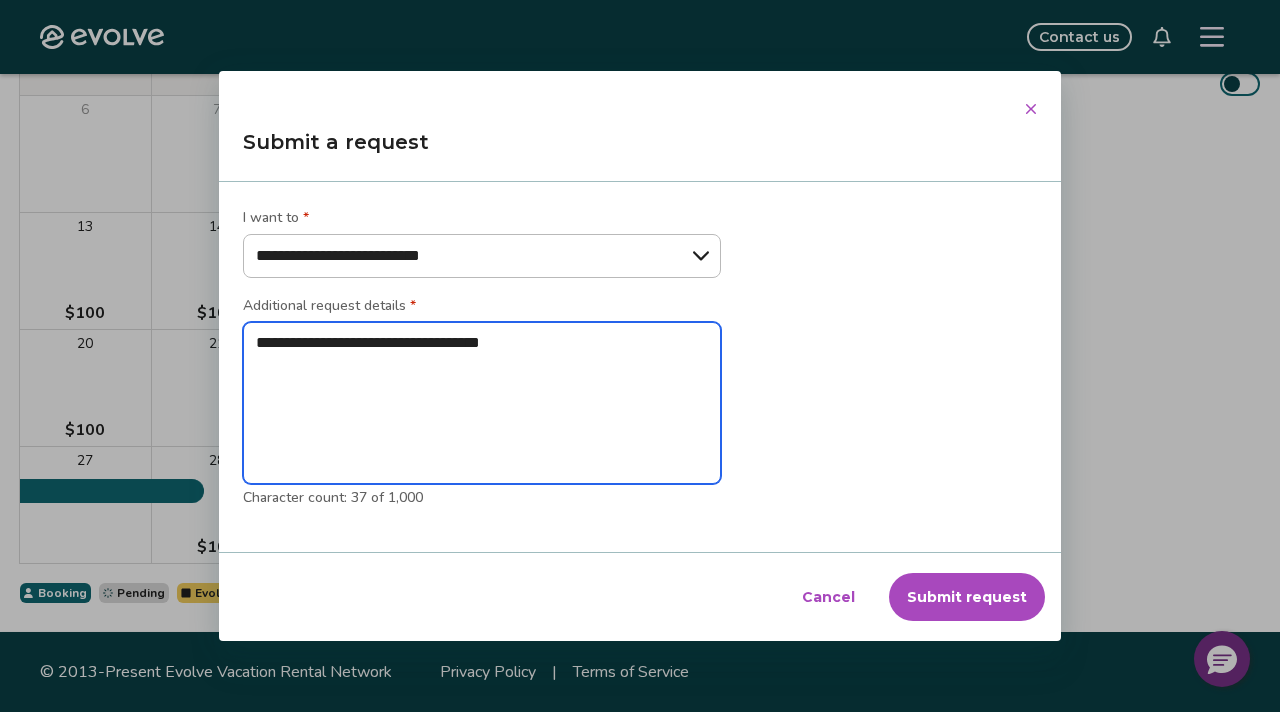 type on "*" 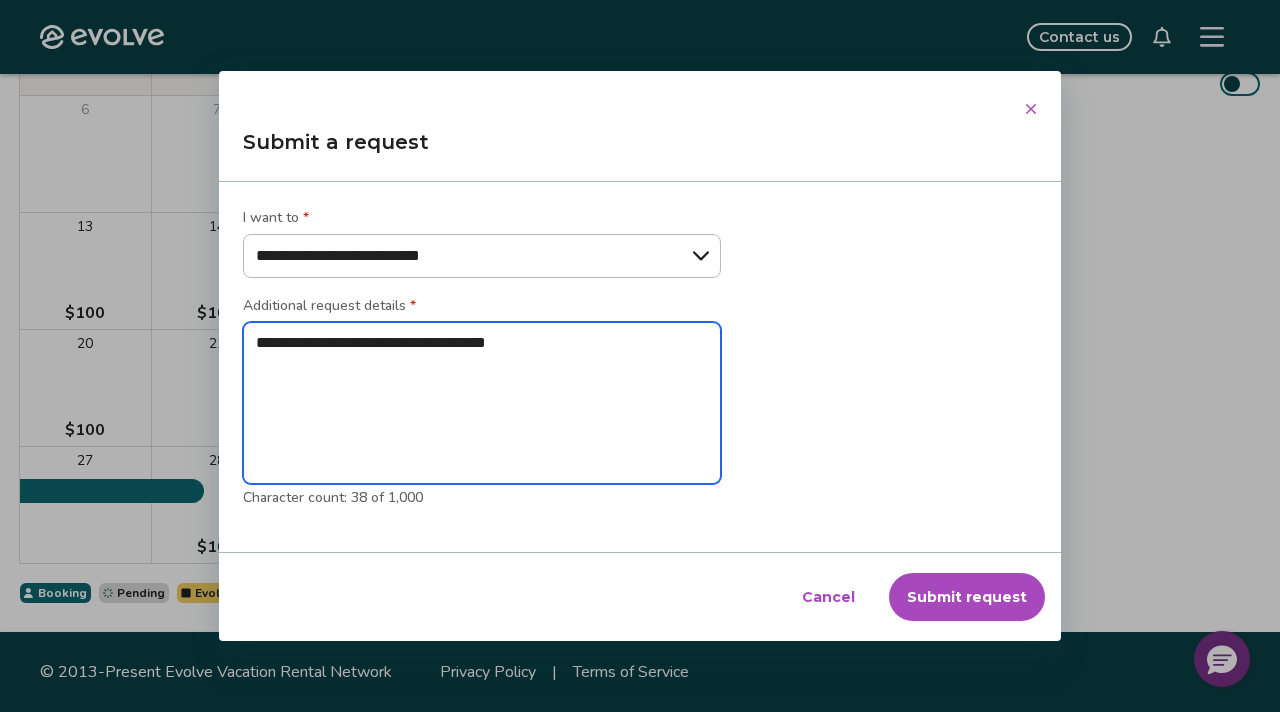 type on "*" 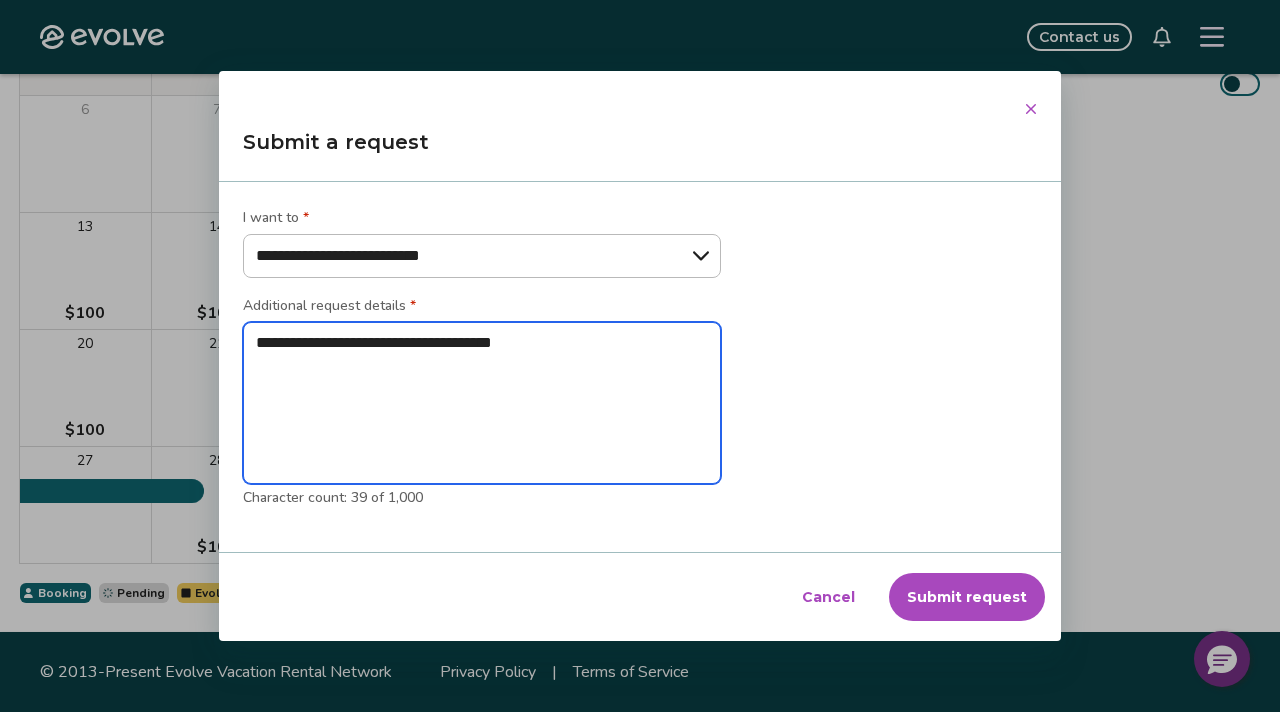 type on "*" 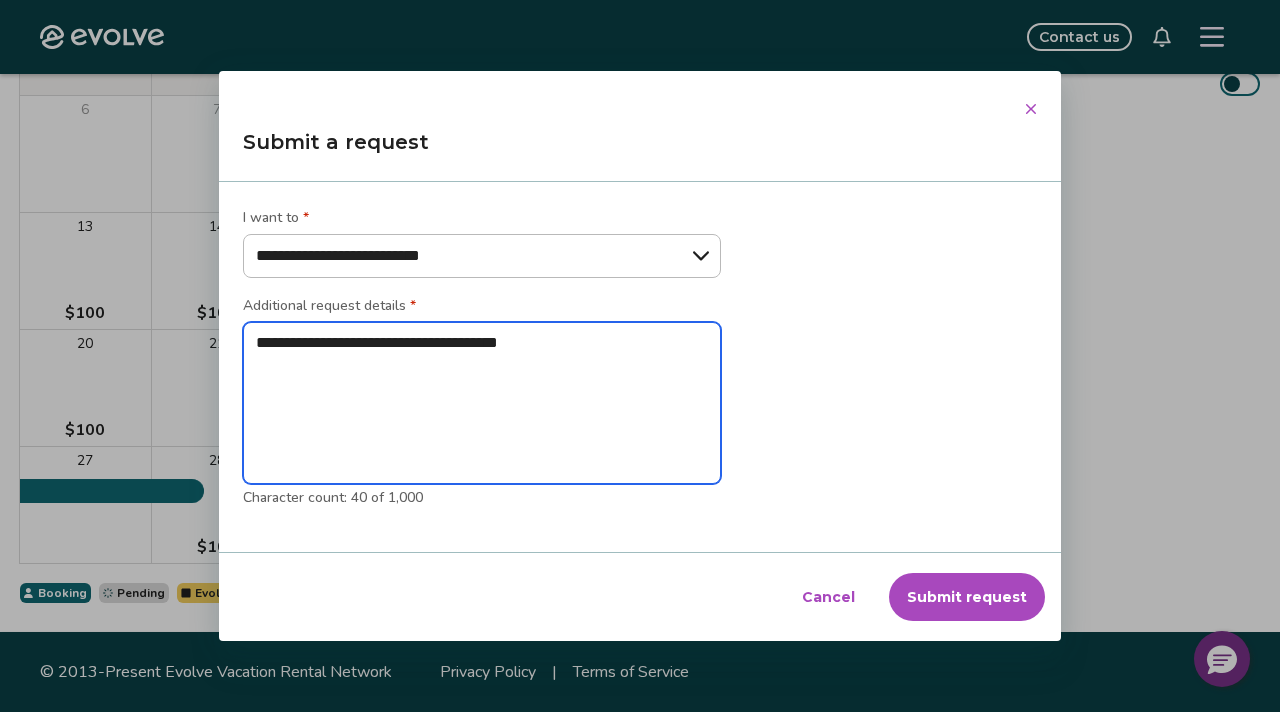 type on "*" 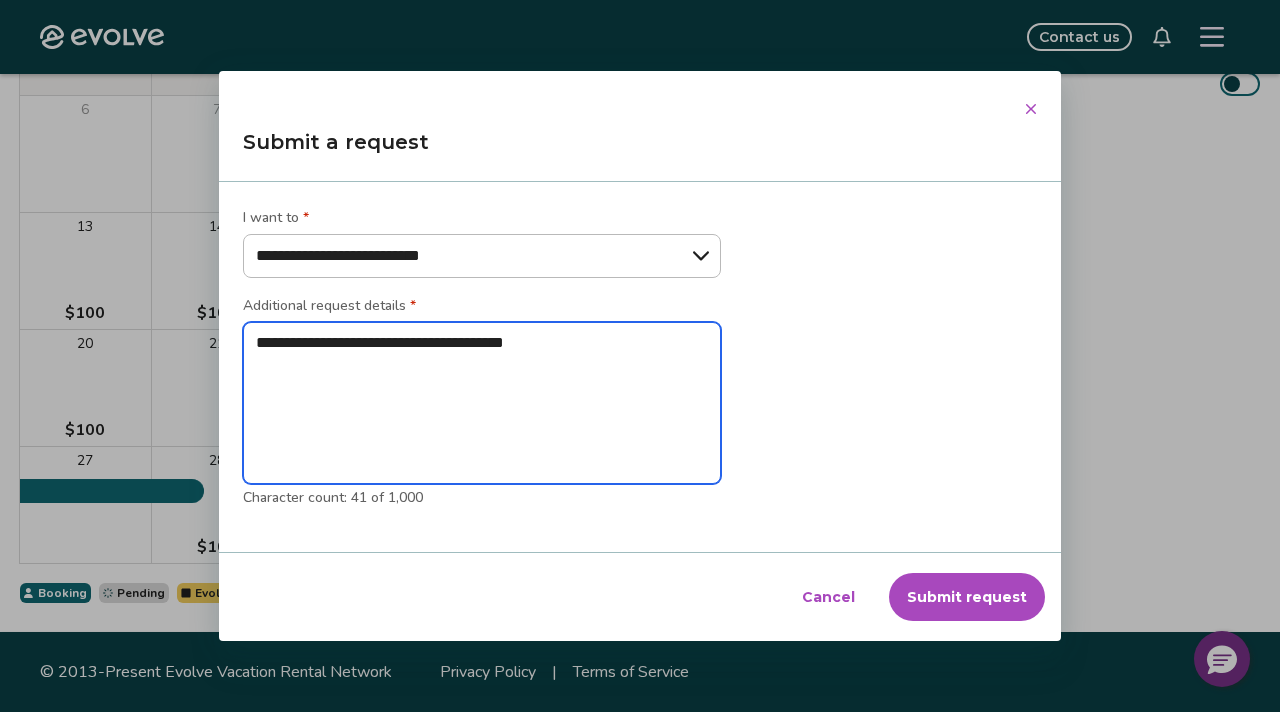type on "*" 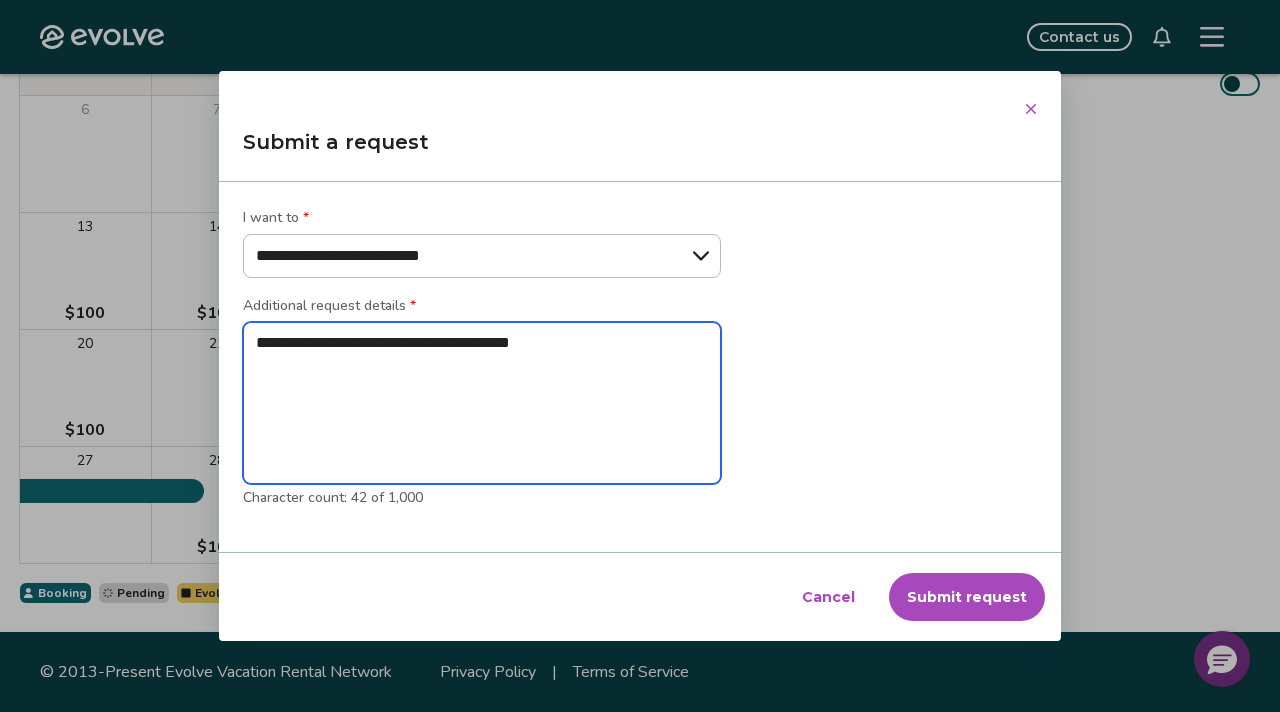 type on "*" 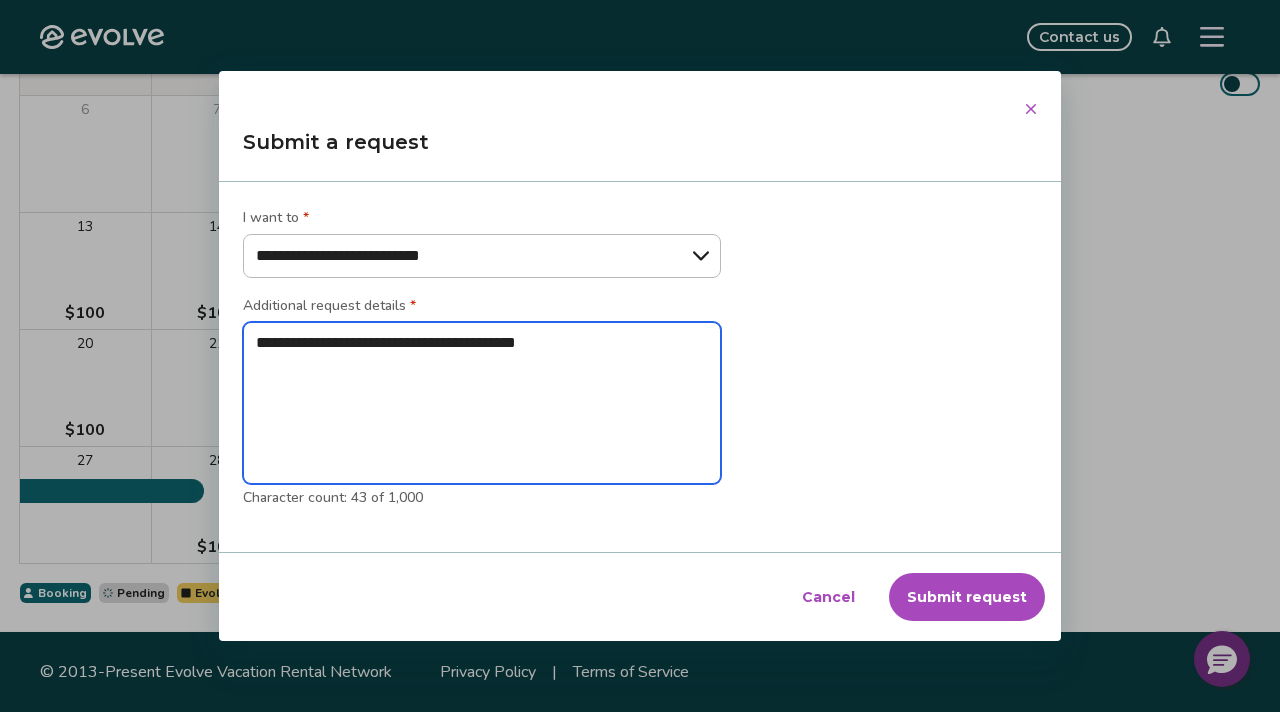 type on "*" 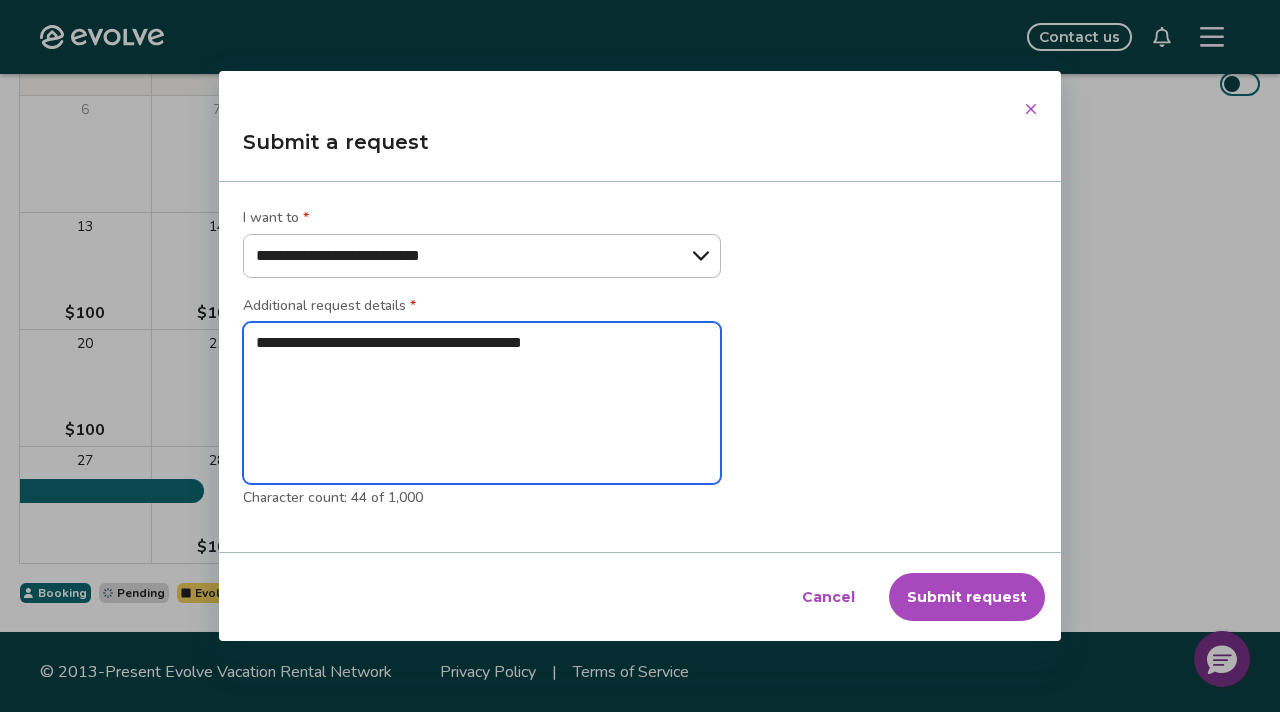 type on "*" 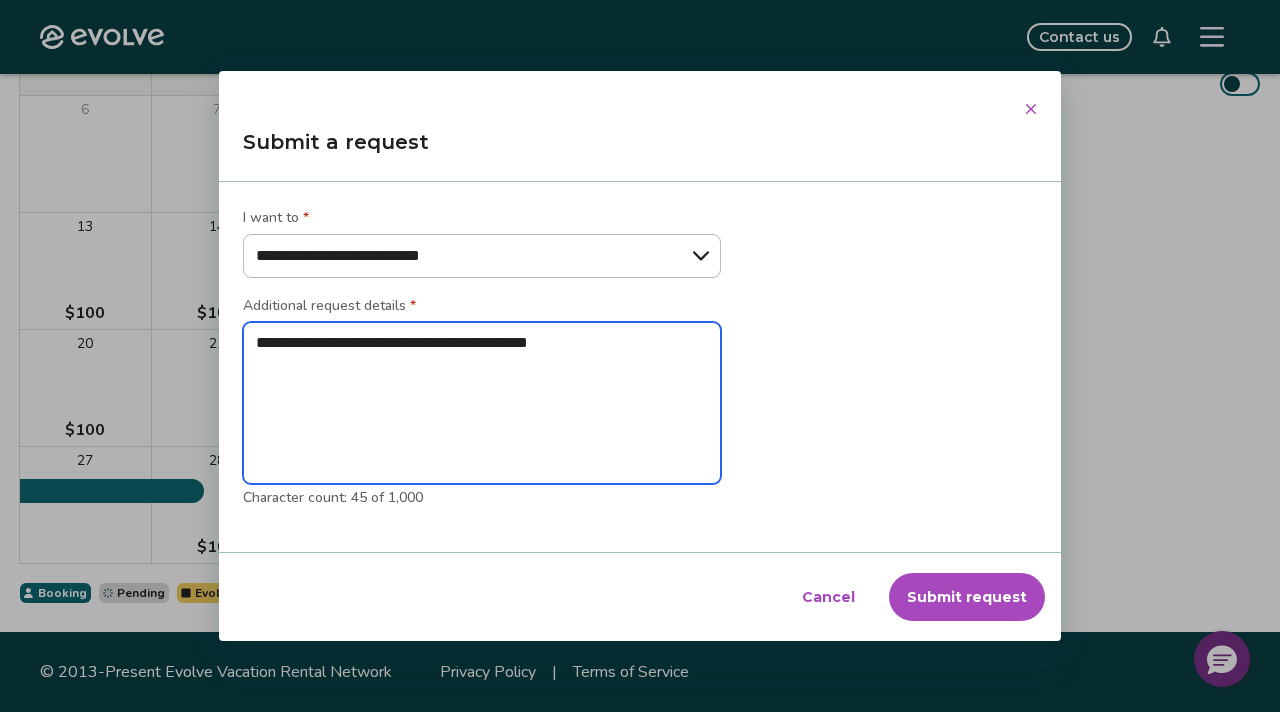 type on "*" 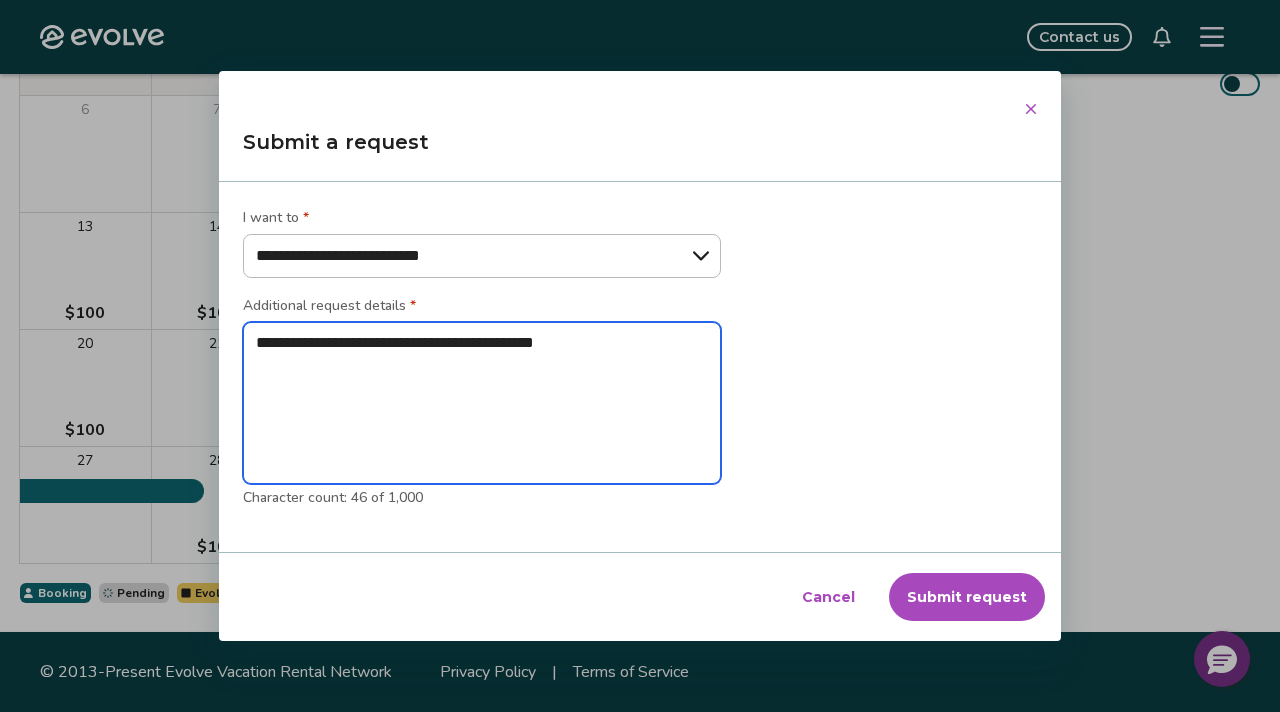 type on "*" 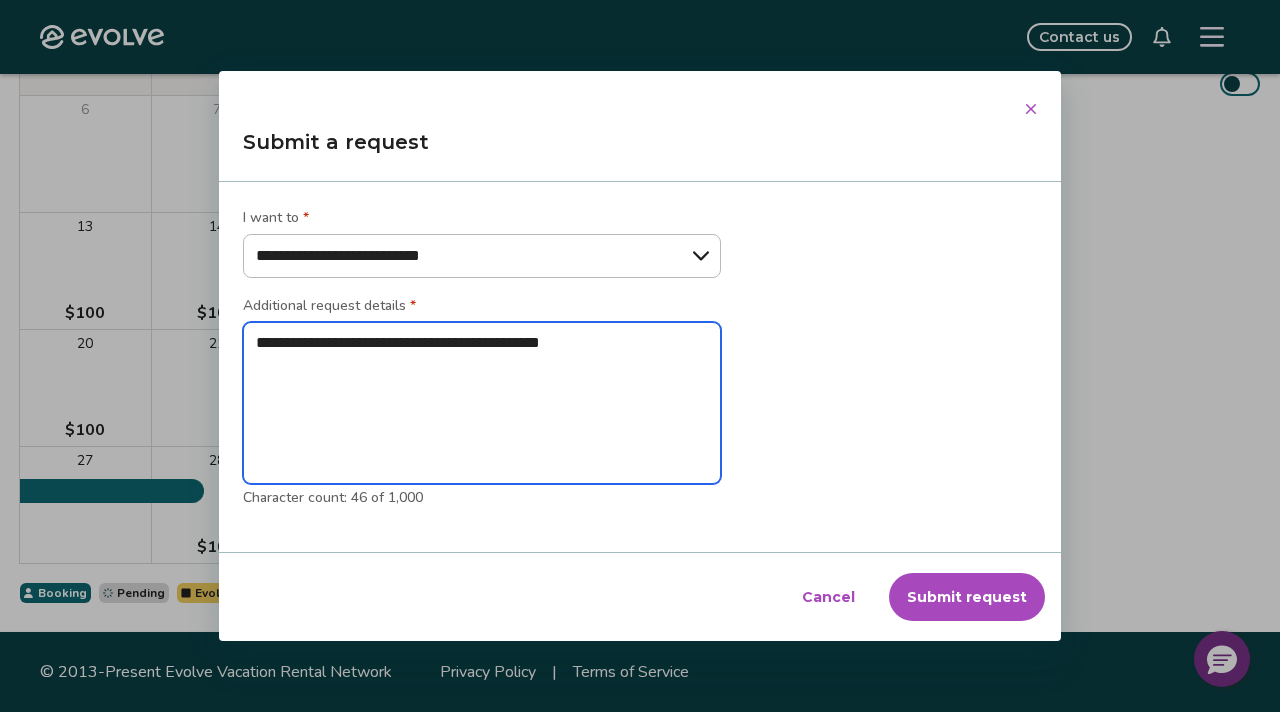 type on "*" 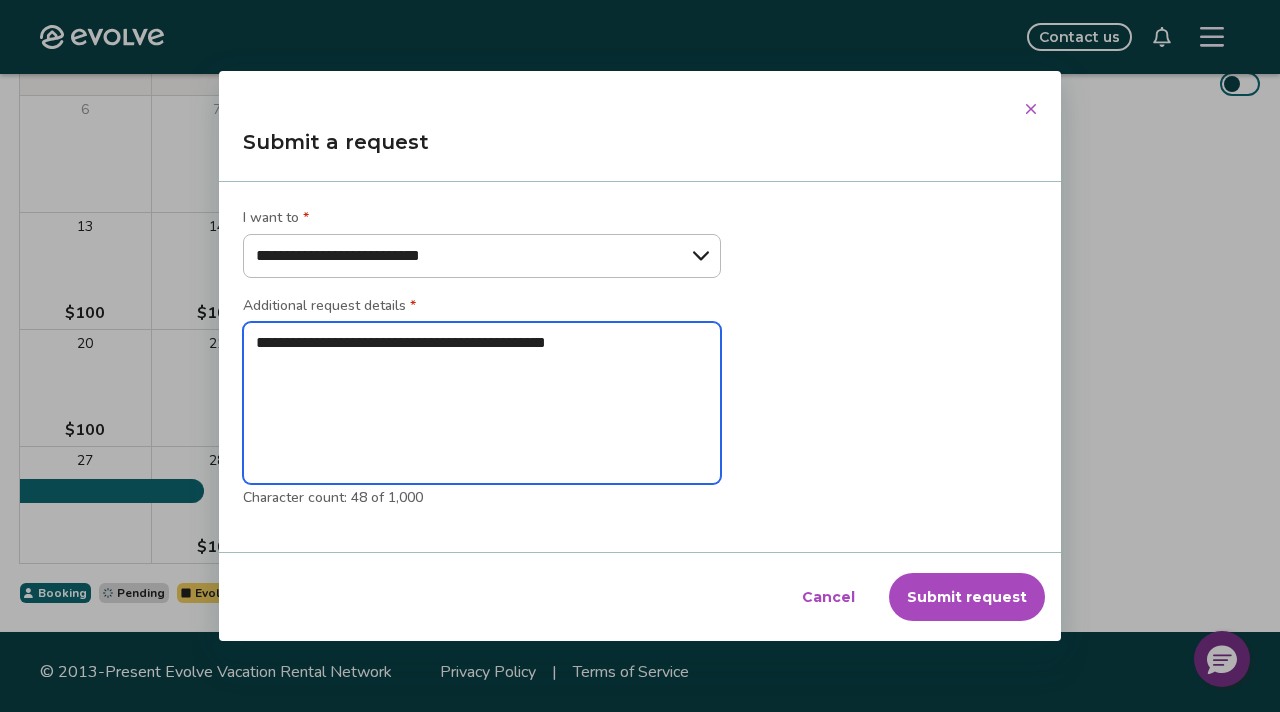 type on "*" 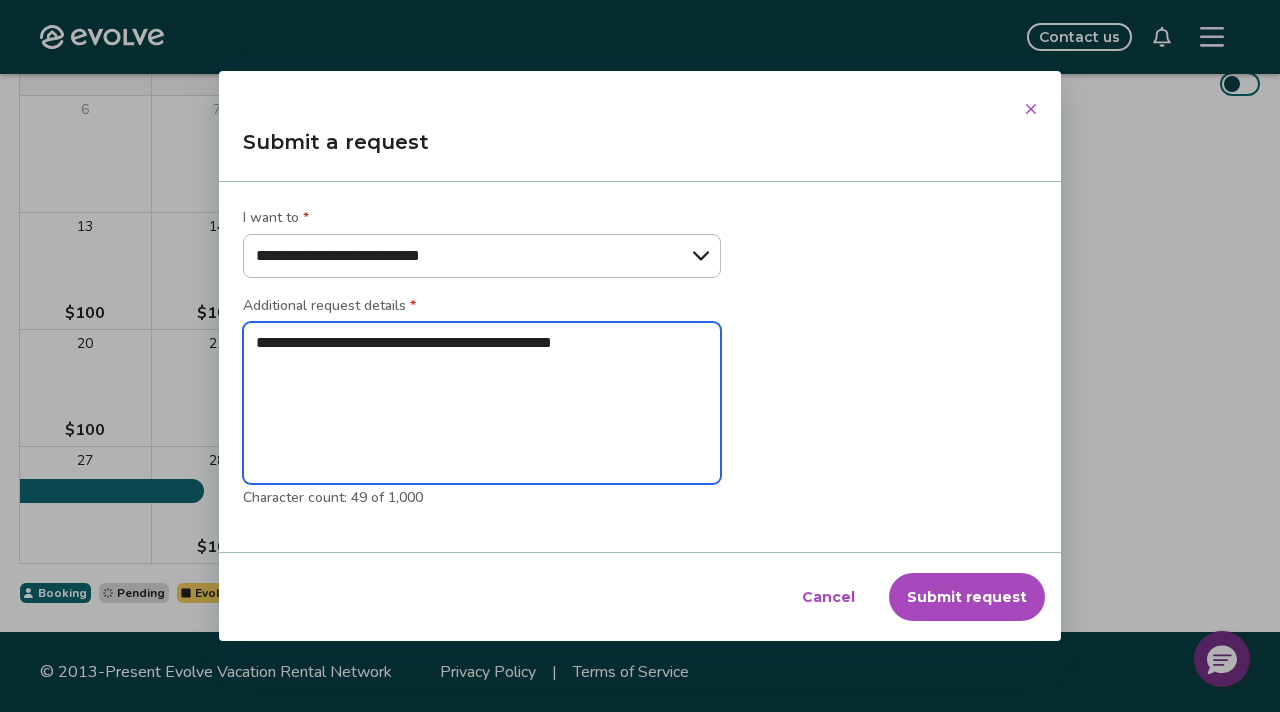 type on "**********" 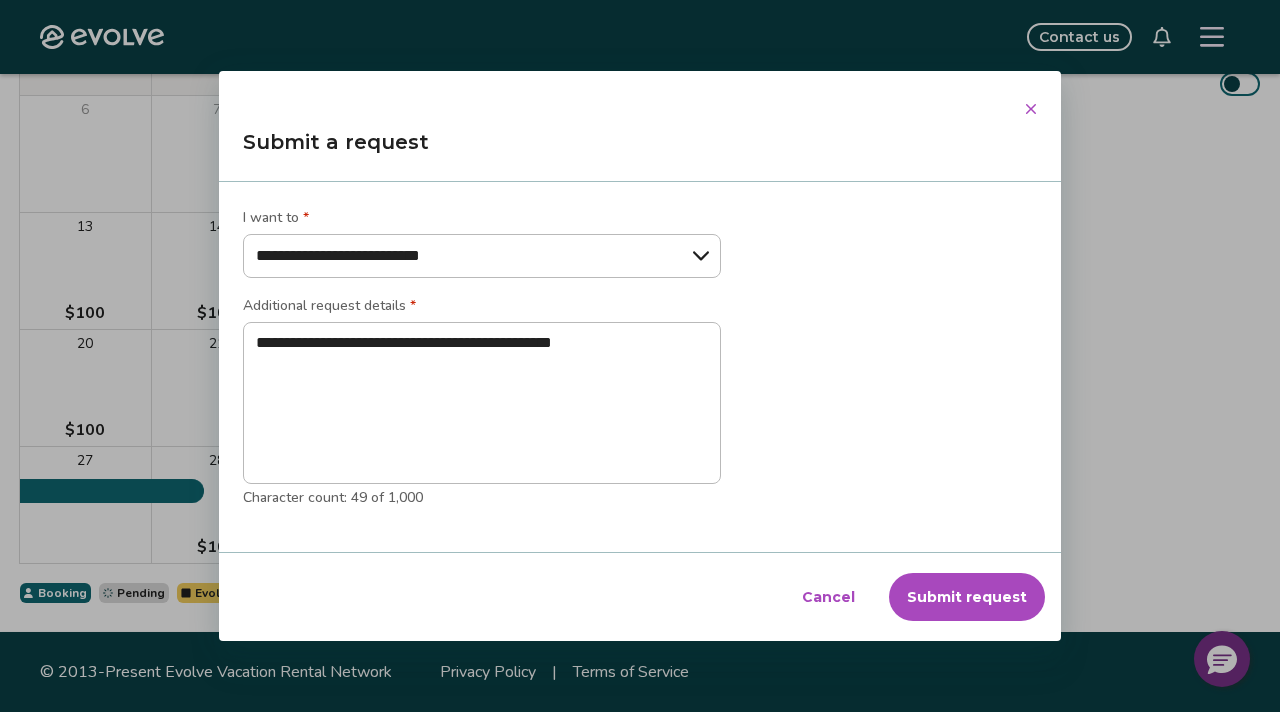 click on "Submit request" at bounding box center [967, 597] 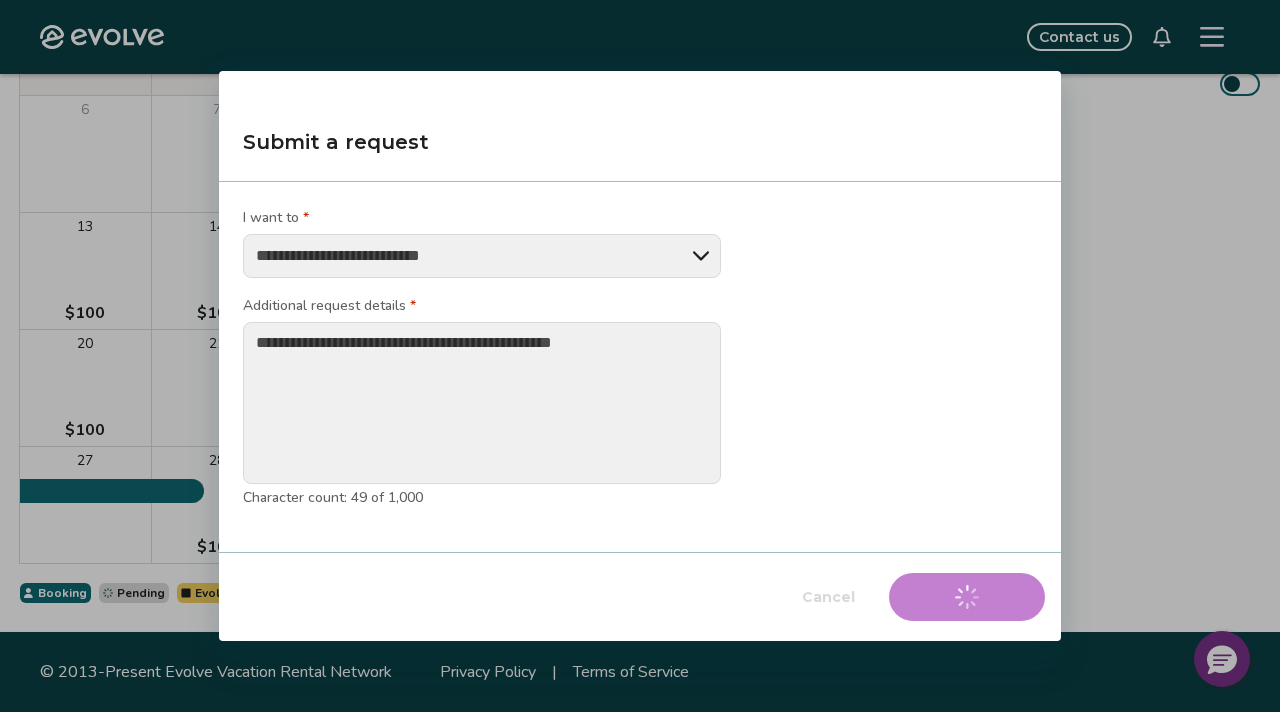 type on "*" 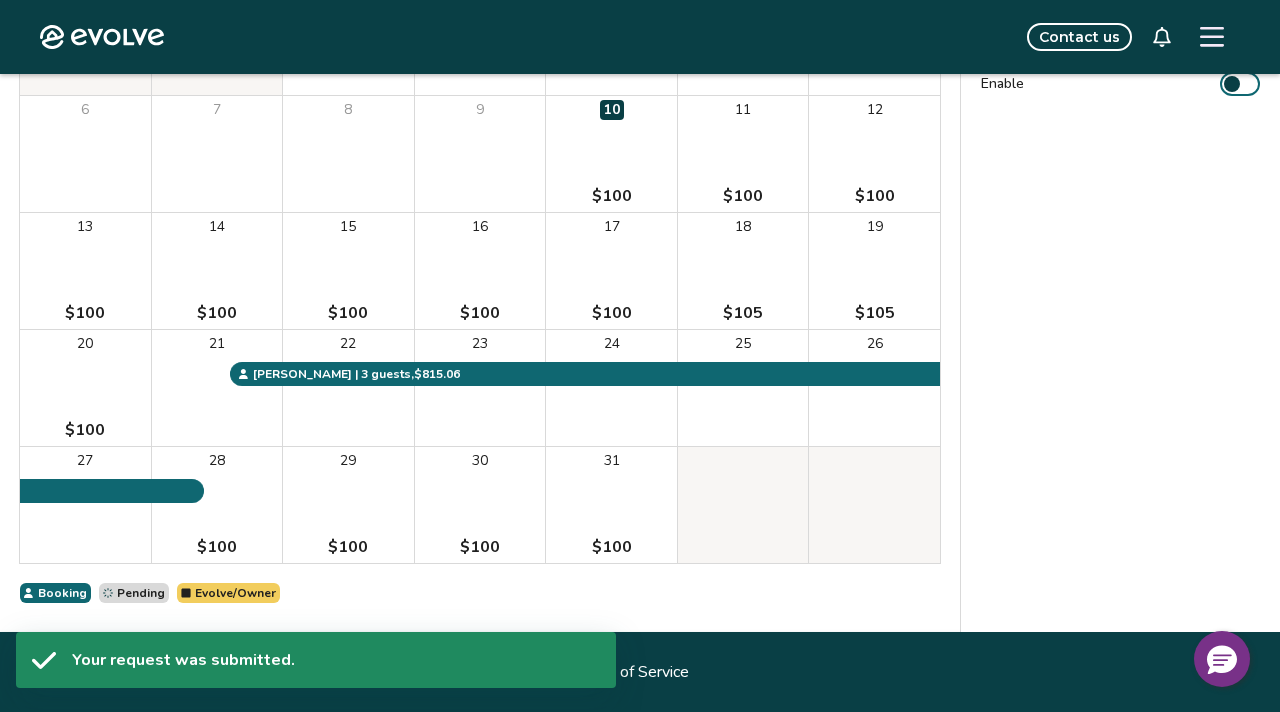 click 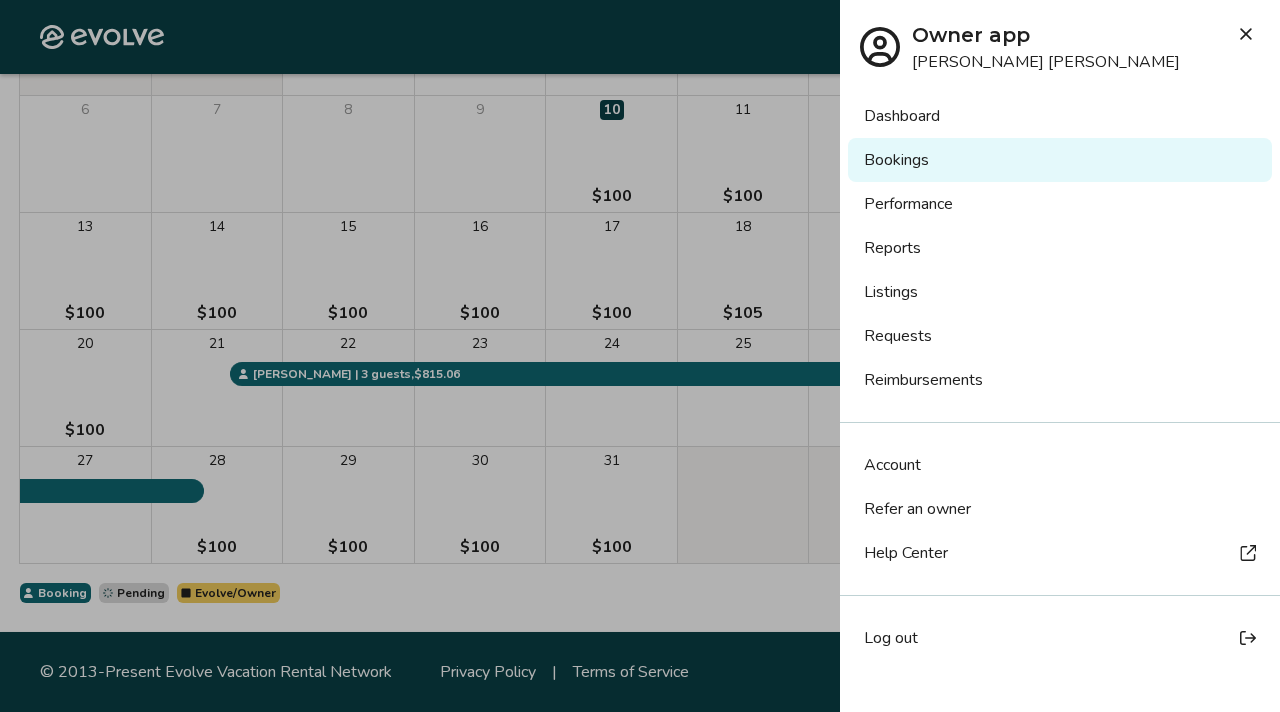 click on "Requests" at bounding box center (1060, 336) 